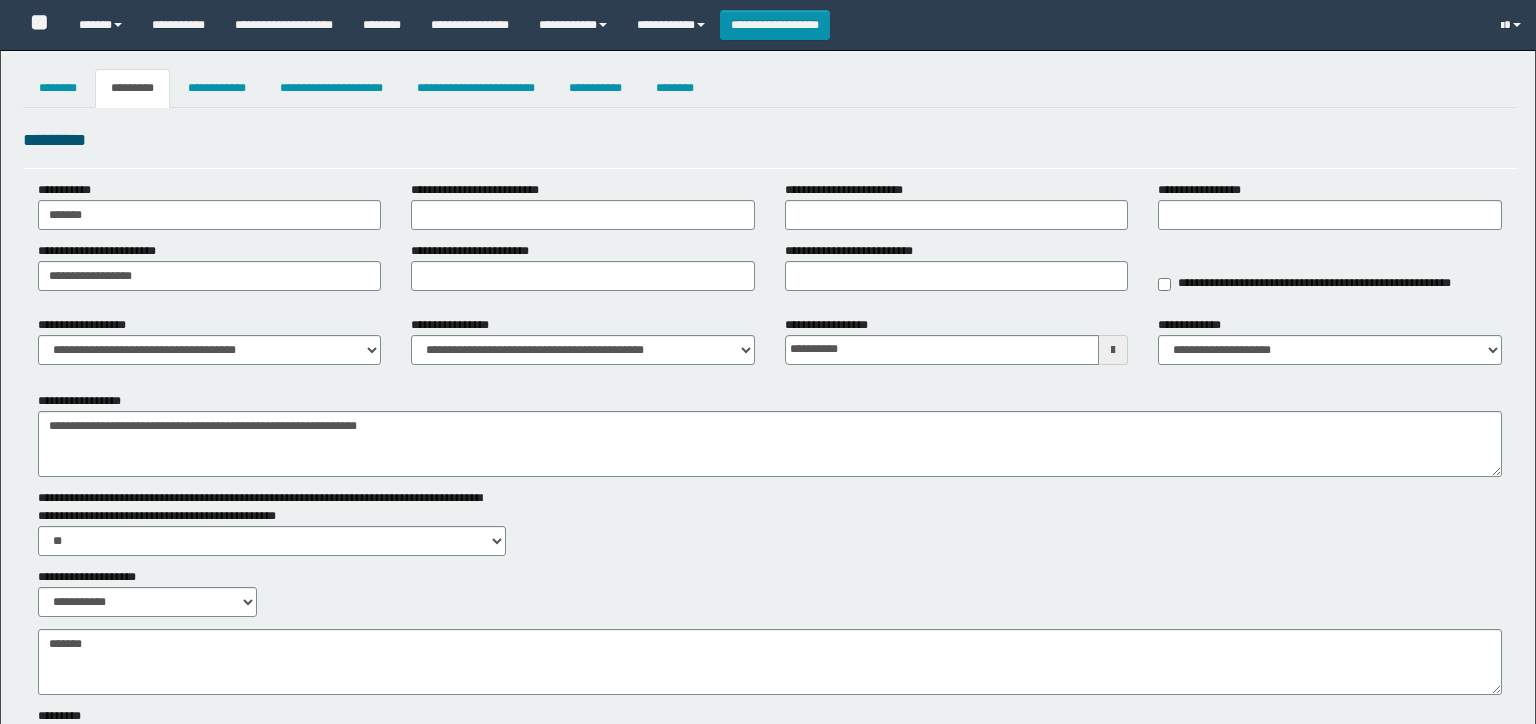 select on "***" 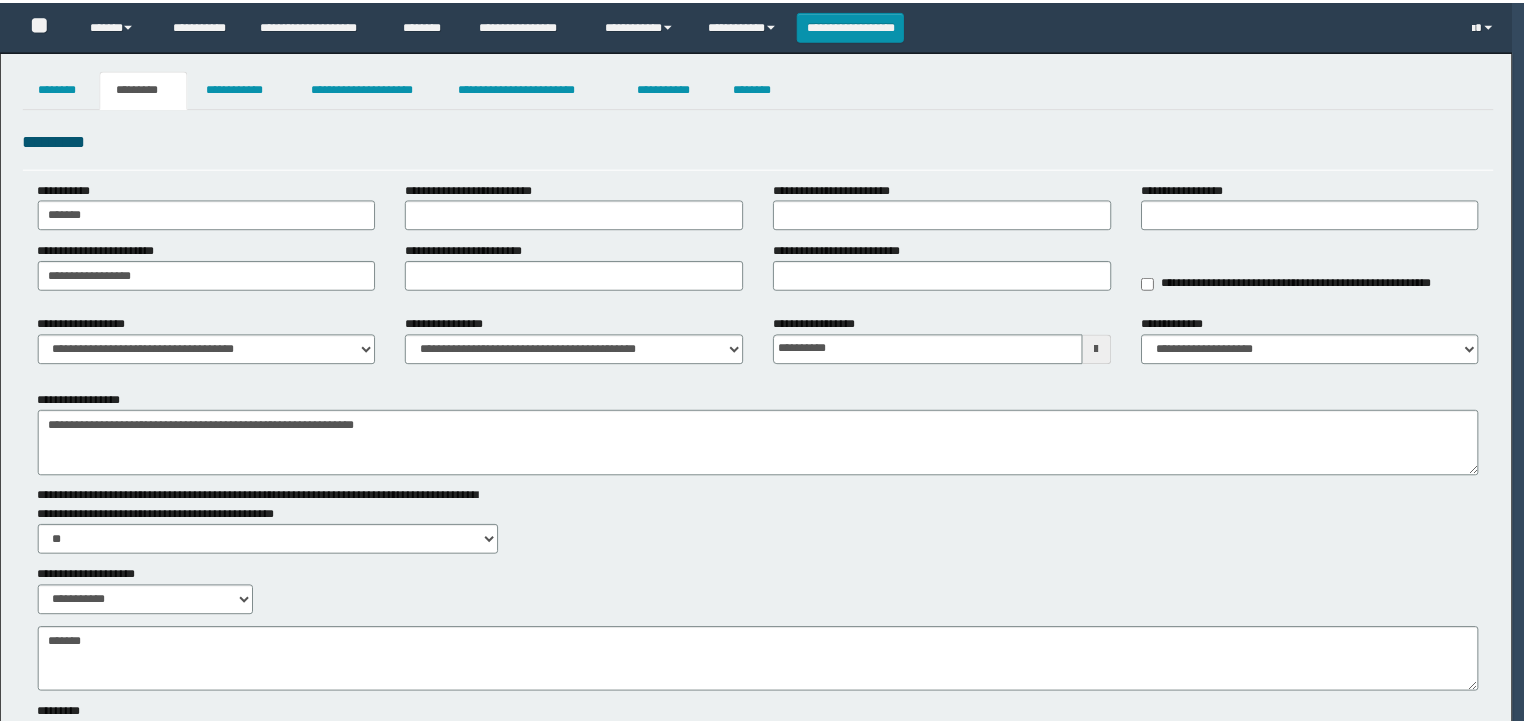 scroll, scrollTop: 0, scrollLeft: 0, axis: both 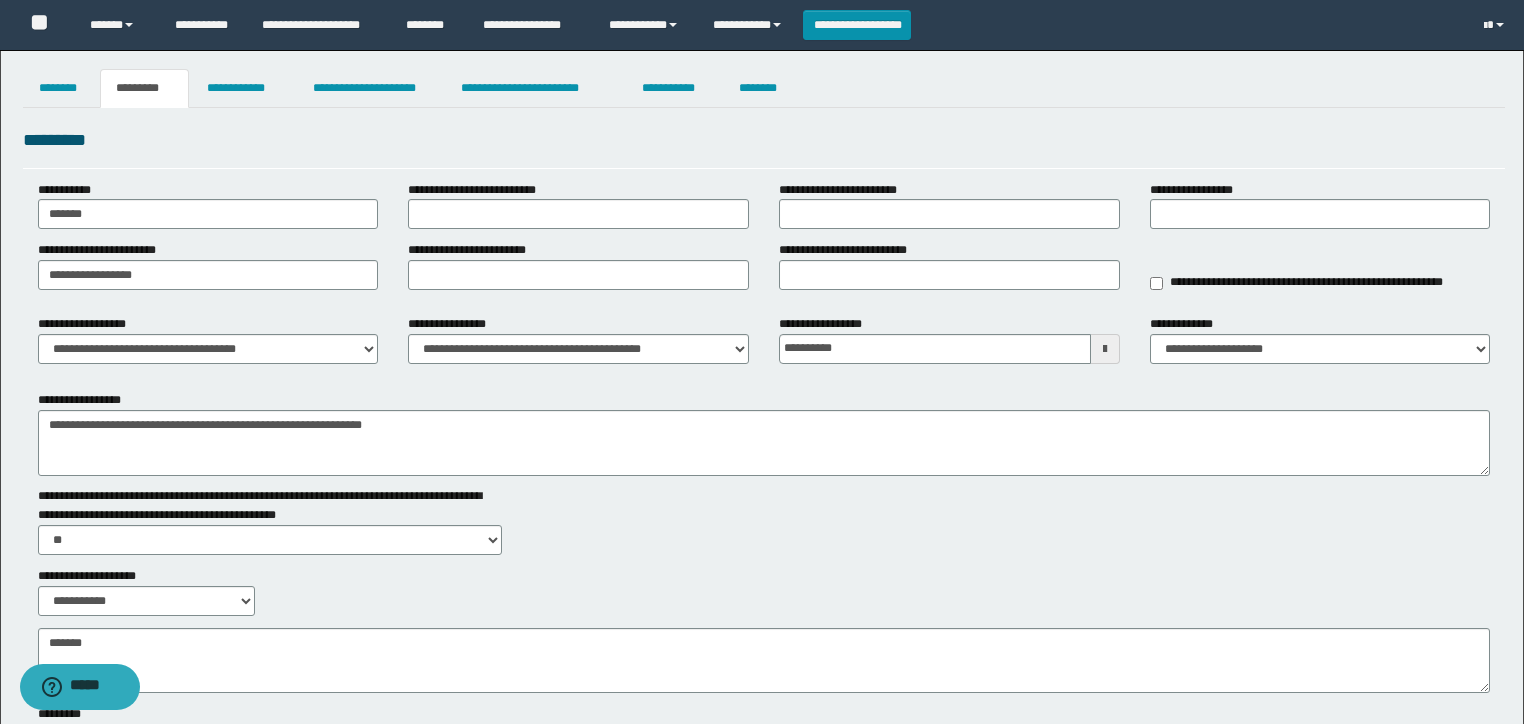 type on "**********" 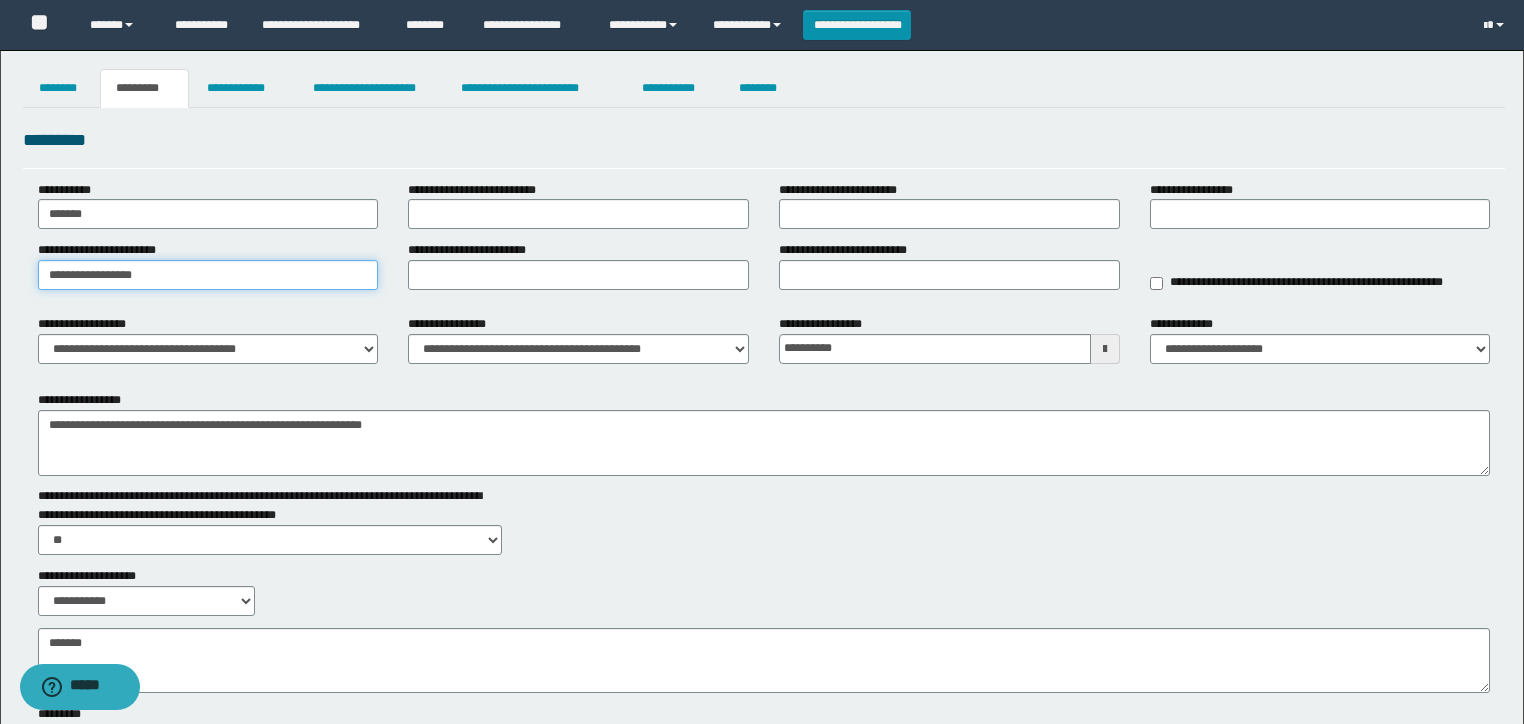 click on "**********" at bounding box center (762, 440) 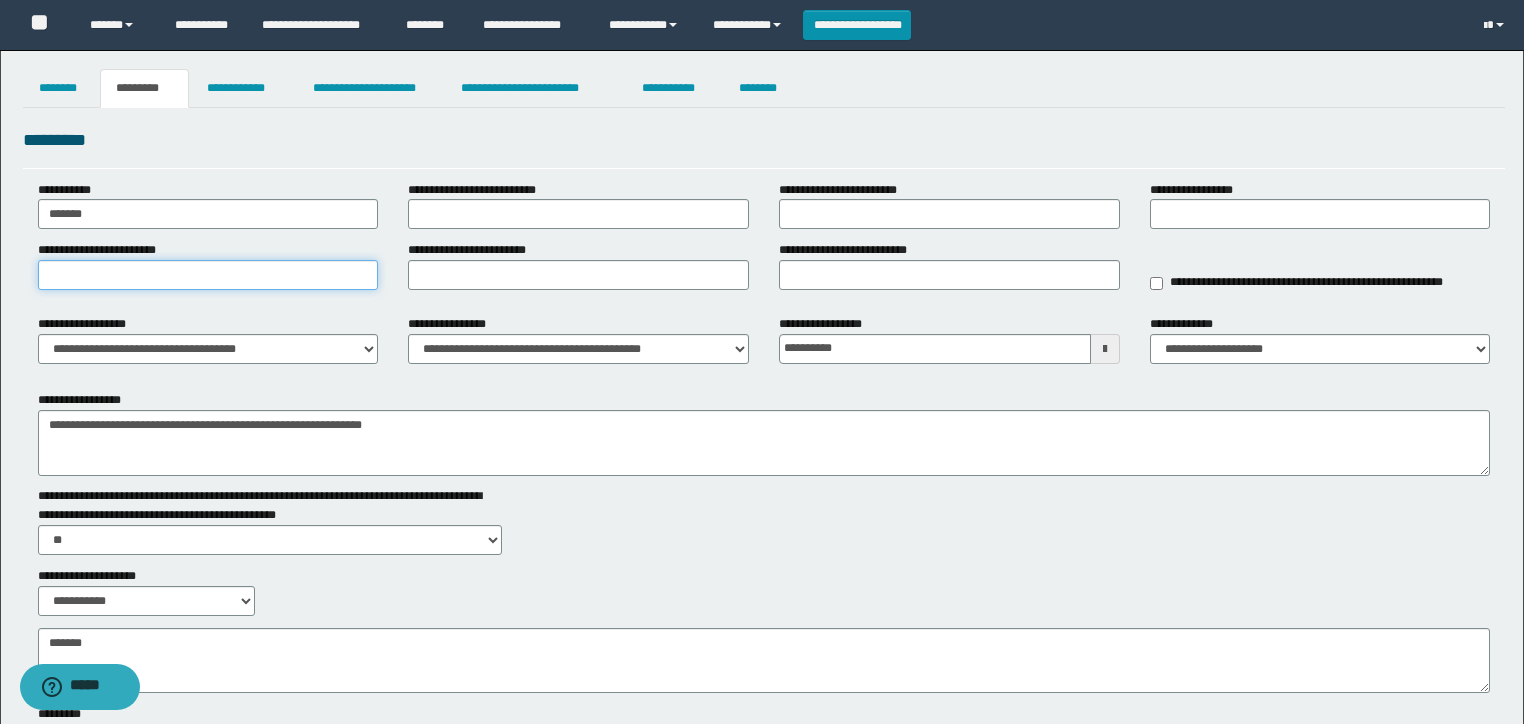 type 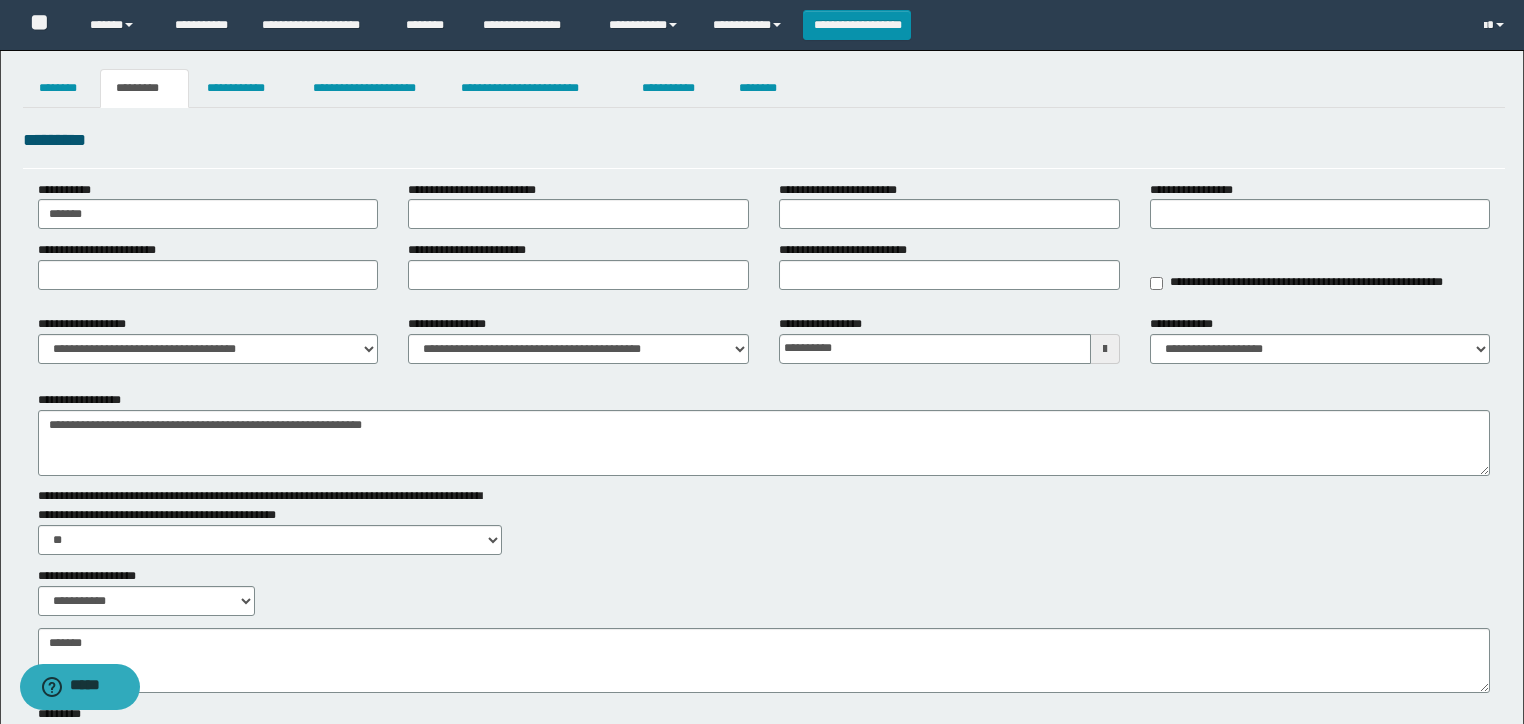 click on "**********" at bounding box center (474, 250) 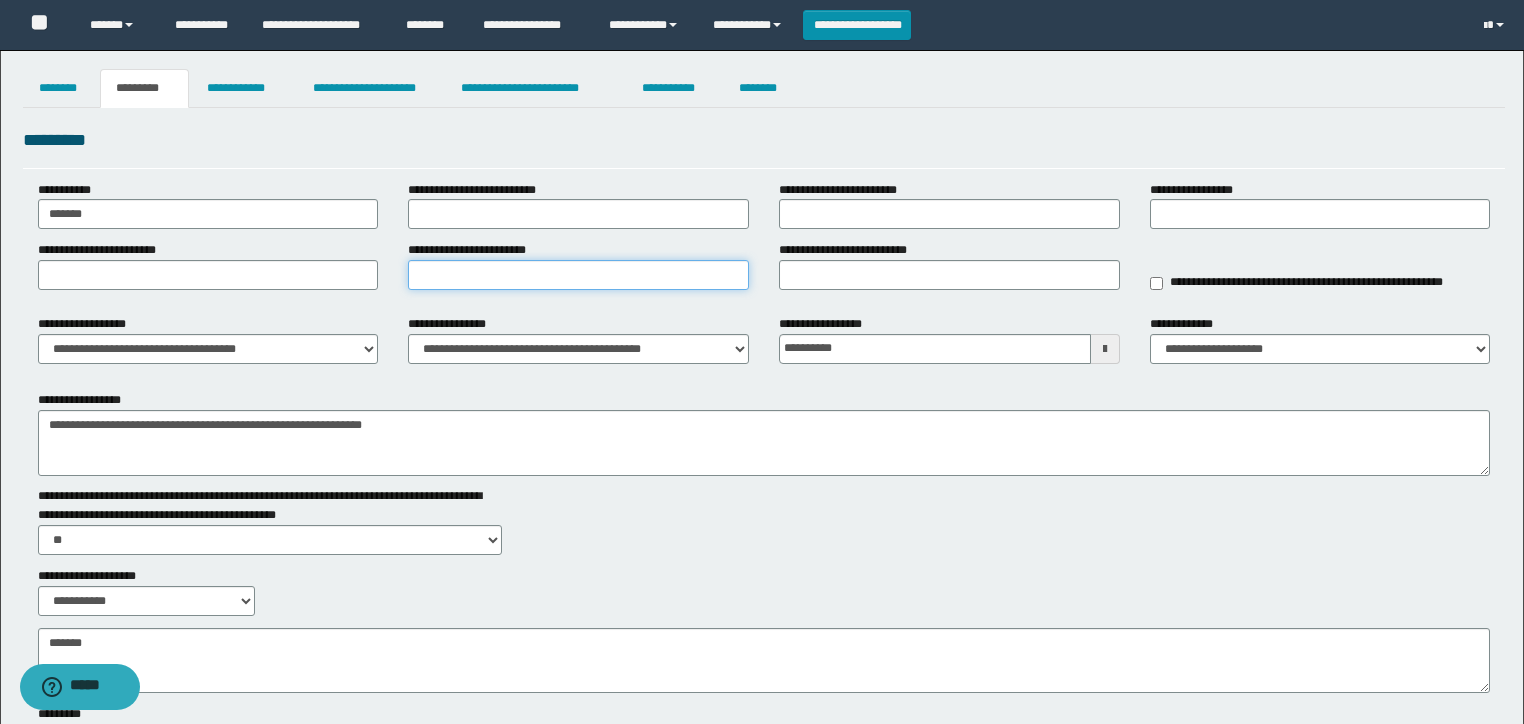 click on "**********" at bounding box center (578, 275) 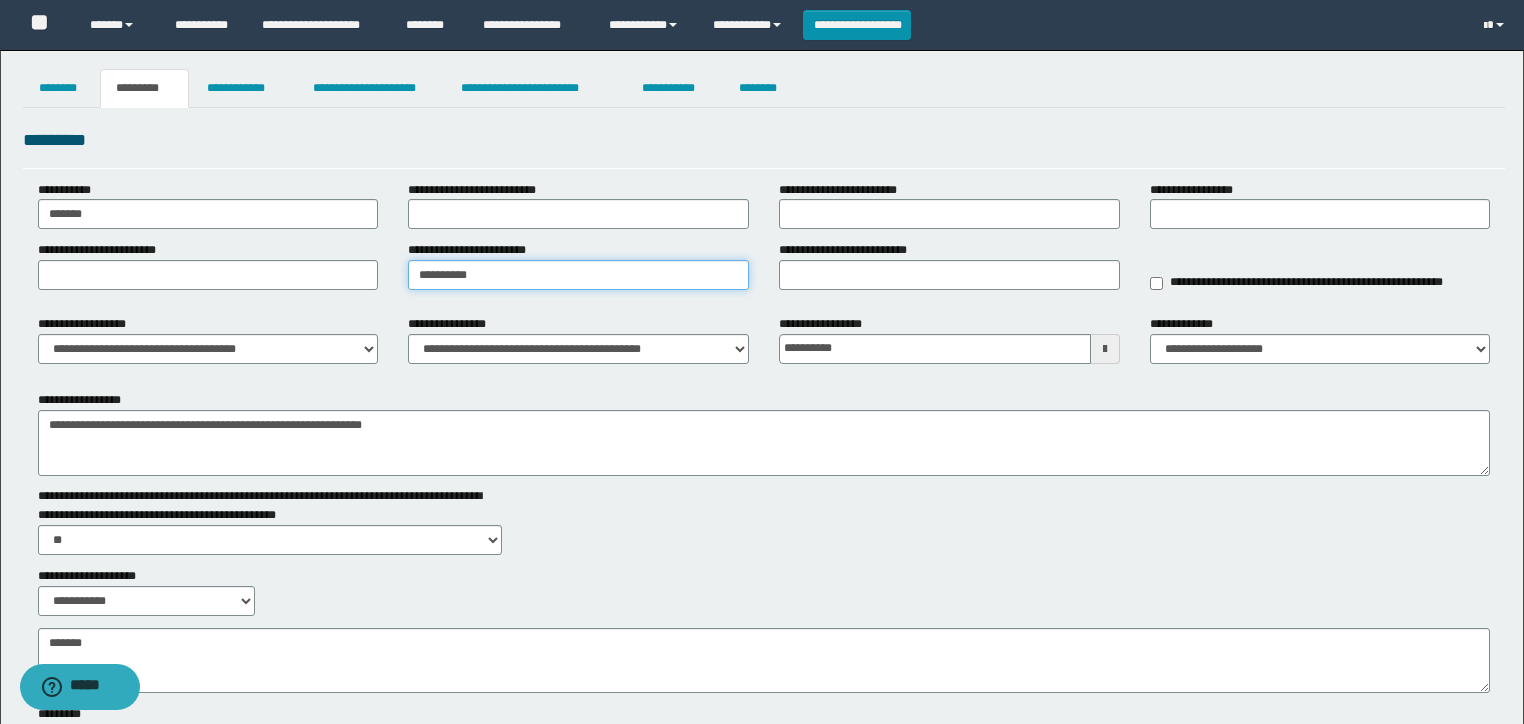 type on "**********" 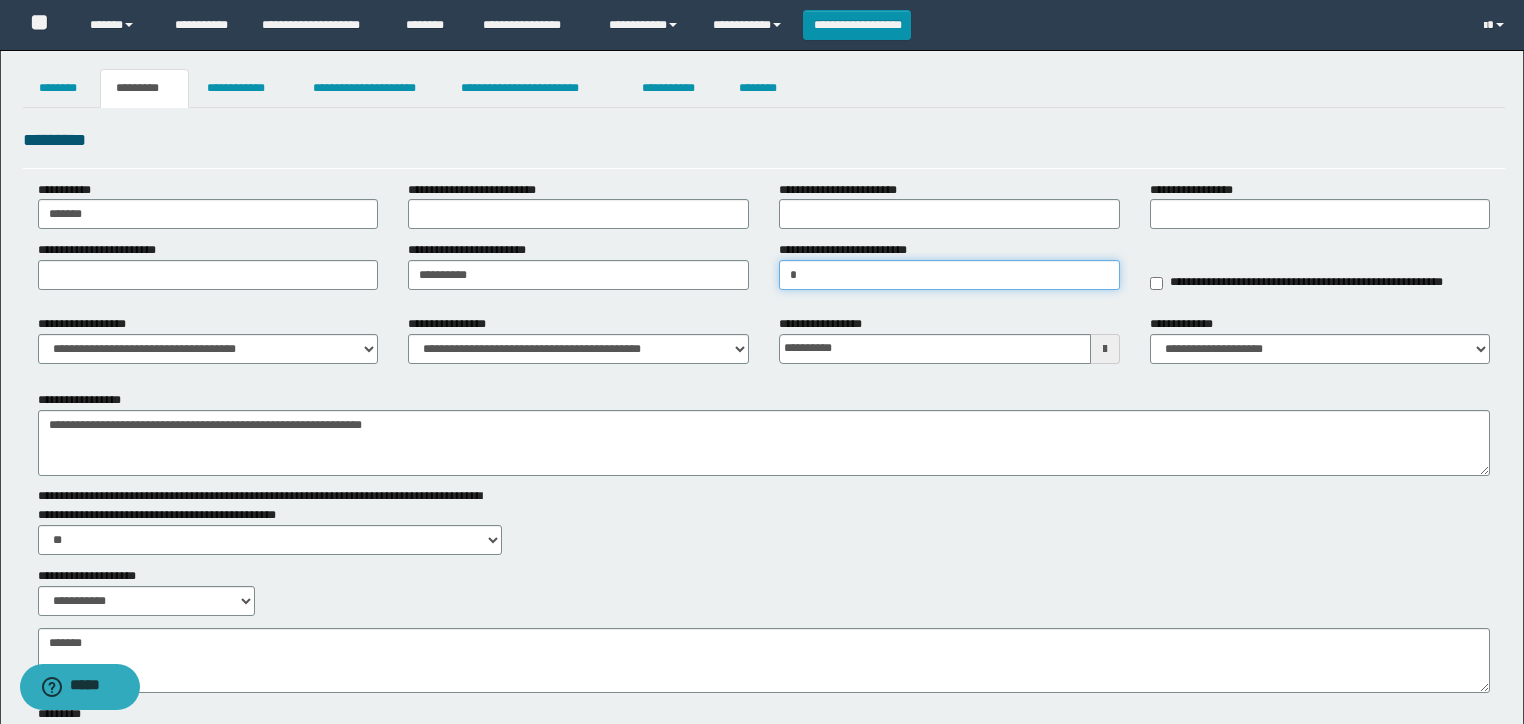 type on "******" 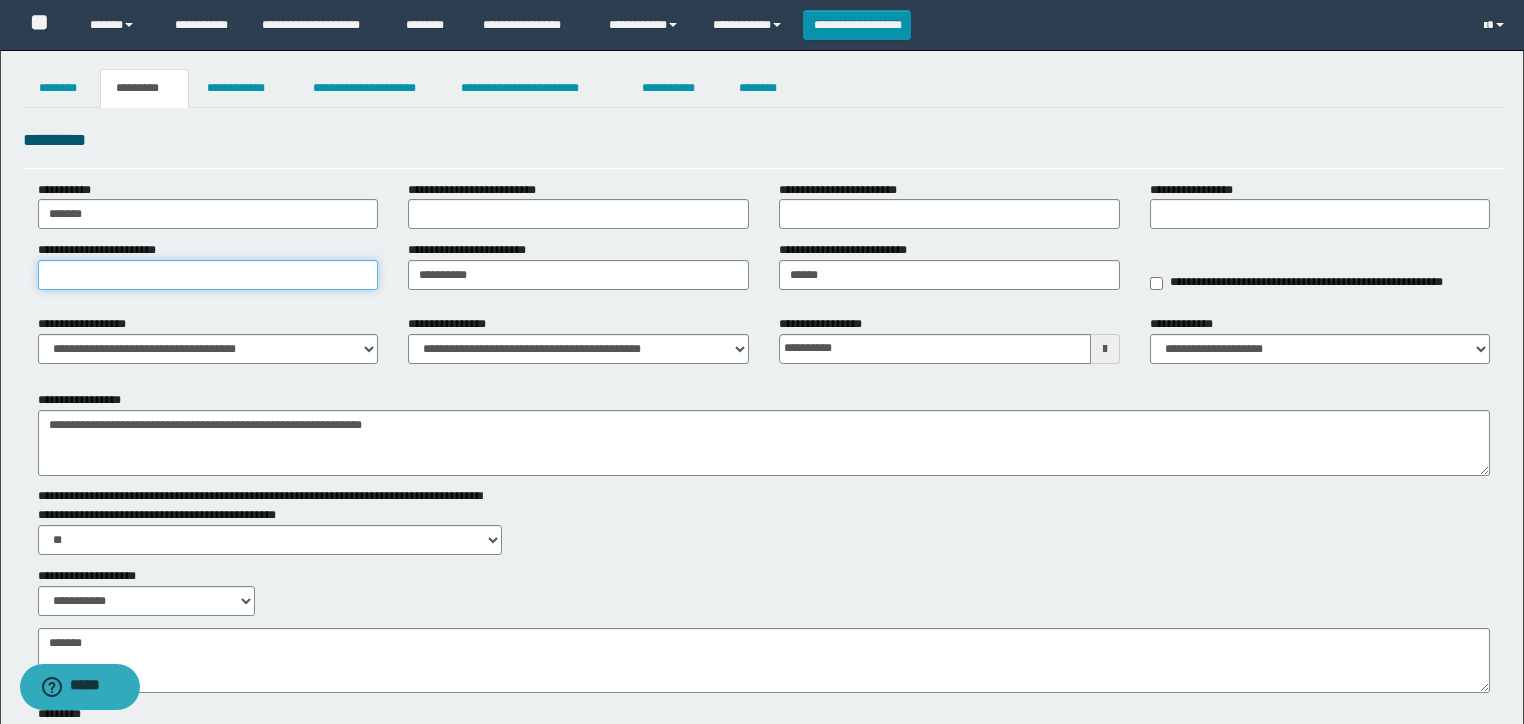 click on "**********" at bounding box center [208, 275] 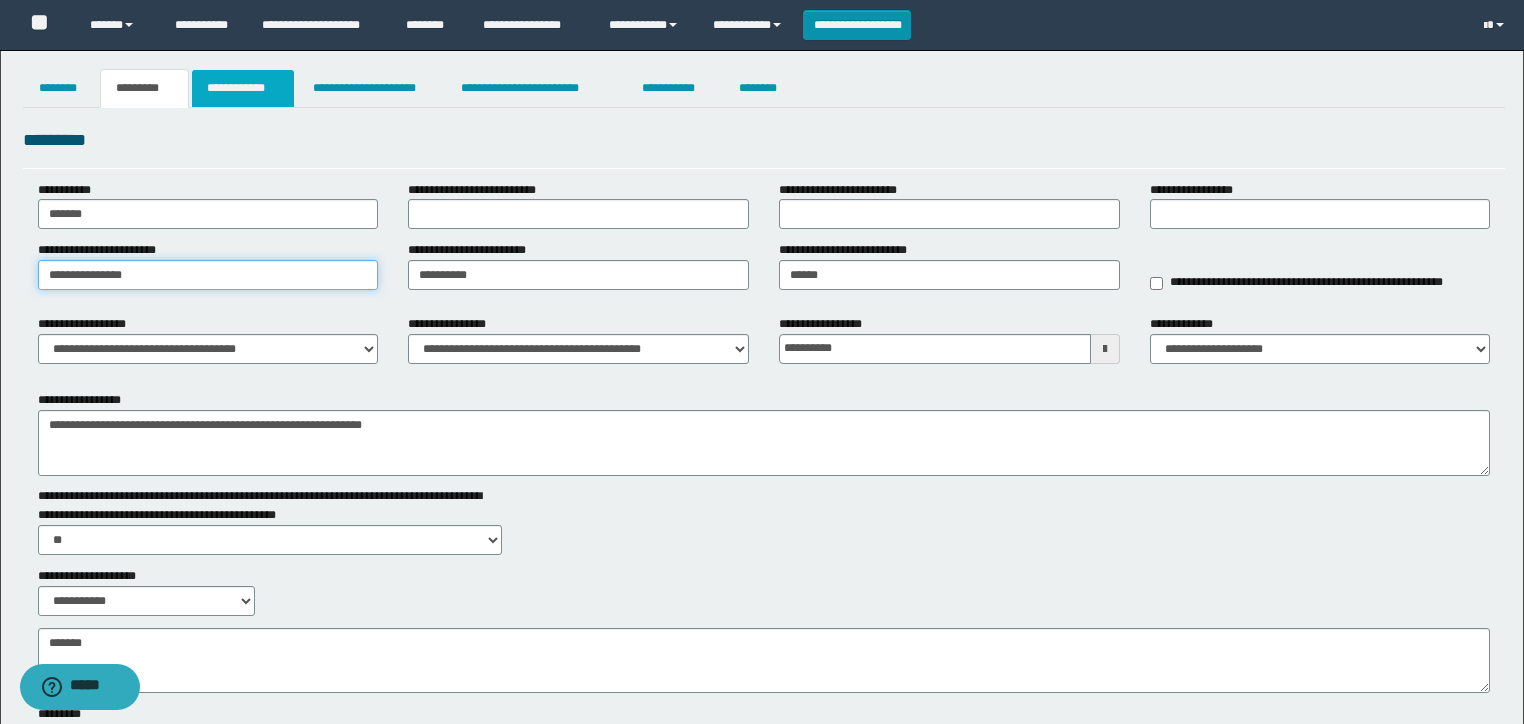 type on "**********" 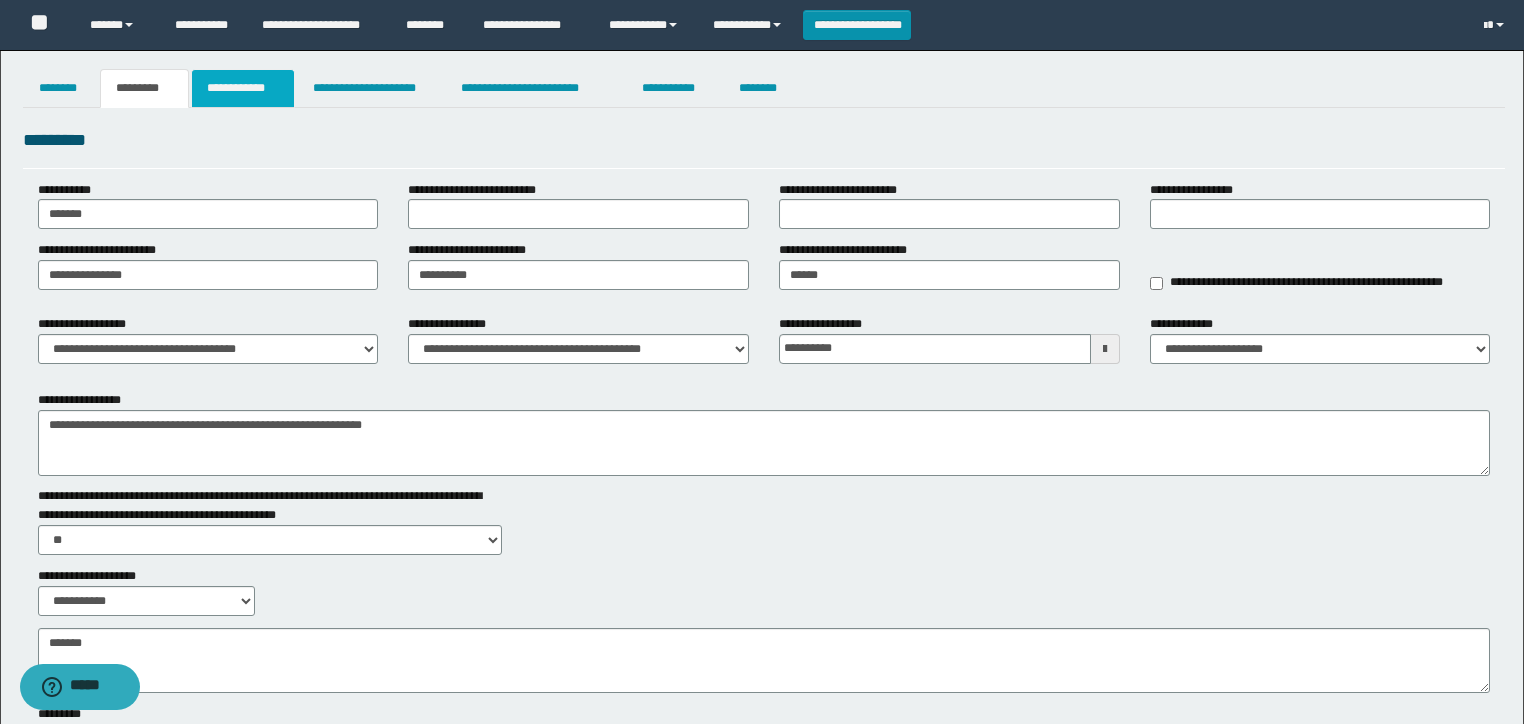click on "**********" at bounding box center [243, 88] 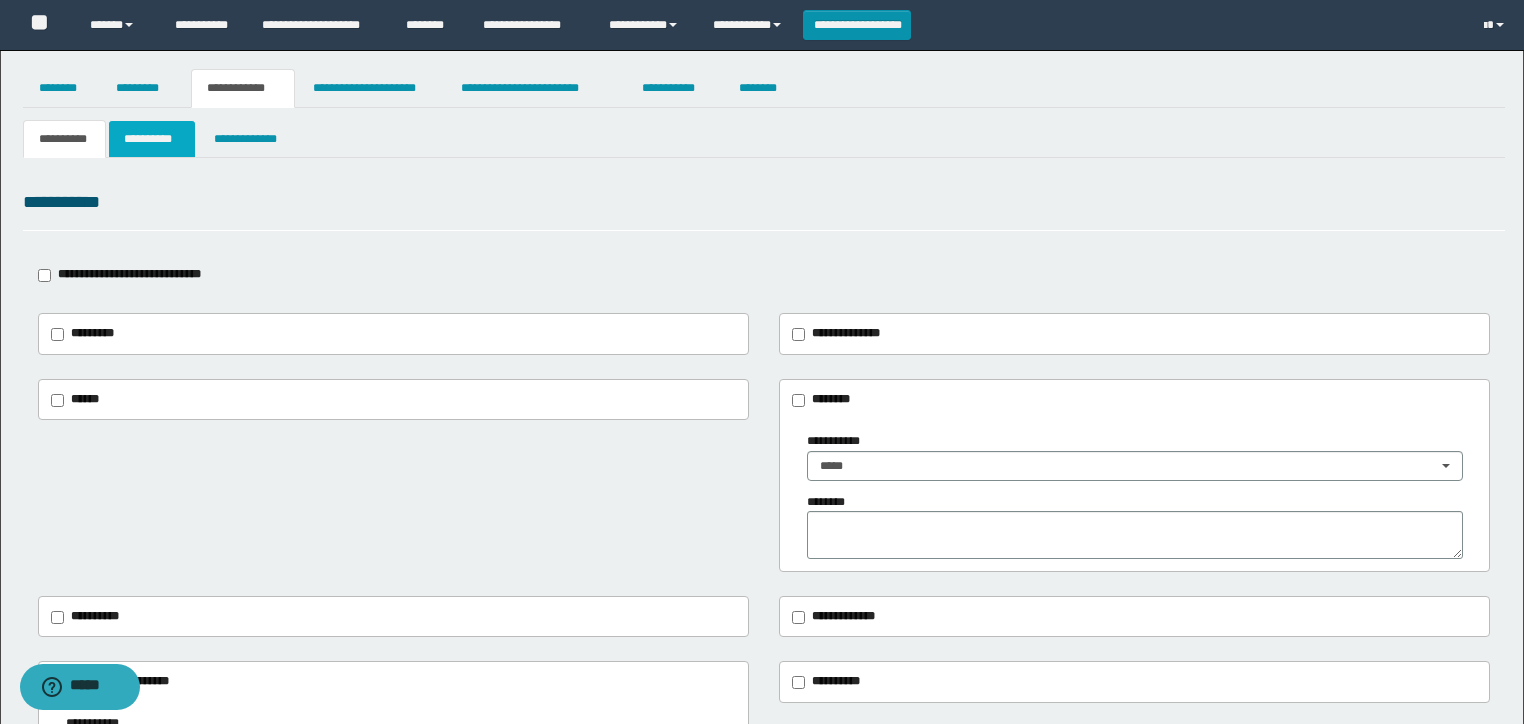 click on "**********" at bounding box center [152, 139] 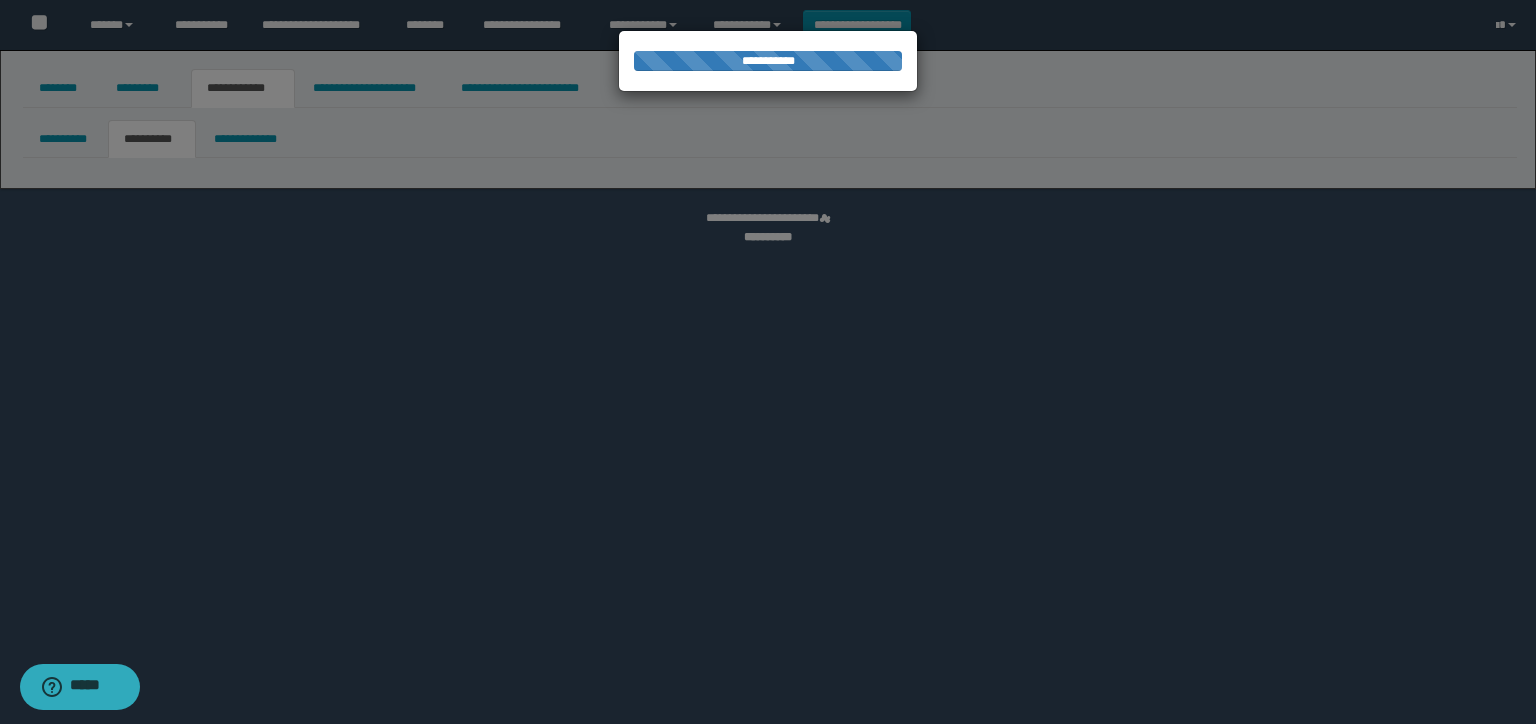 click at bounding box center [768, 362] 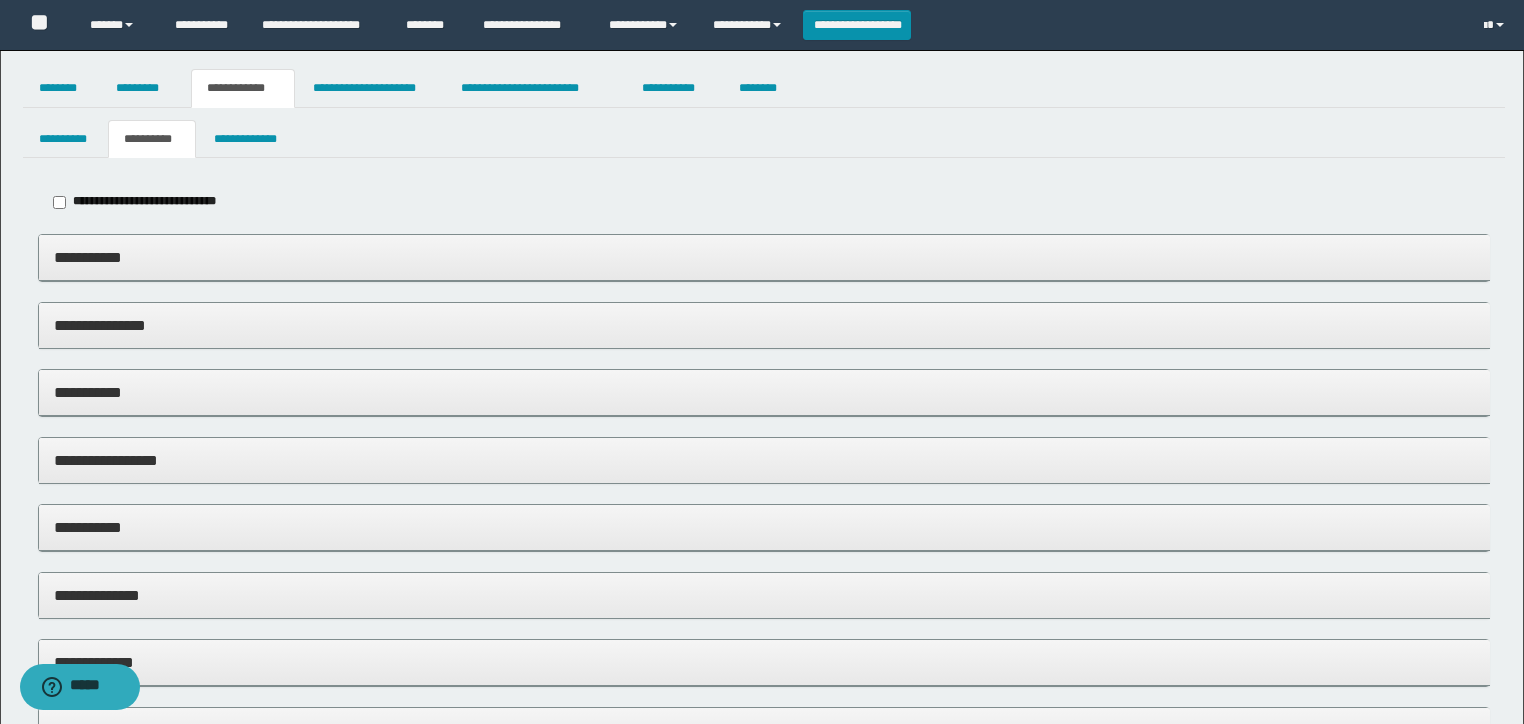 drag, startPoint x: 180, startPoint y: 385, endPoint x: 188, endPoint y: 426, distance: 41.773197 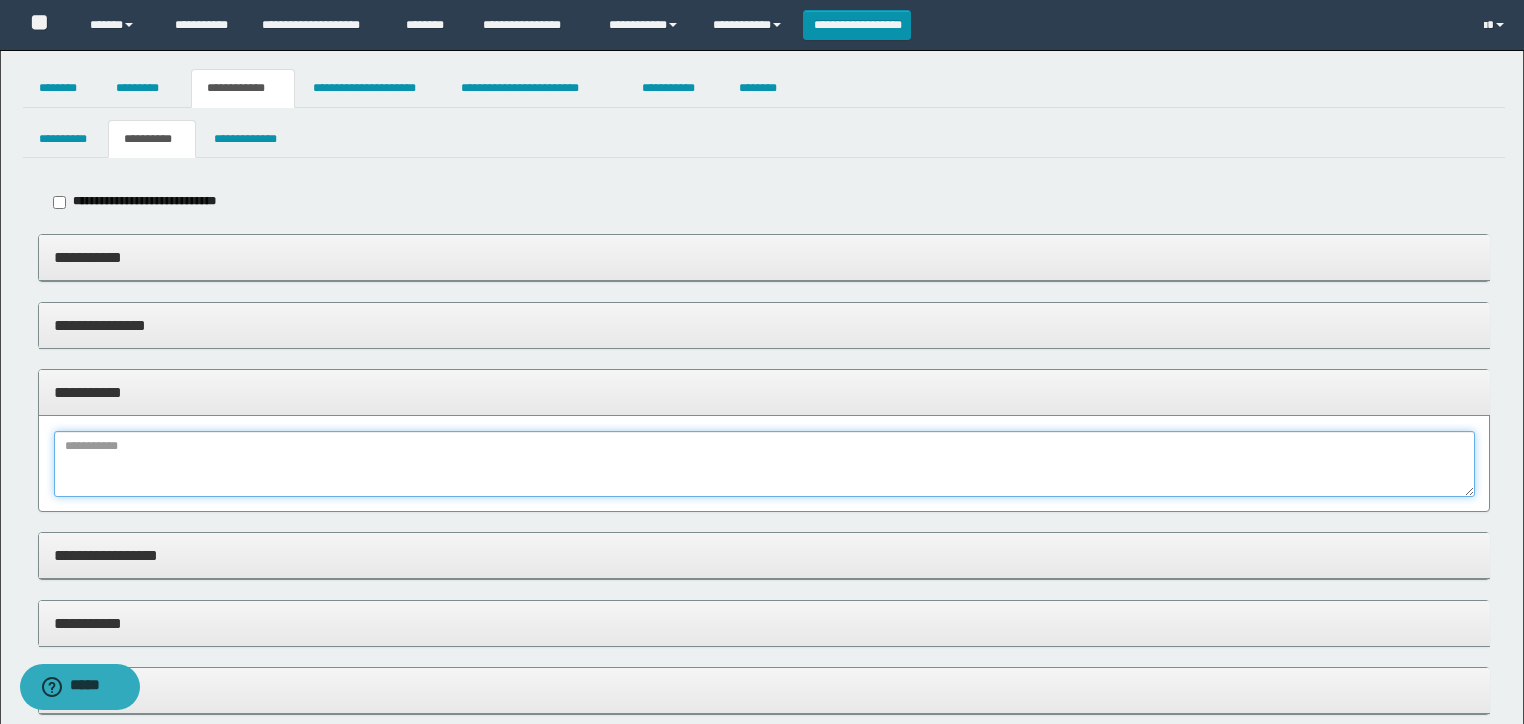 click at bounding box center (764, 464) 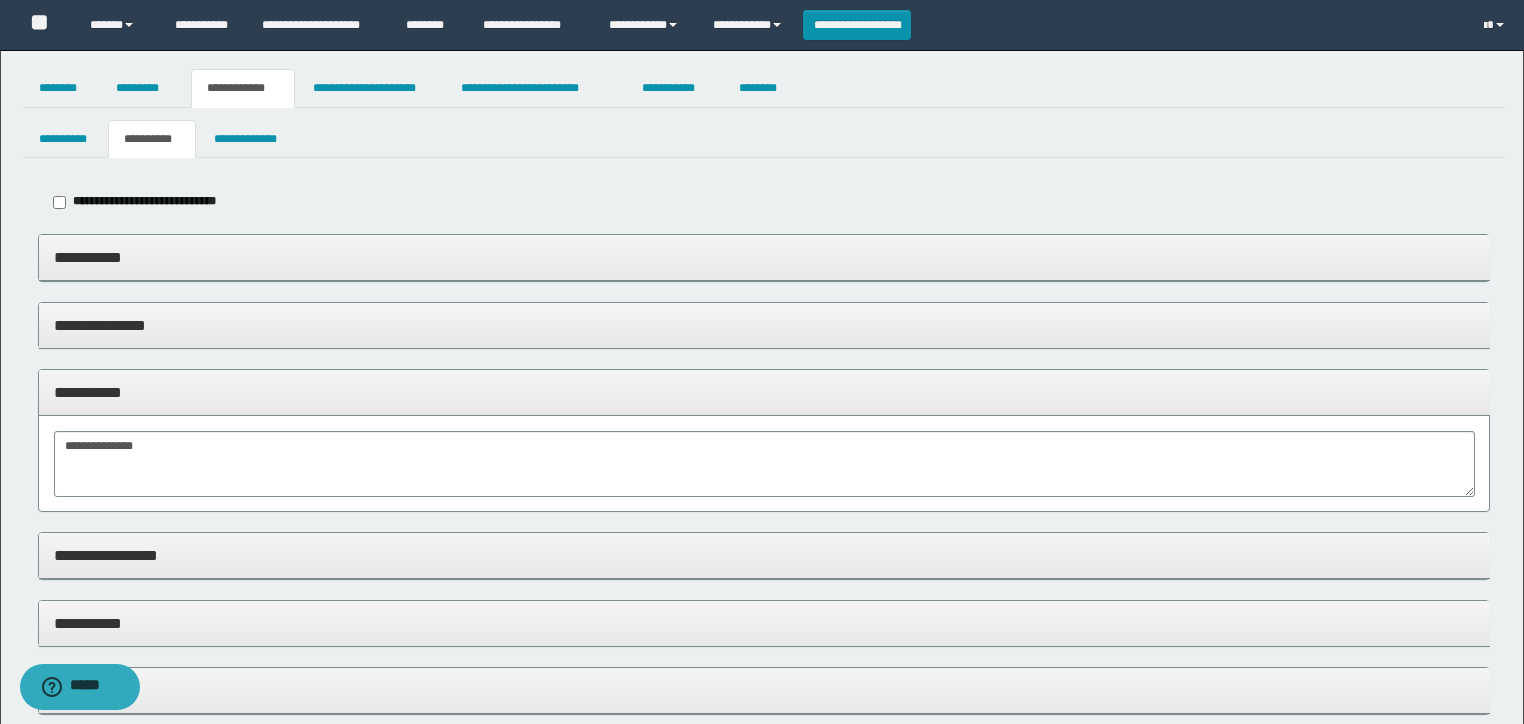 click on "**********" at bounding box center (764, 392) 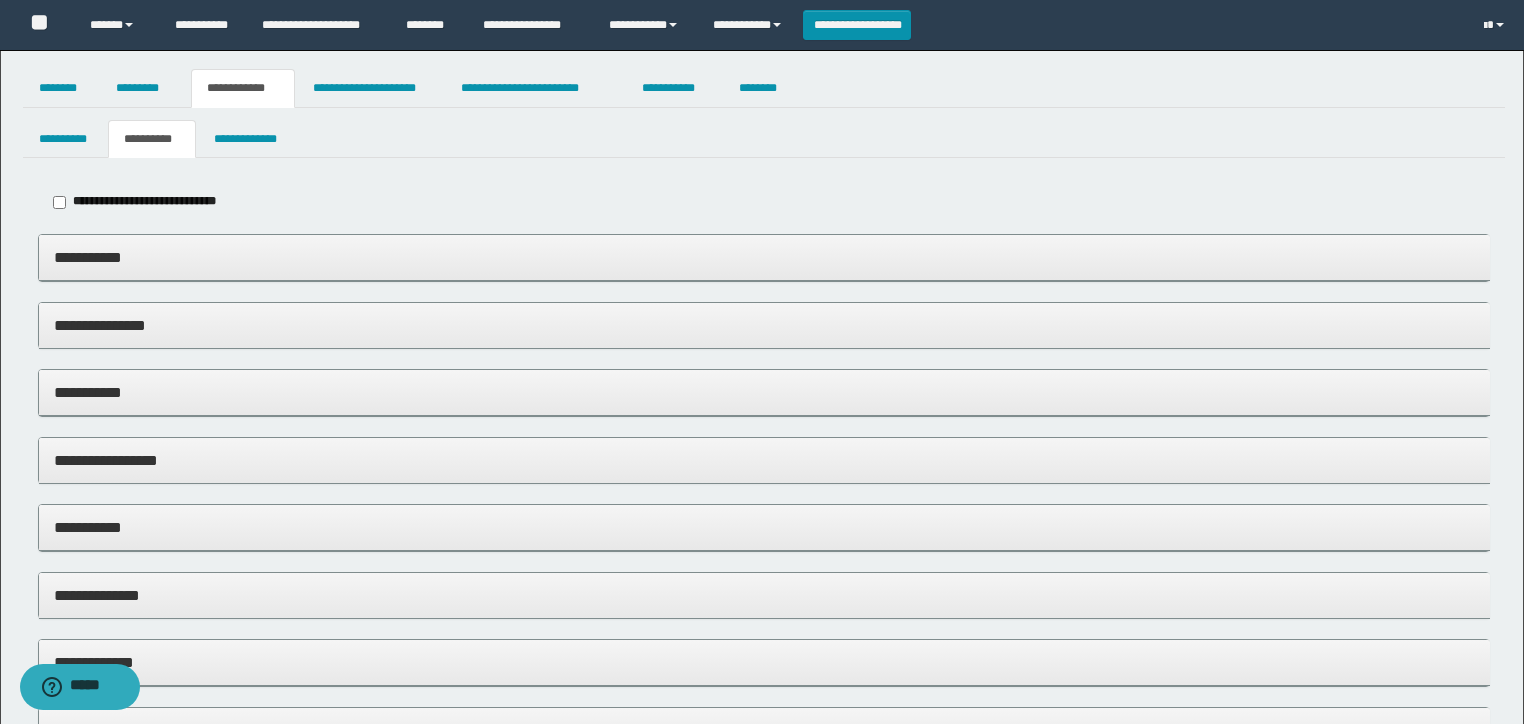 click on "**********" at bounding box center (764, 392) 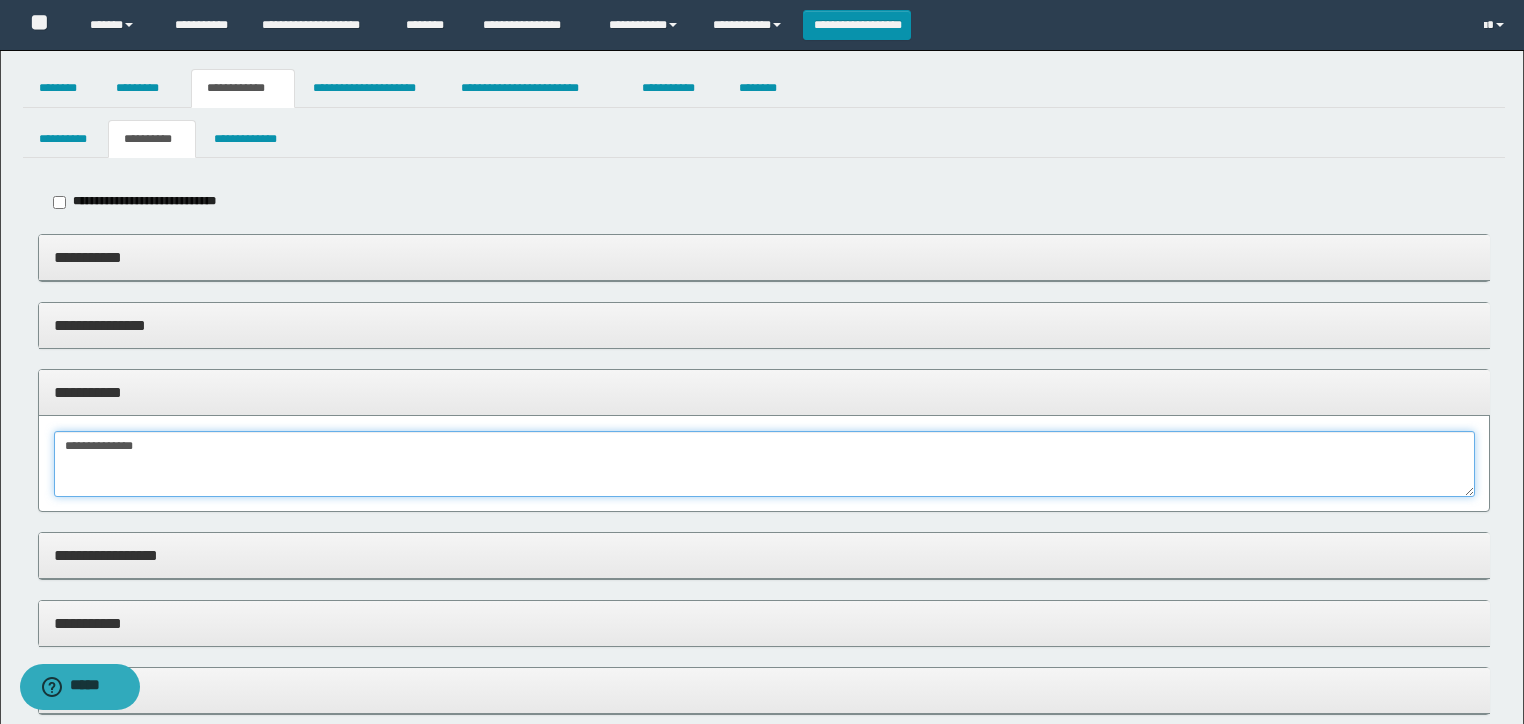 click on "**********" at bounding box center (764, 464) 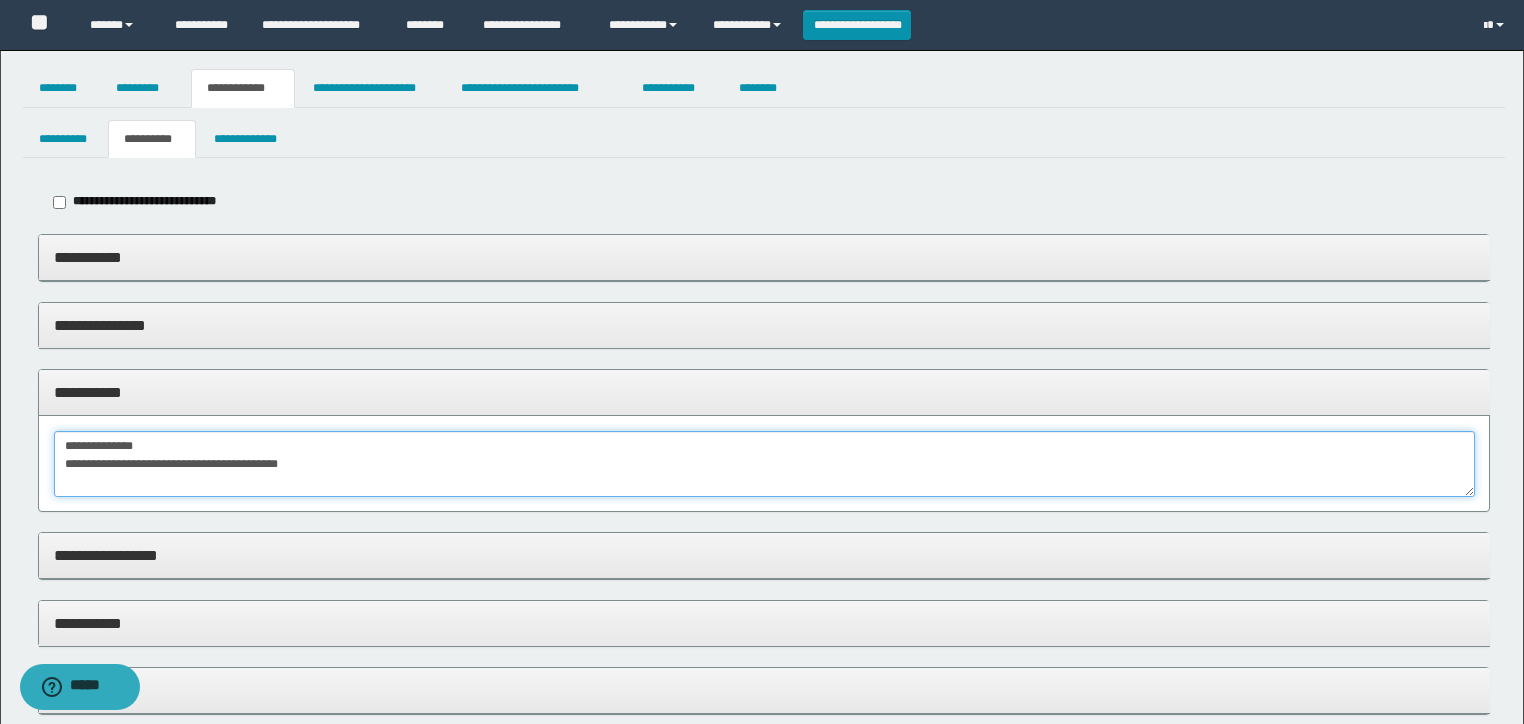 type on "**********" 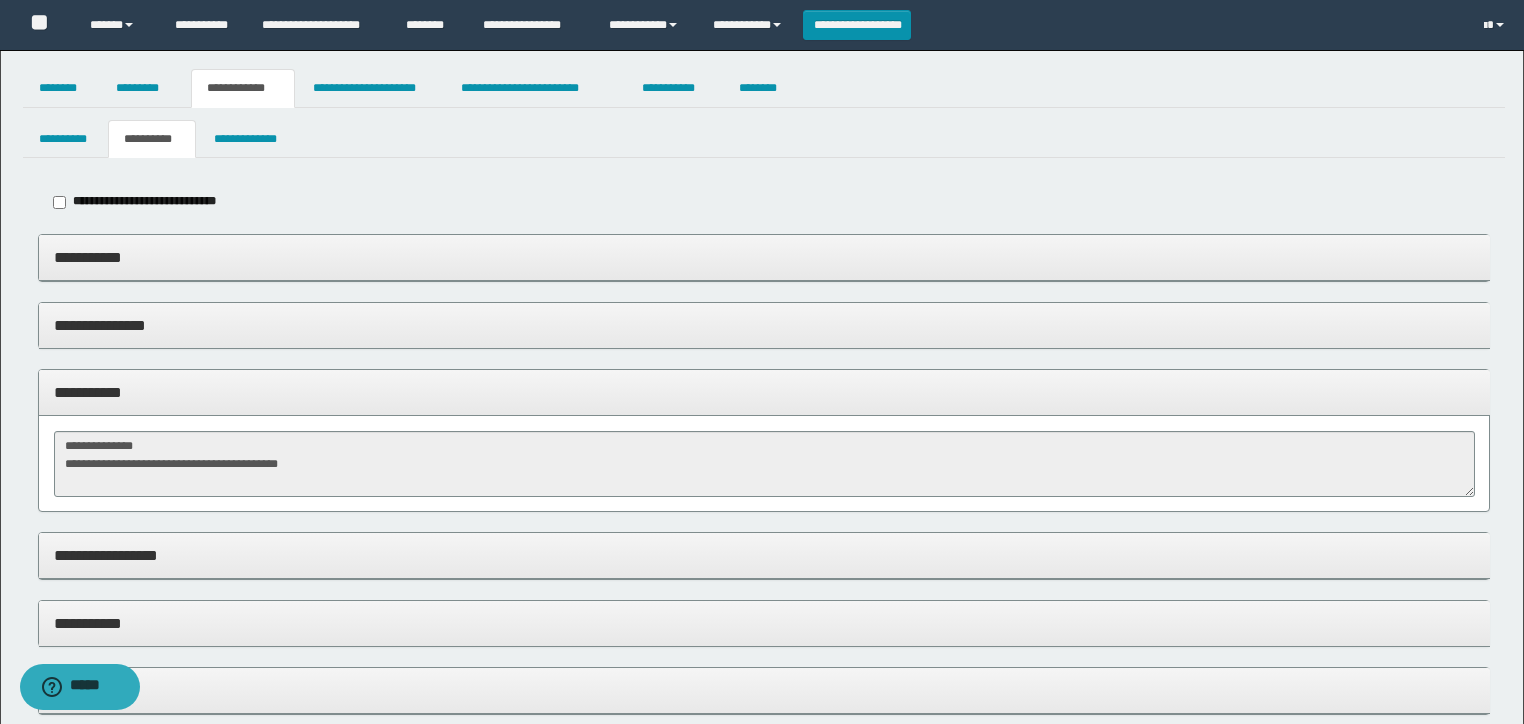 click on "**********" at bounding box center [764, 392] 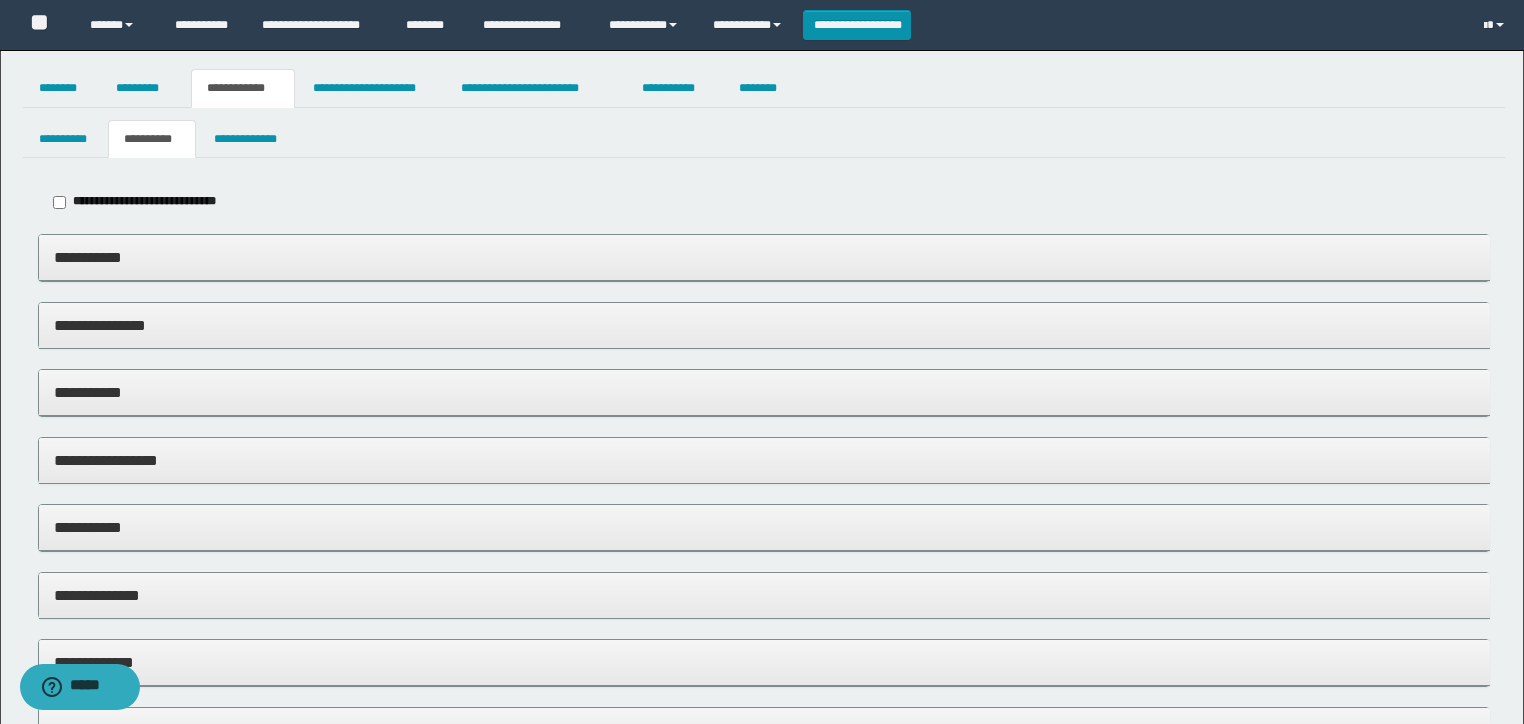 drag, startPoint x: 324, startPoint y: 250, endPoint x: 935, endPoint y: 336, distance: 617.0227 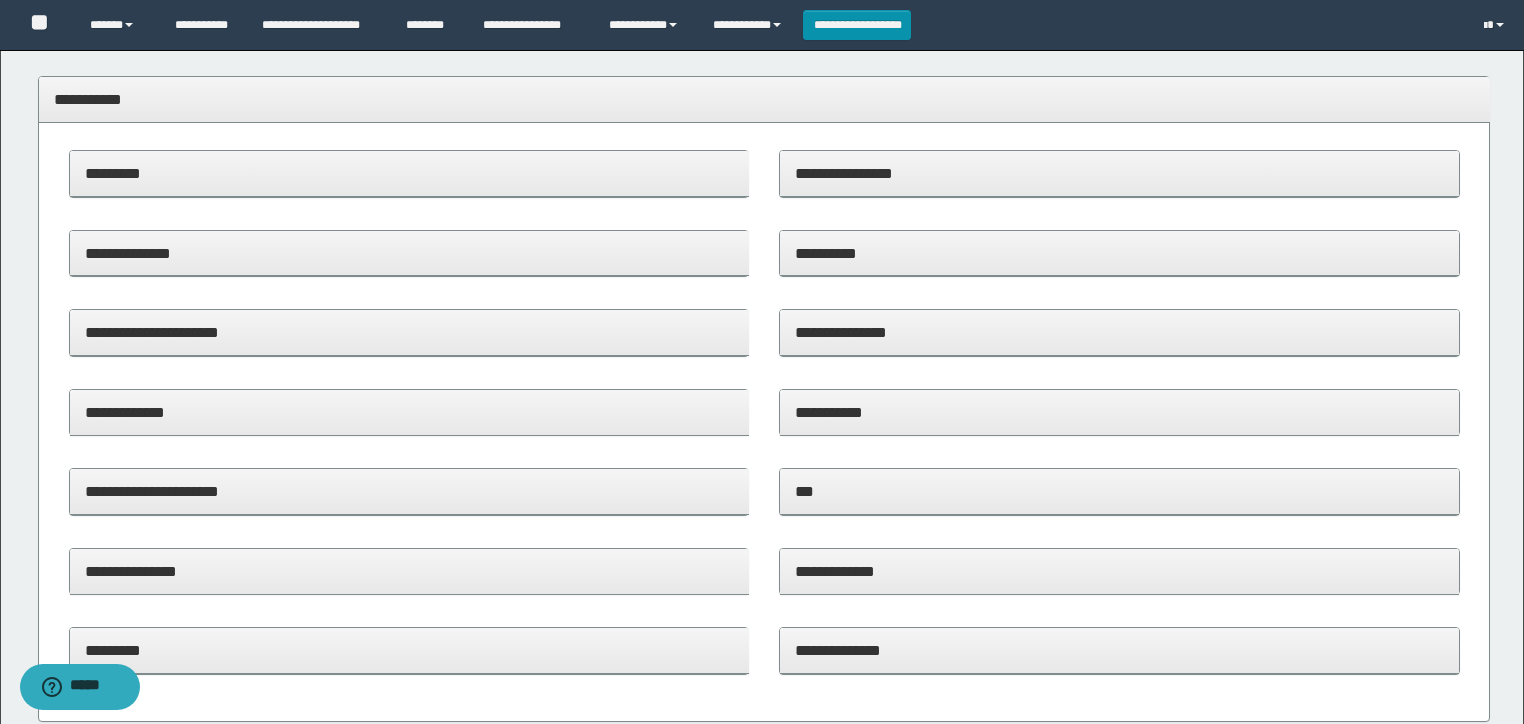 scroll, scrollTop: 160, scrollLeft: 0, axis: vertical 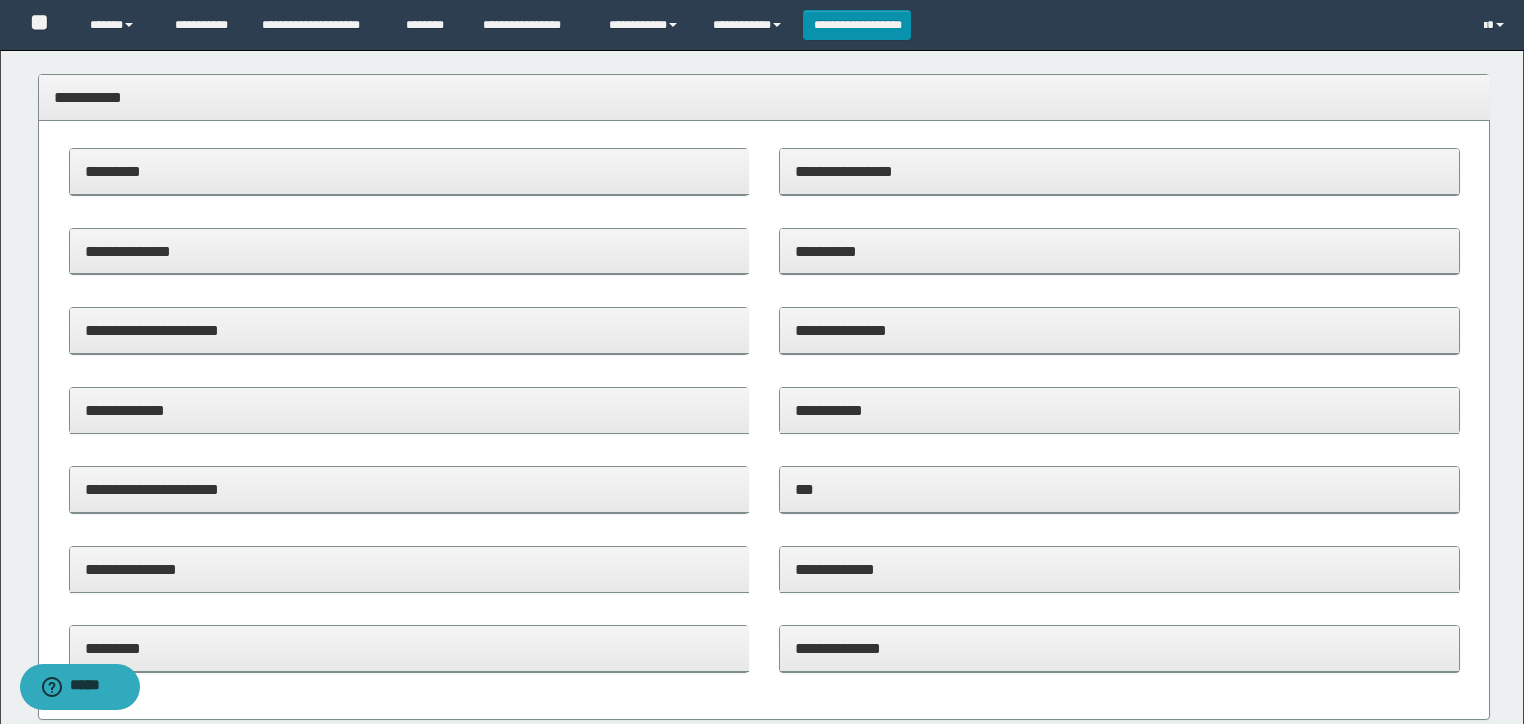 click on "**********" at bounding box center [1119, 171] 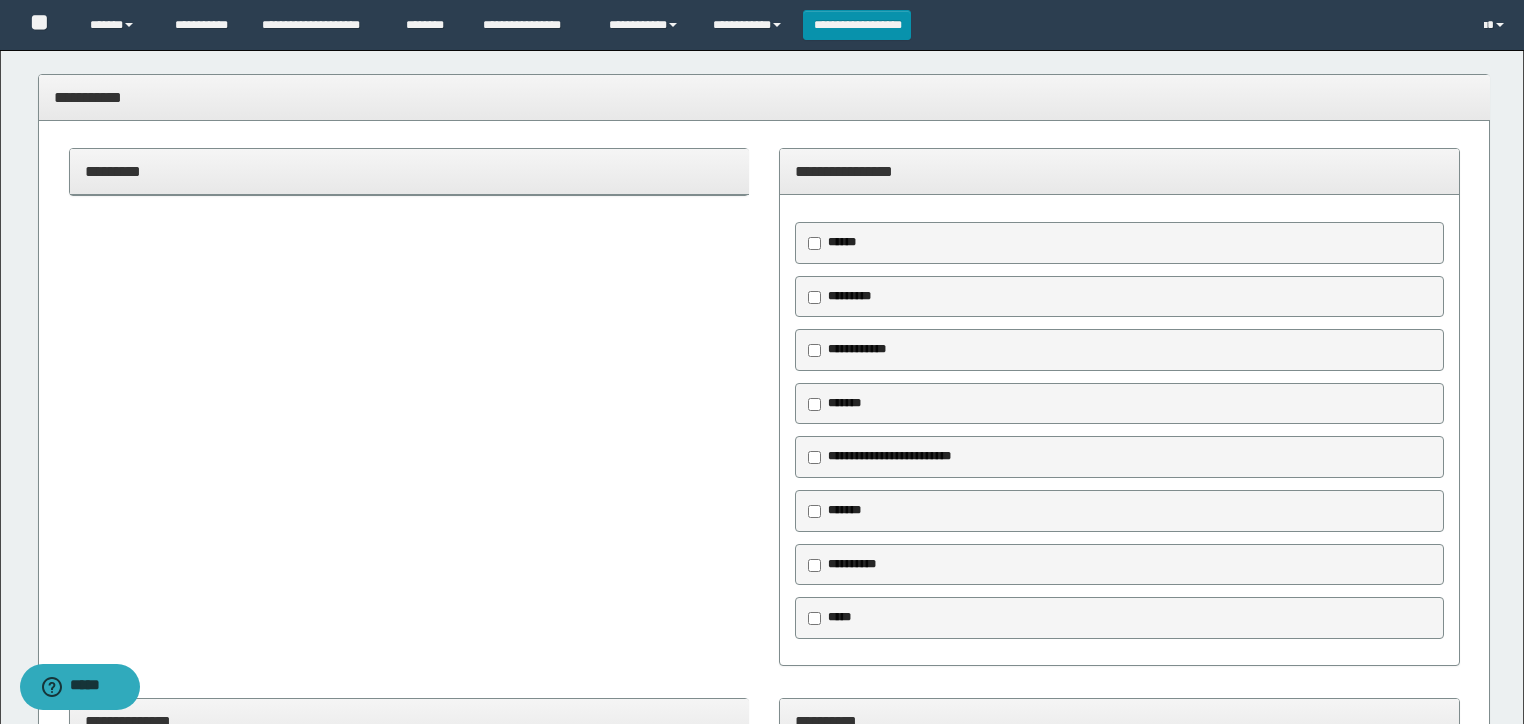 click on "**********" at bounding box center (854, 350) 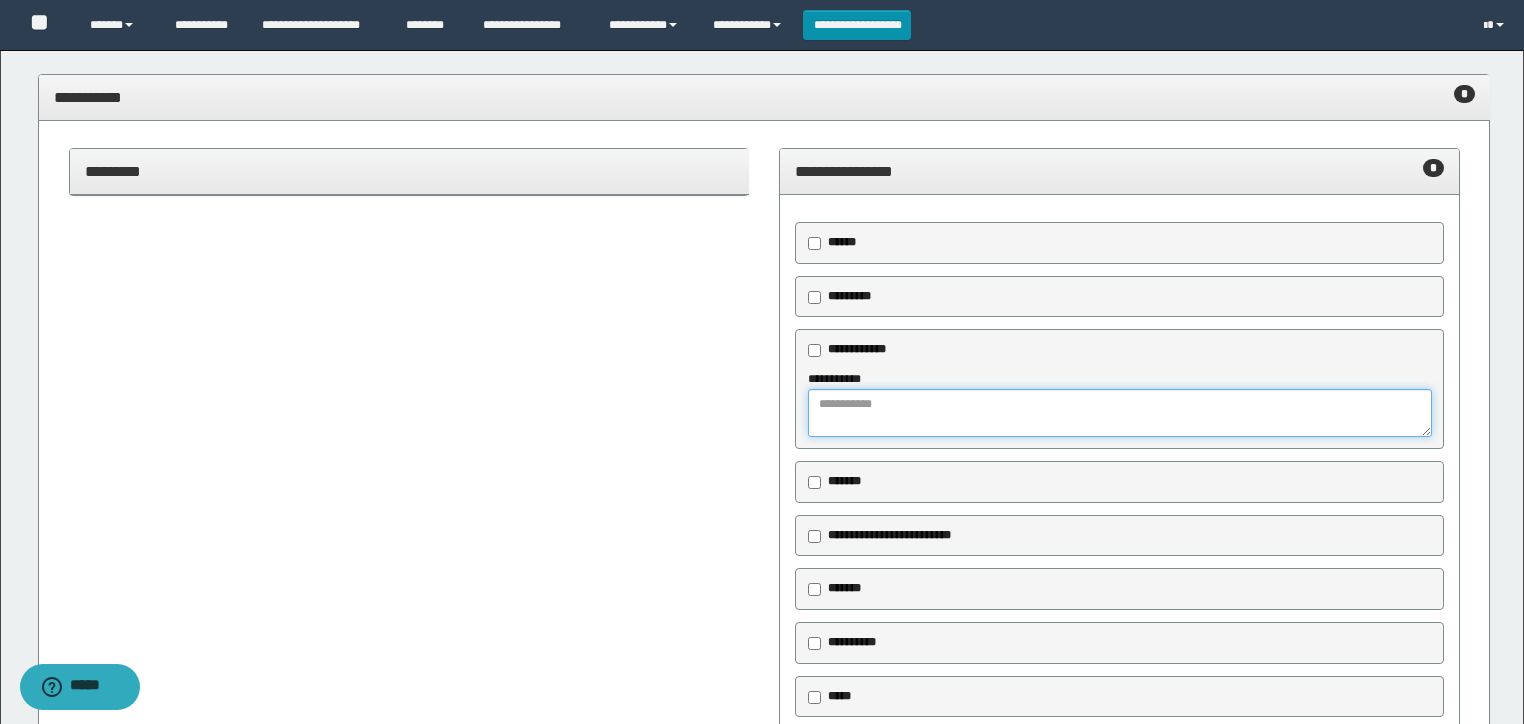 click at bounding box center [1119, 413] 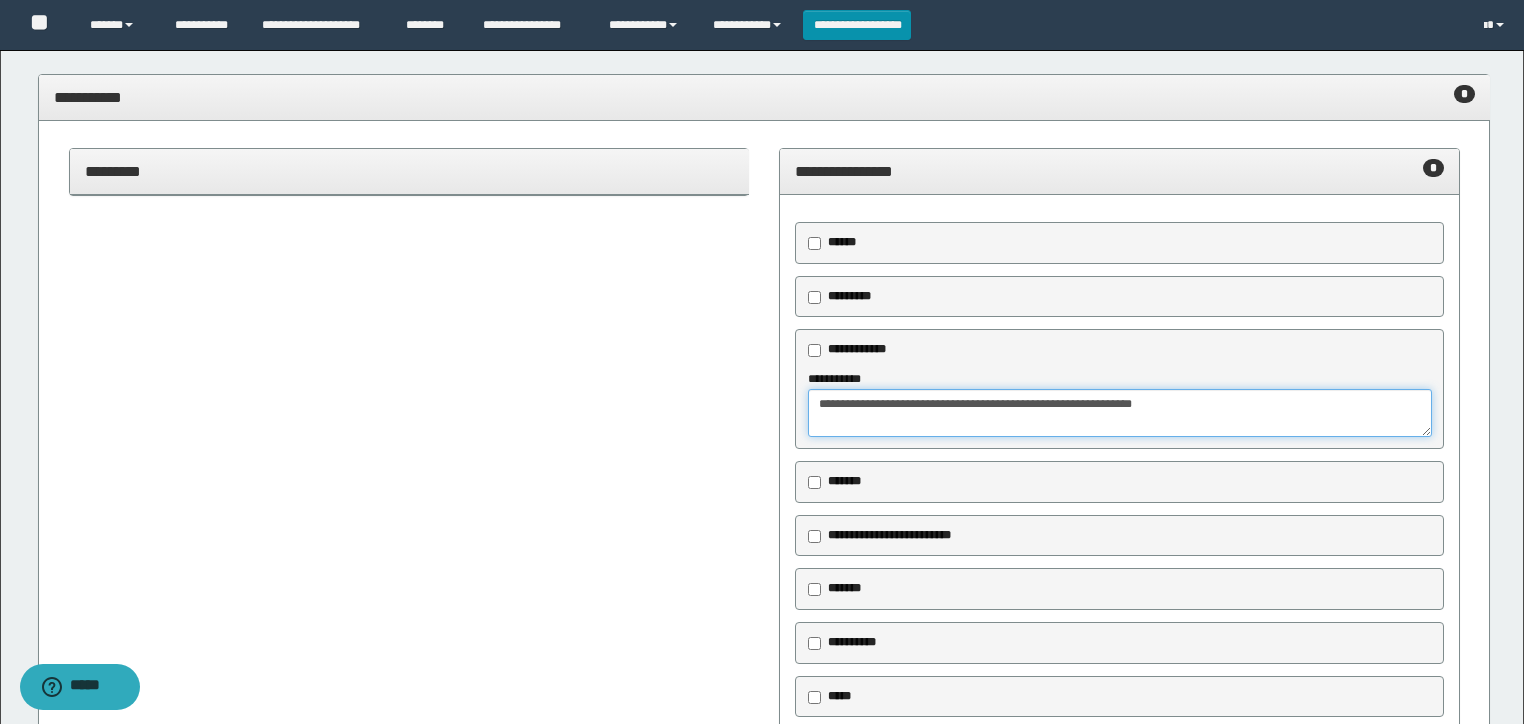 drag, startPoint x: 853, startPoint y: 405, endPoint x: 1173, endPoint y: 412, distance: 320.07654 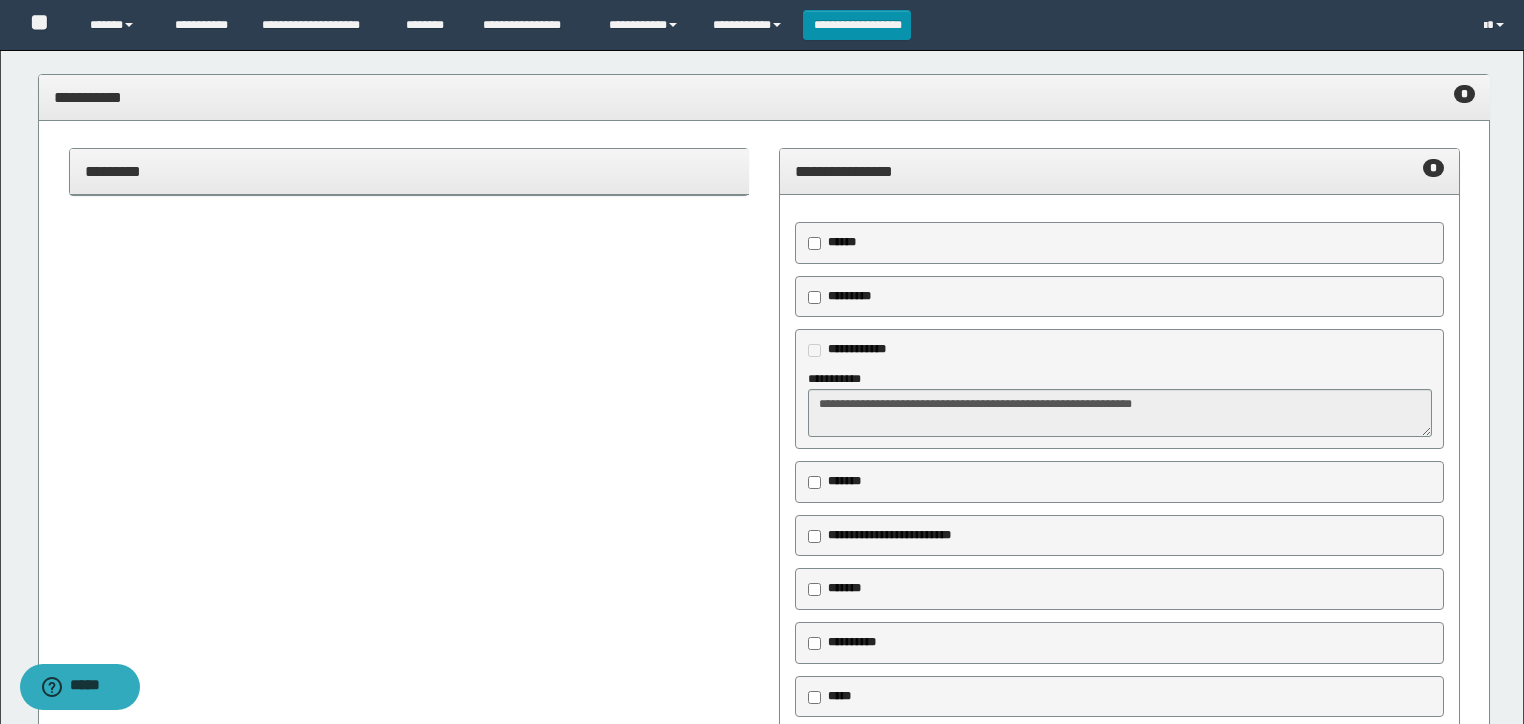 click on "**********" at bounding box center (1119, 171) 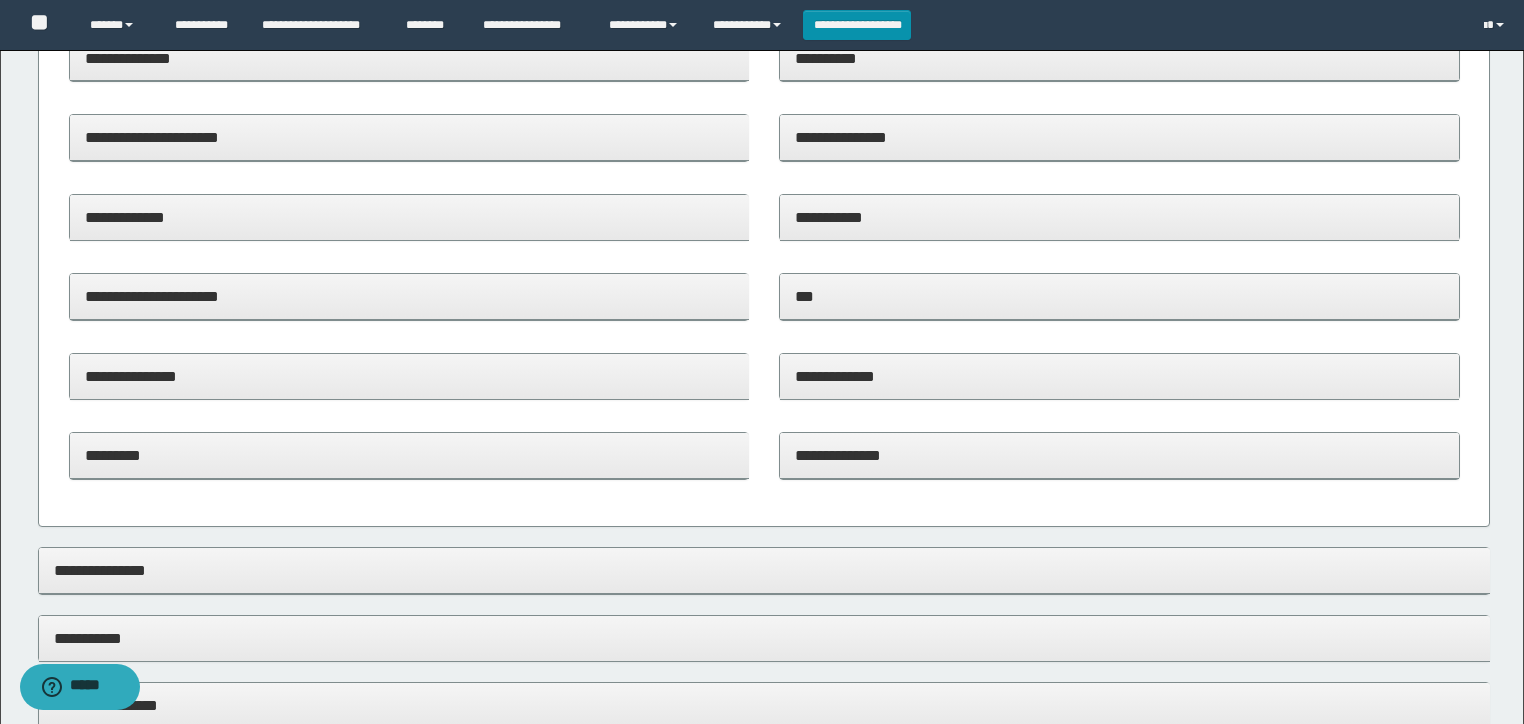 scroll, scrollTop: 160, scrollLeft: 0, axis: vertical 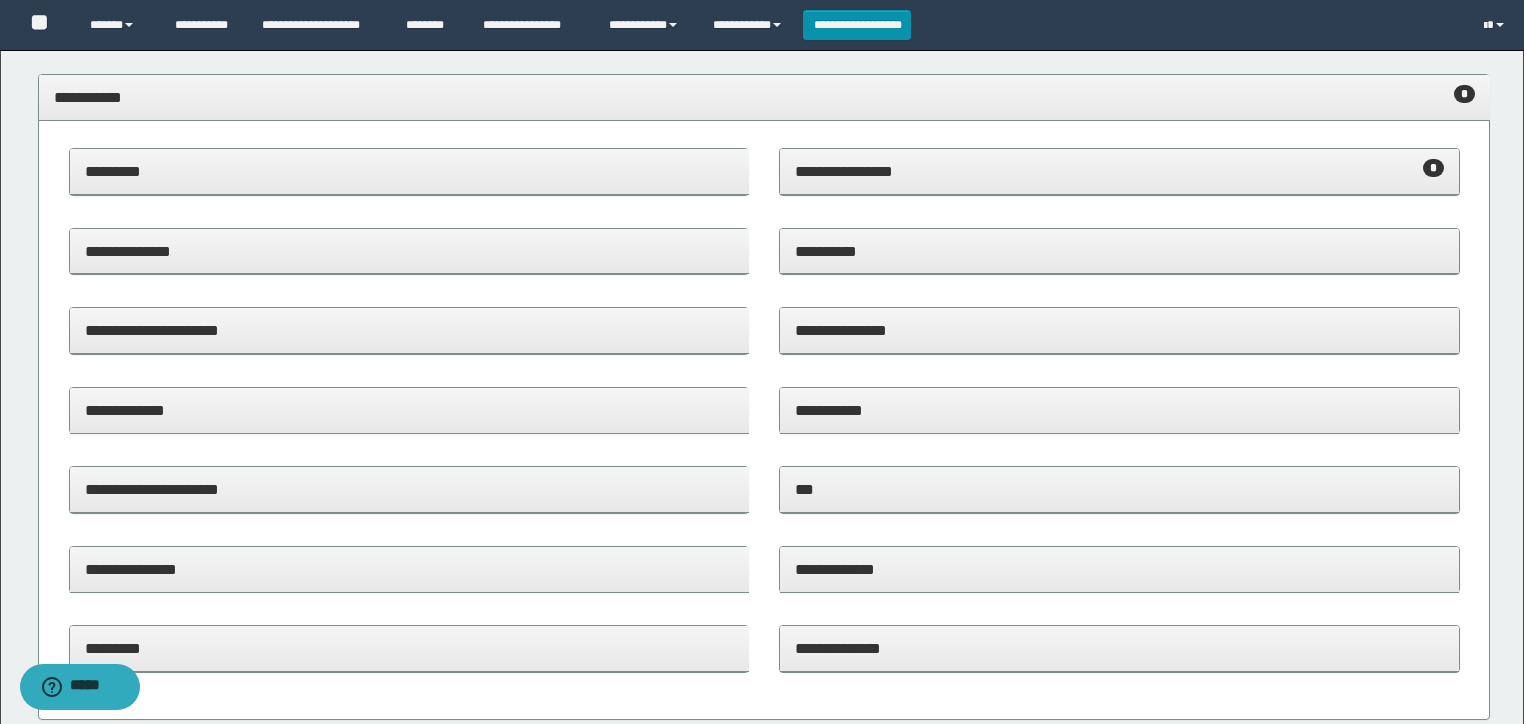 click on "**********" at bounding box center [764, 97] 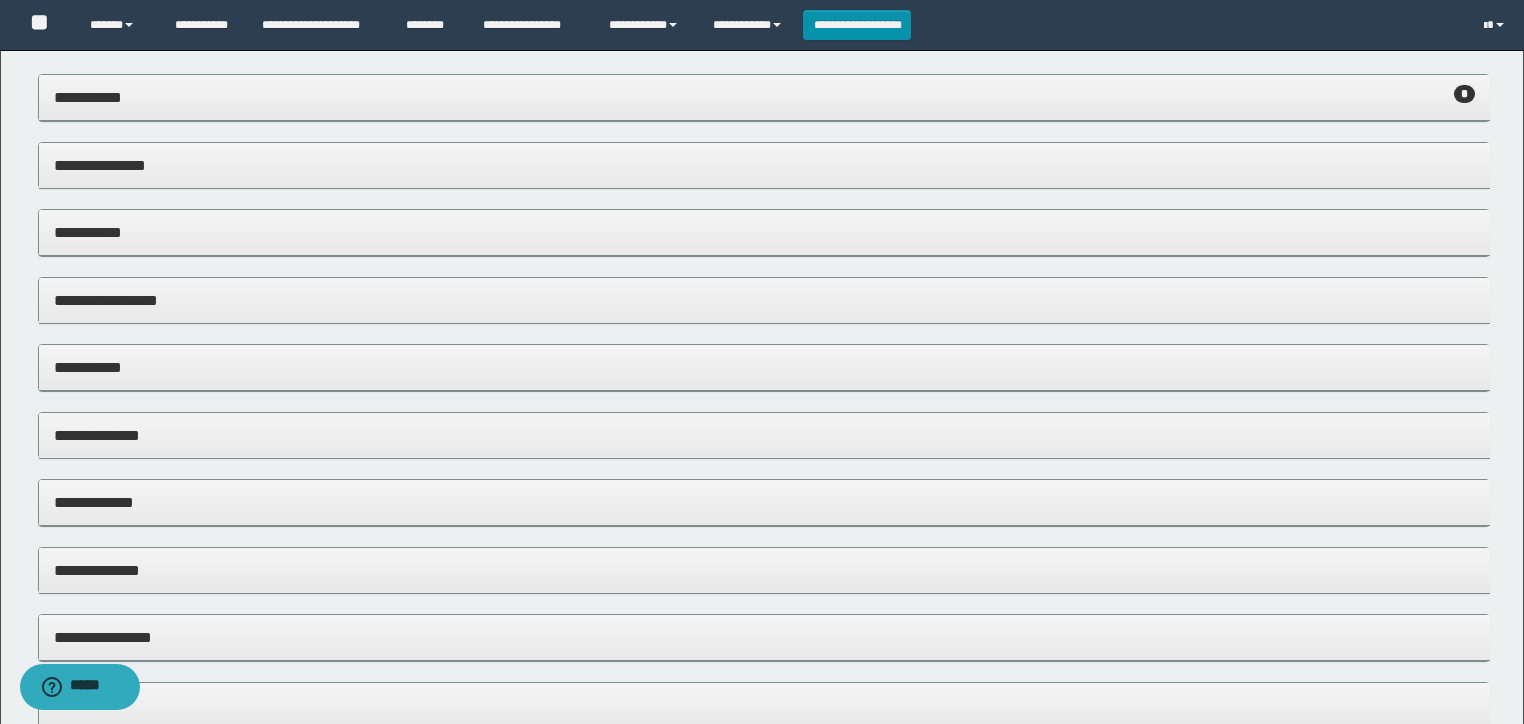 scroll, scrollTop: 339, scrollLeft: 0, axis: vertical 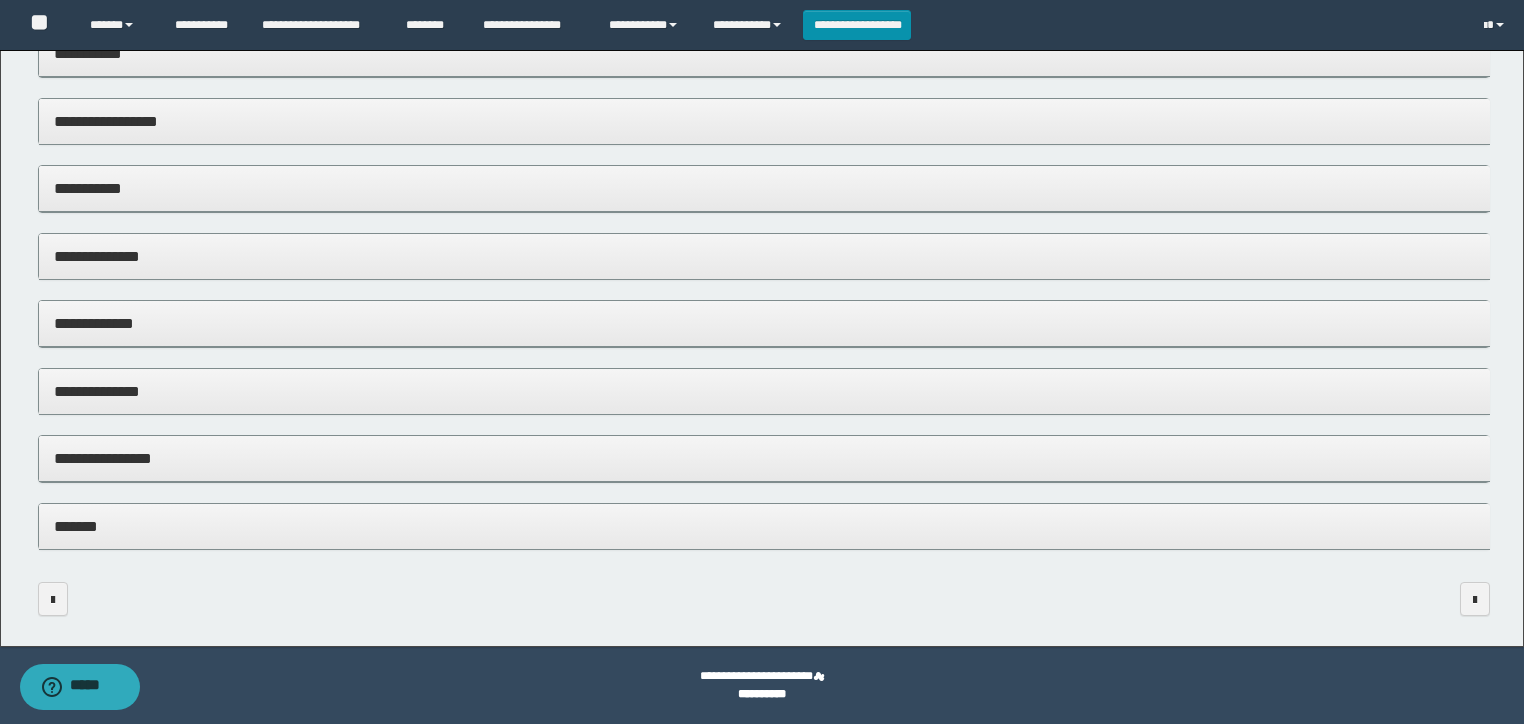click on "**********" at bounding box center [764, 256] 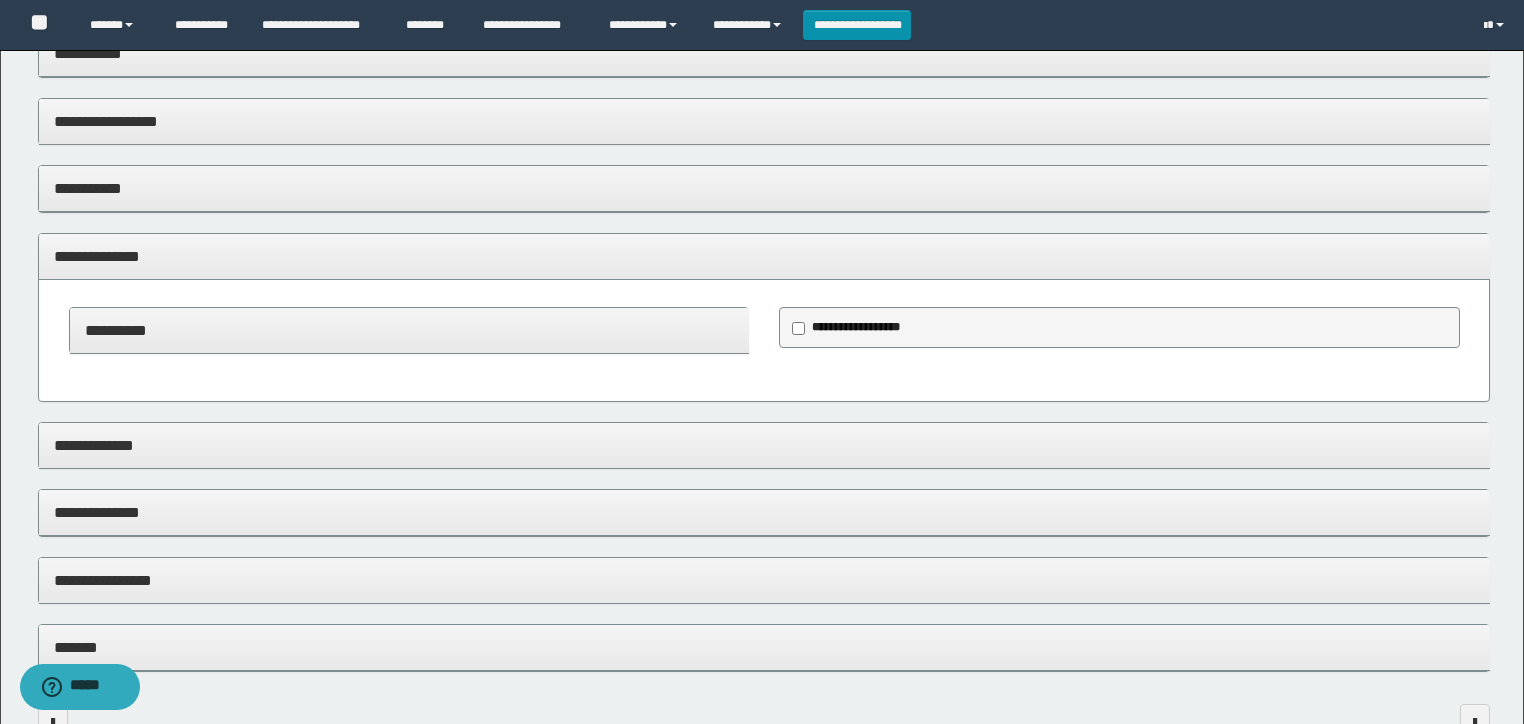 click on "**********" at bounding box center (860, 328) 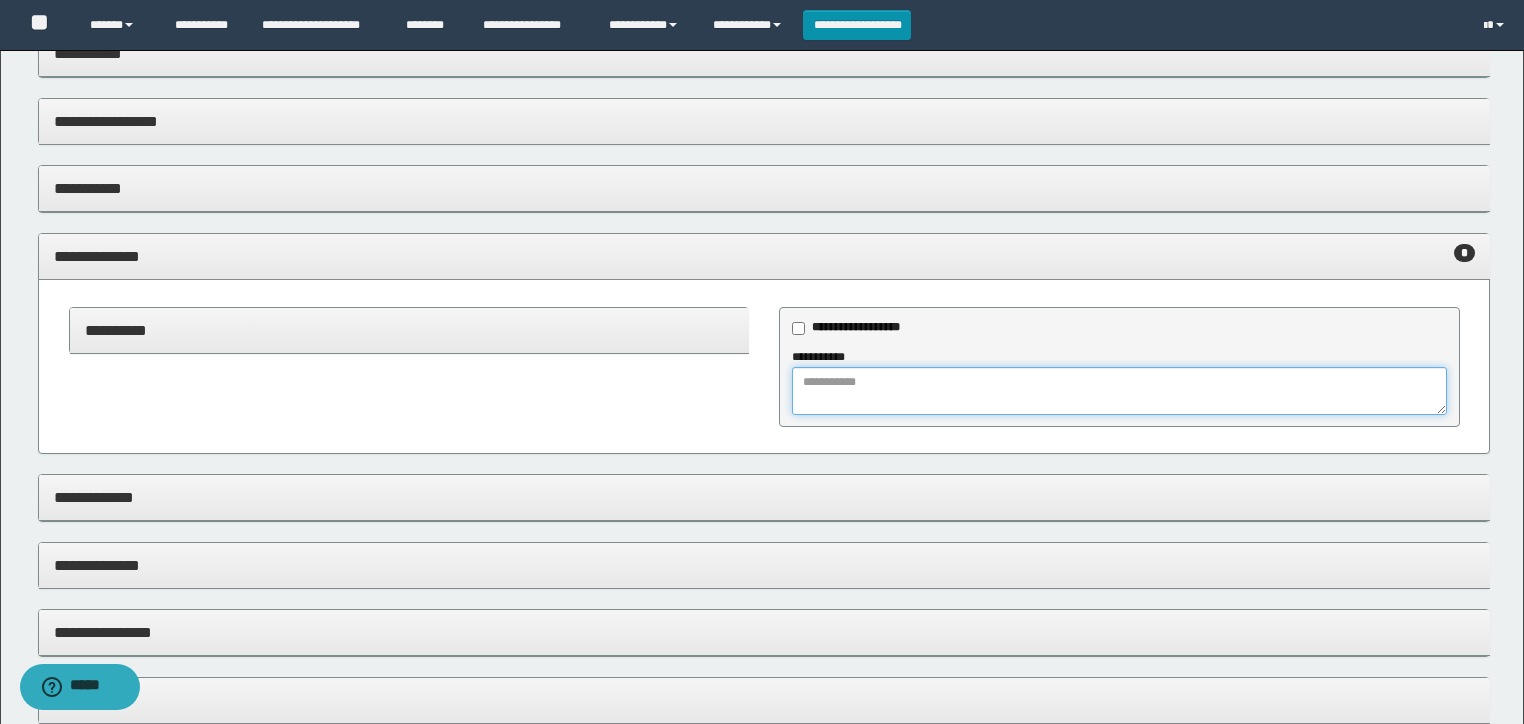 click at bounding box center [1119, 391] 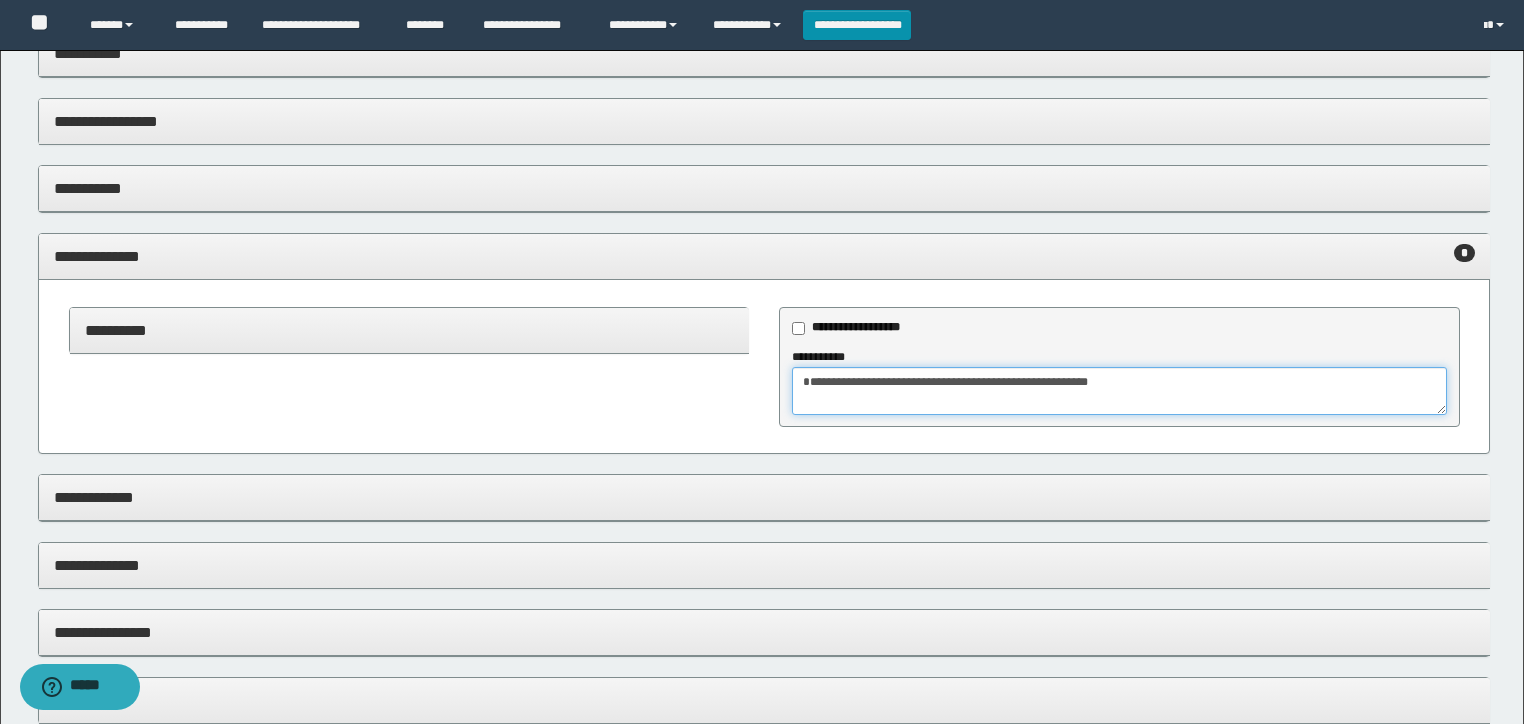 type on "**********" 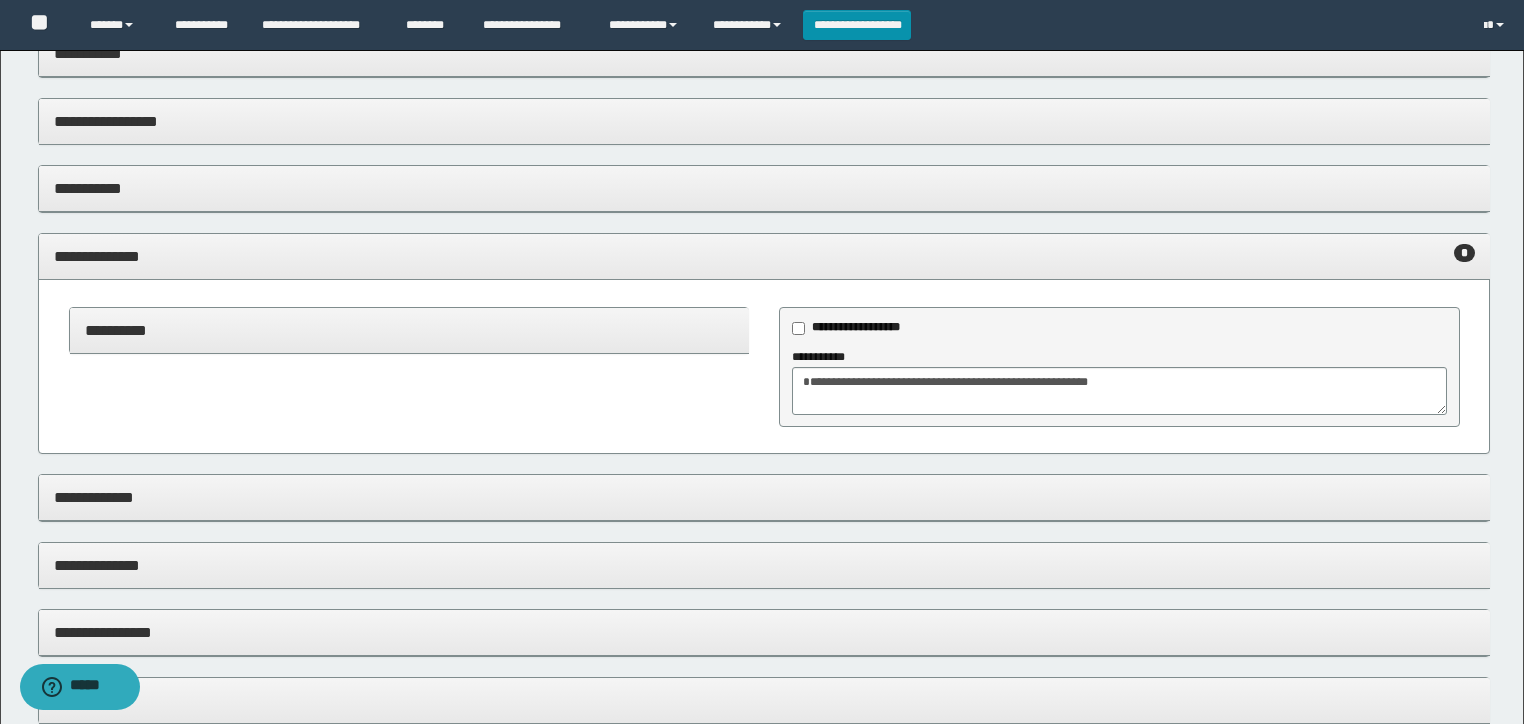 click on "**********" at bounding box center (764, 256) 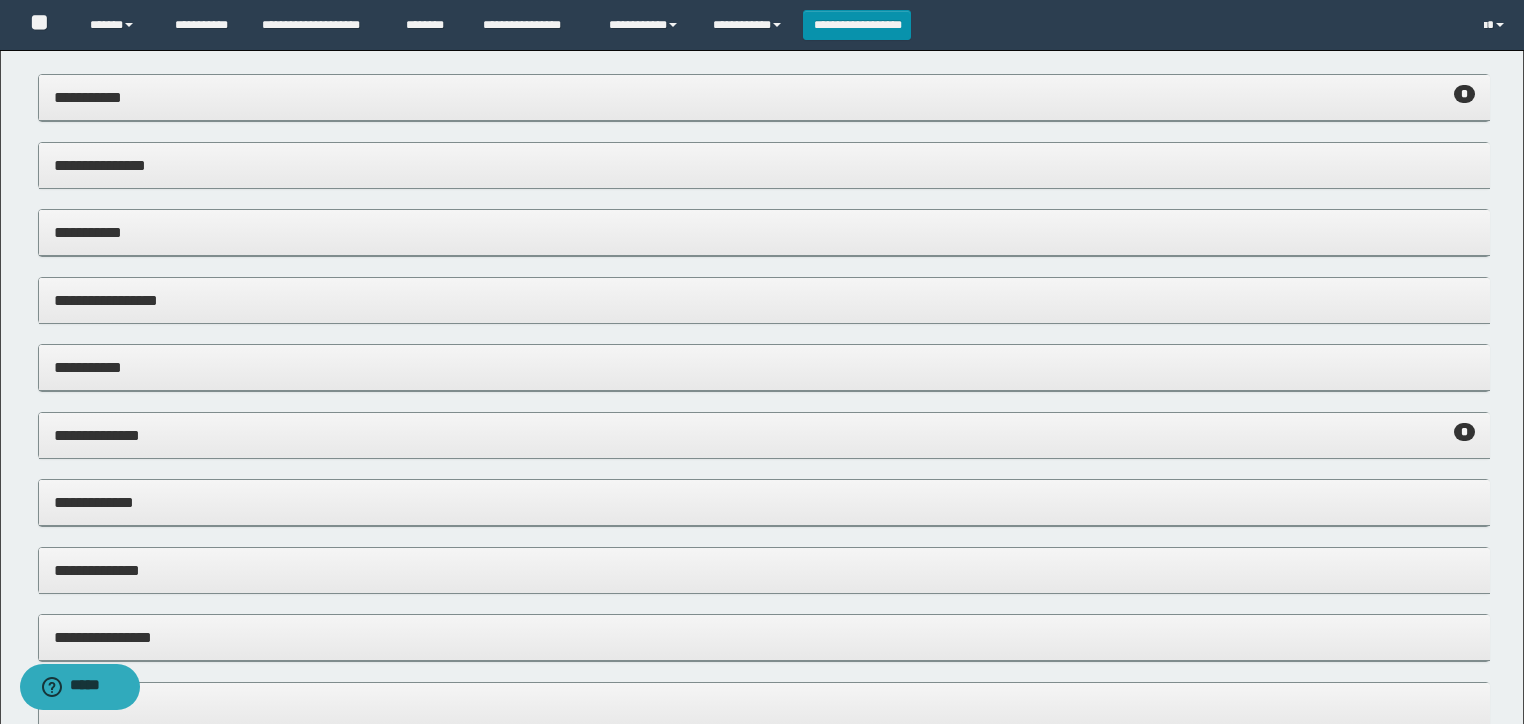 scroll, scrollTop: 0, scrollLeft: 0, axis: both 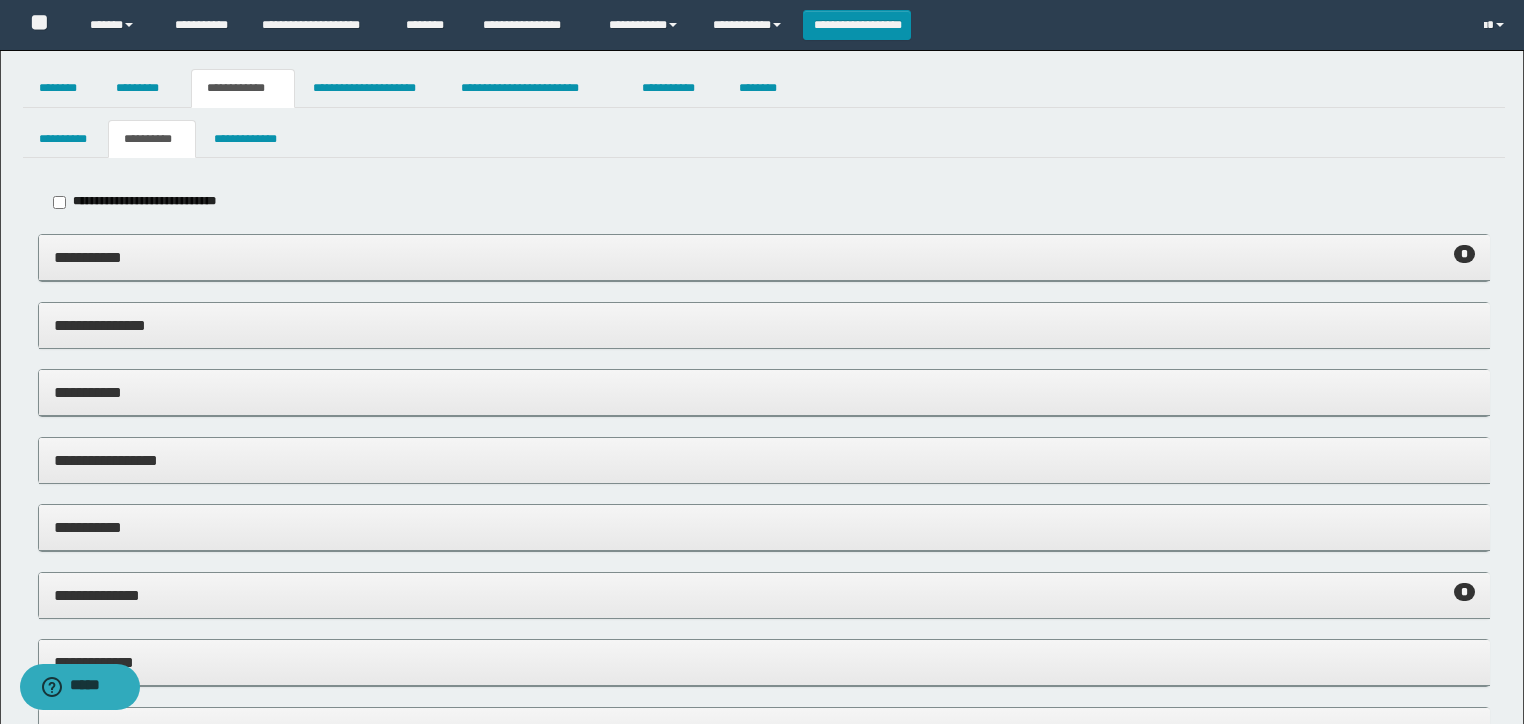 click on "**********" at bounding box center [764, 257] 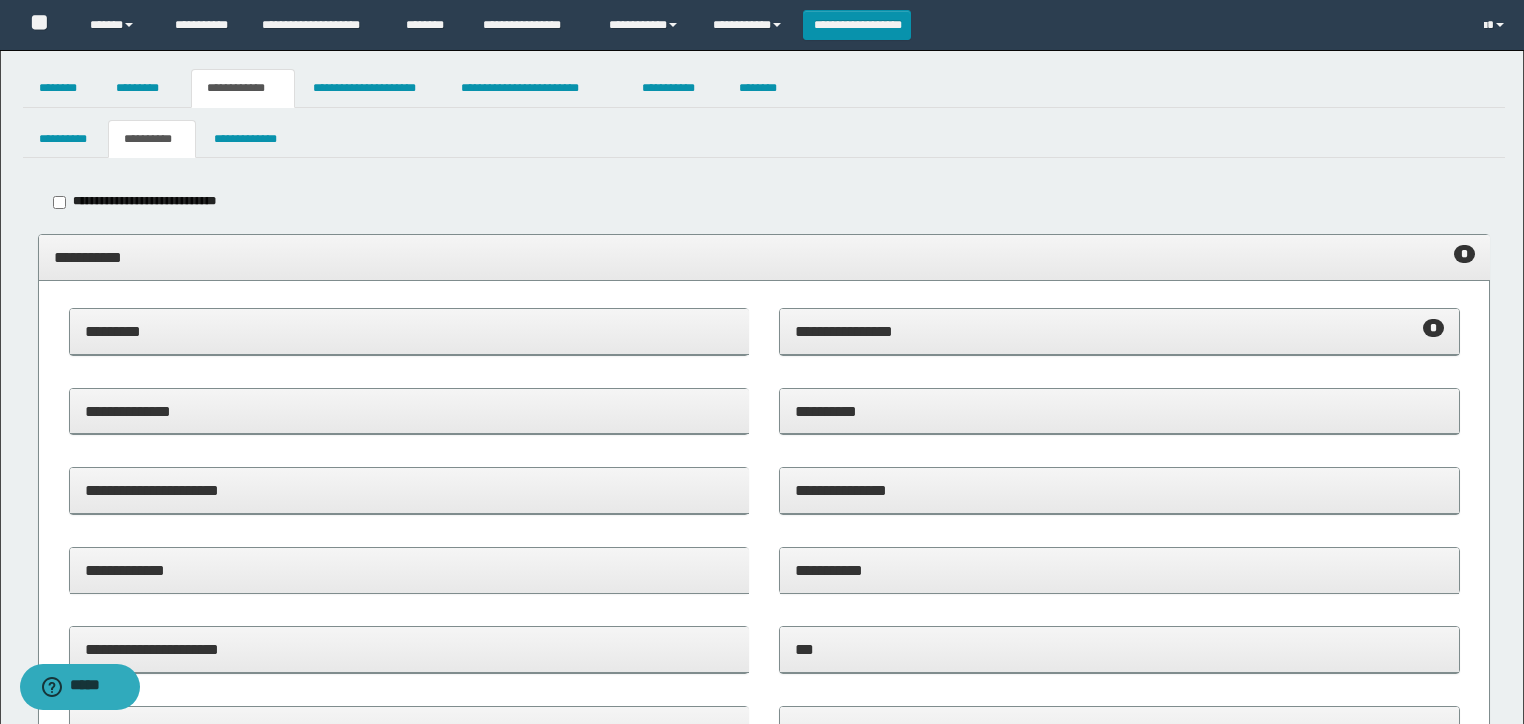 scroll, scrollTop: 320, scrollLeft: 0, axis: vertical 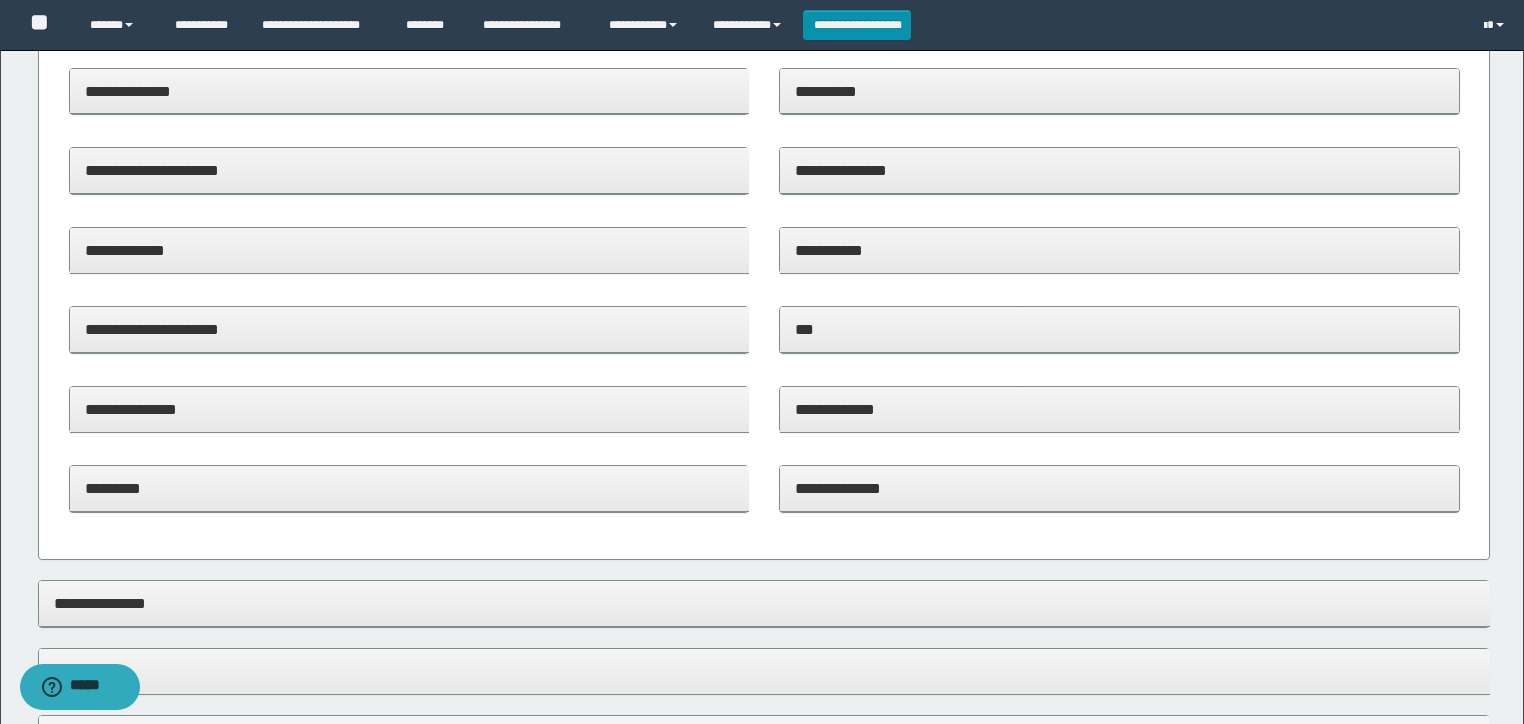 click on "**********" at bounding box center [1119, 488] 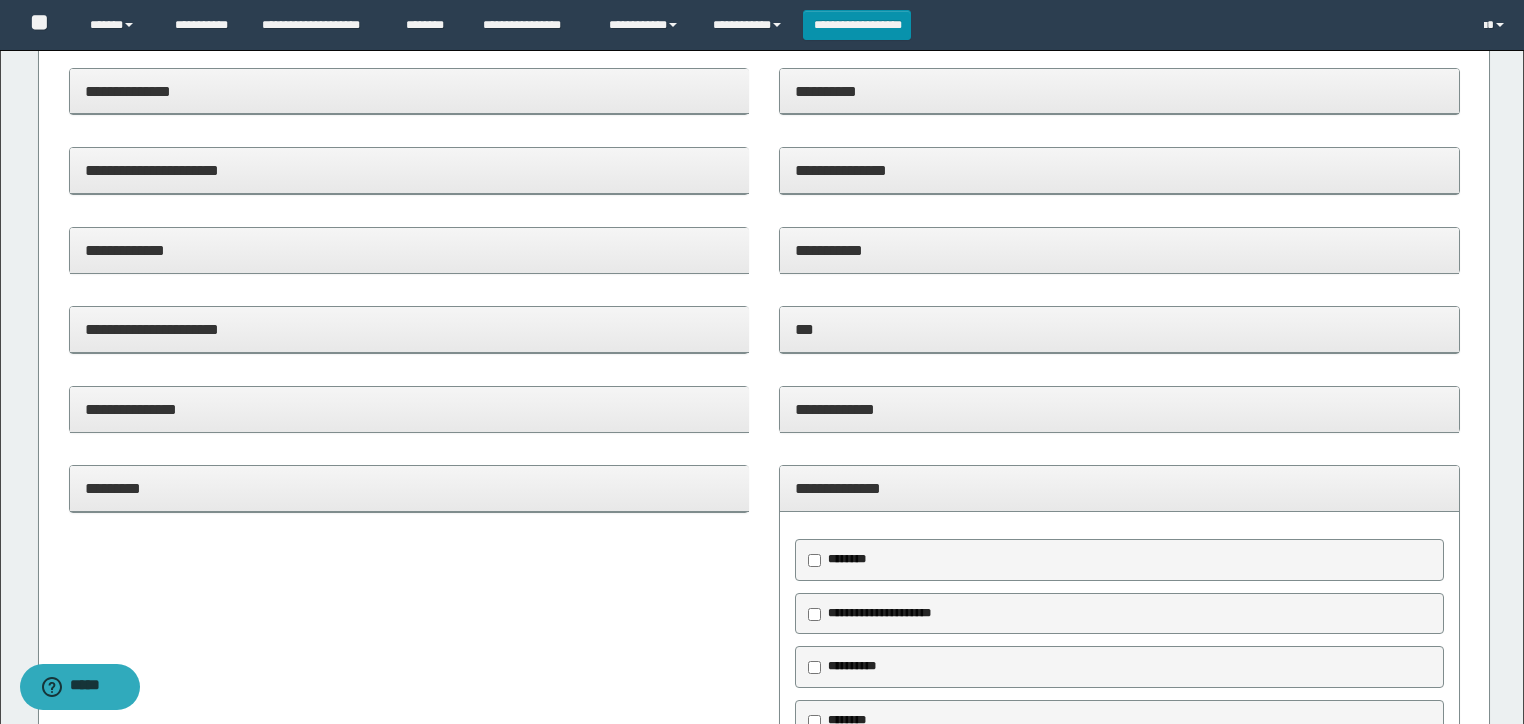 click on "**********" at bounding box center (878, 614) 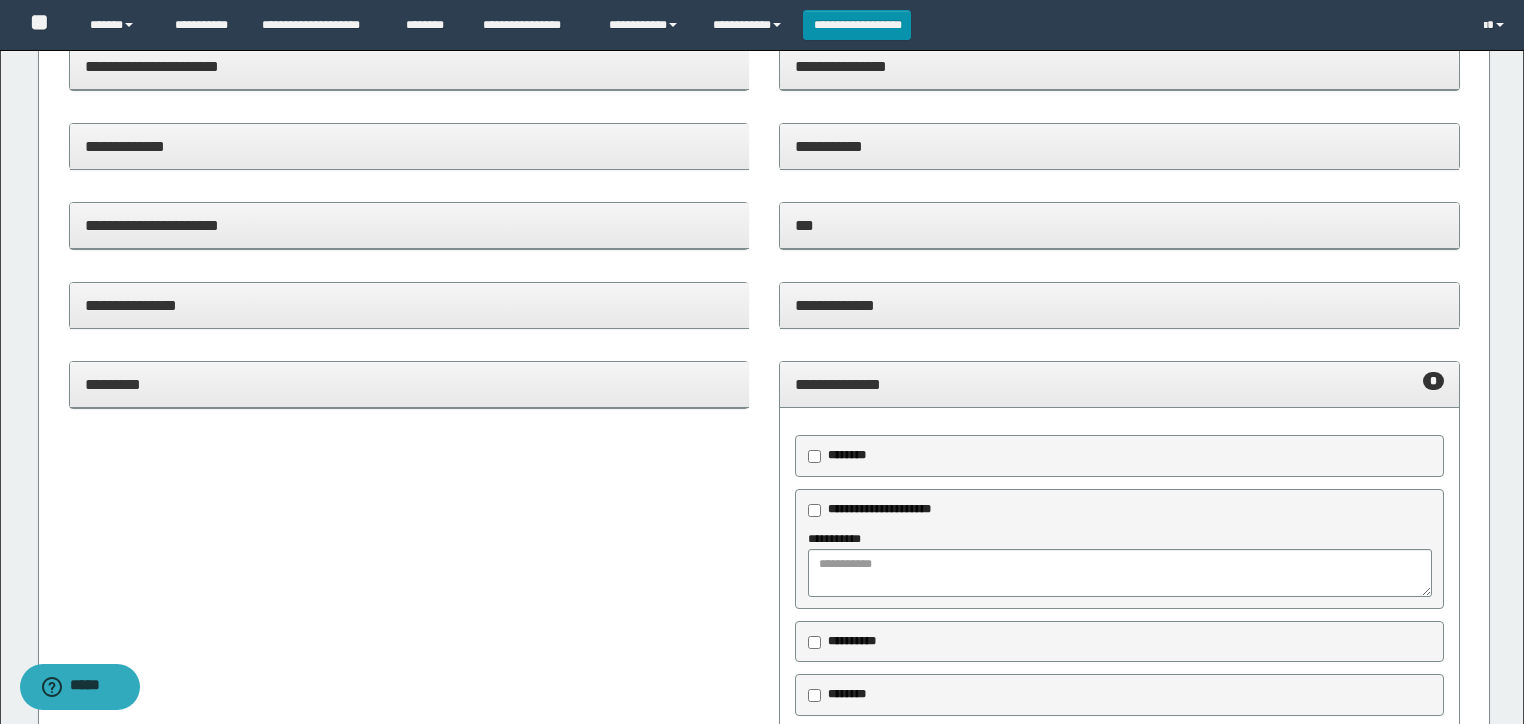 scroll, scrollTop: 560, scrollLeft: 0, axis: vertical 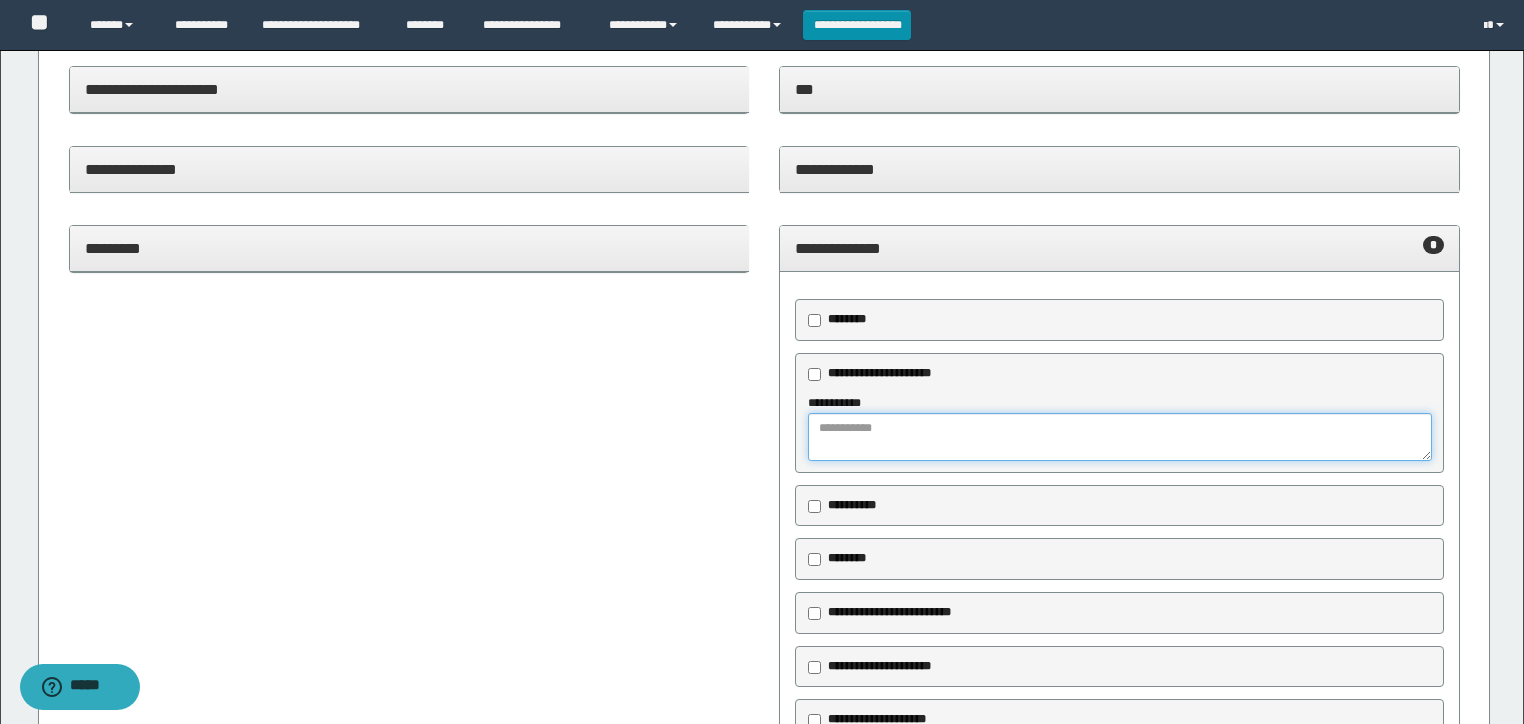 click at bounding box center (1119, 437) 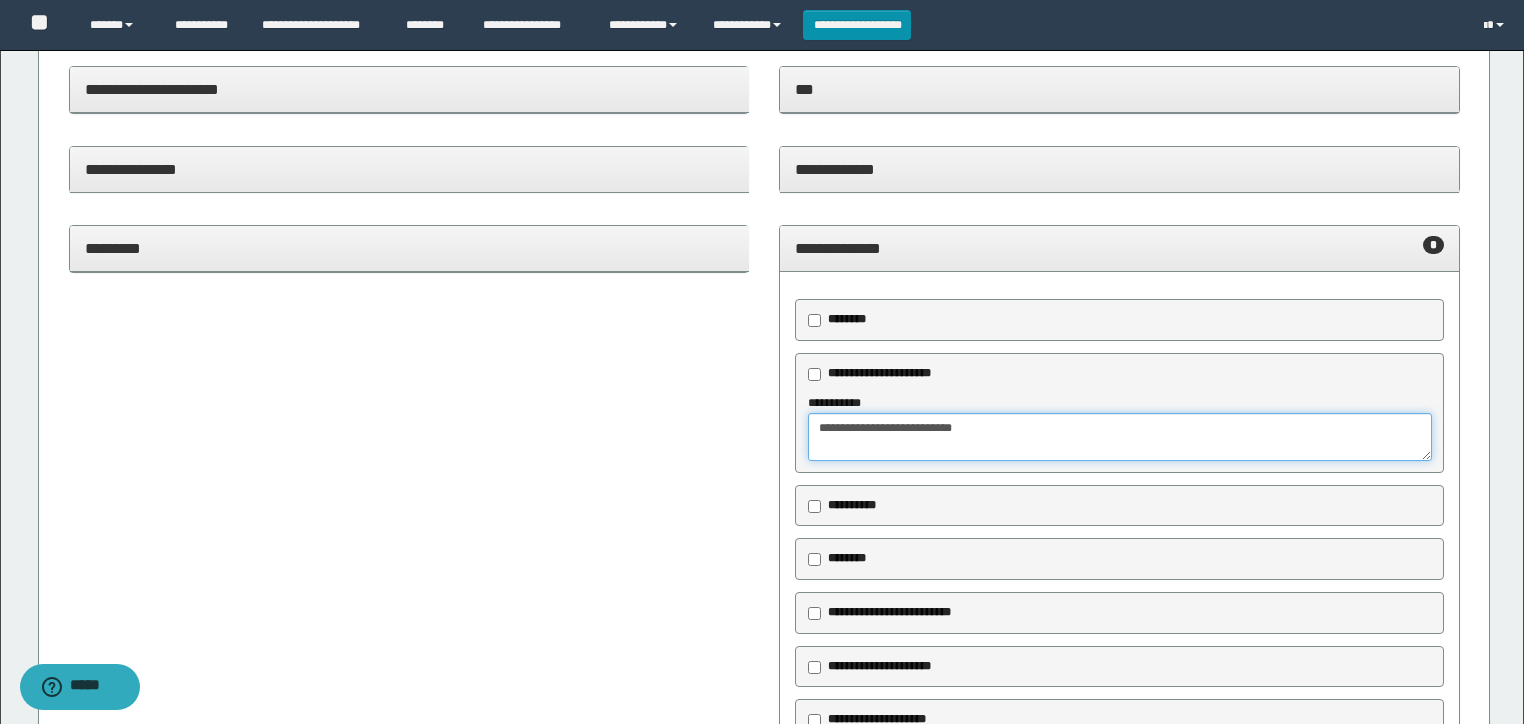 type on "**********" 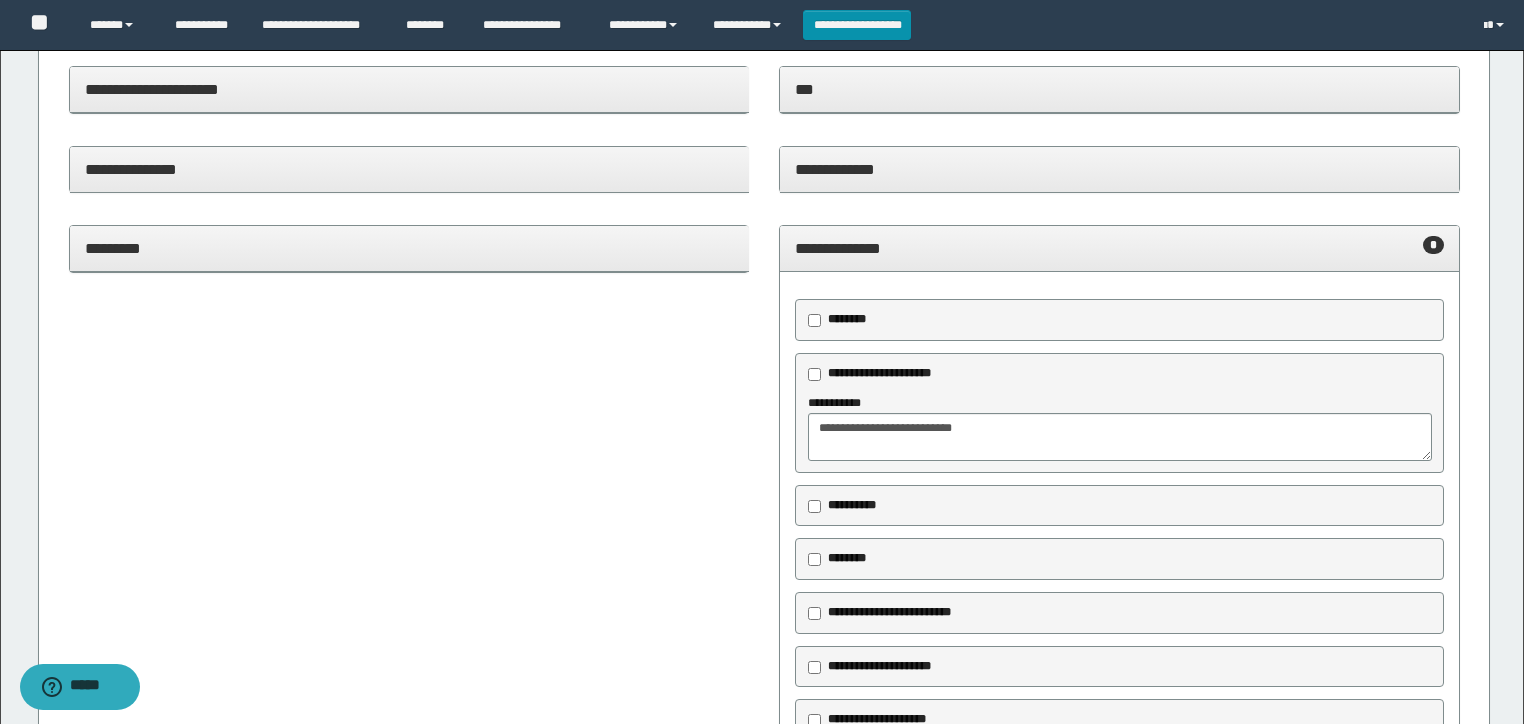 click on "**********" at bounding box center (1119, 248) 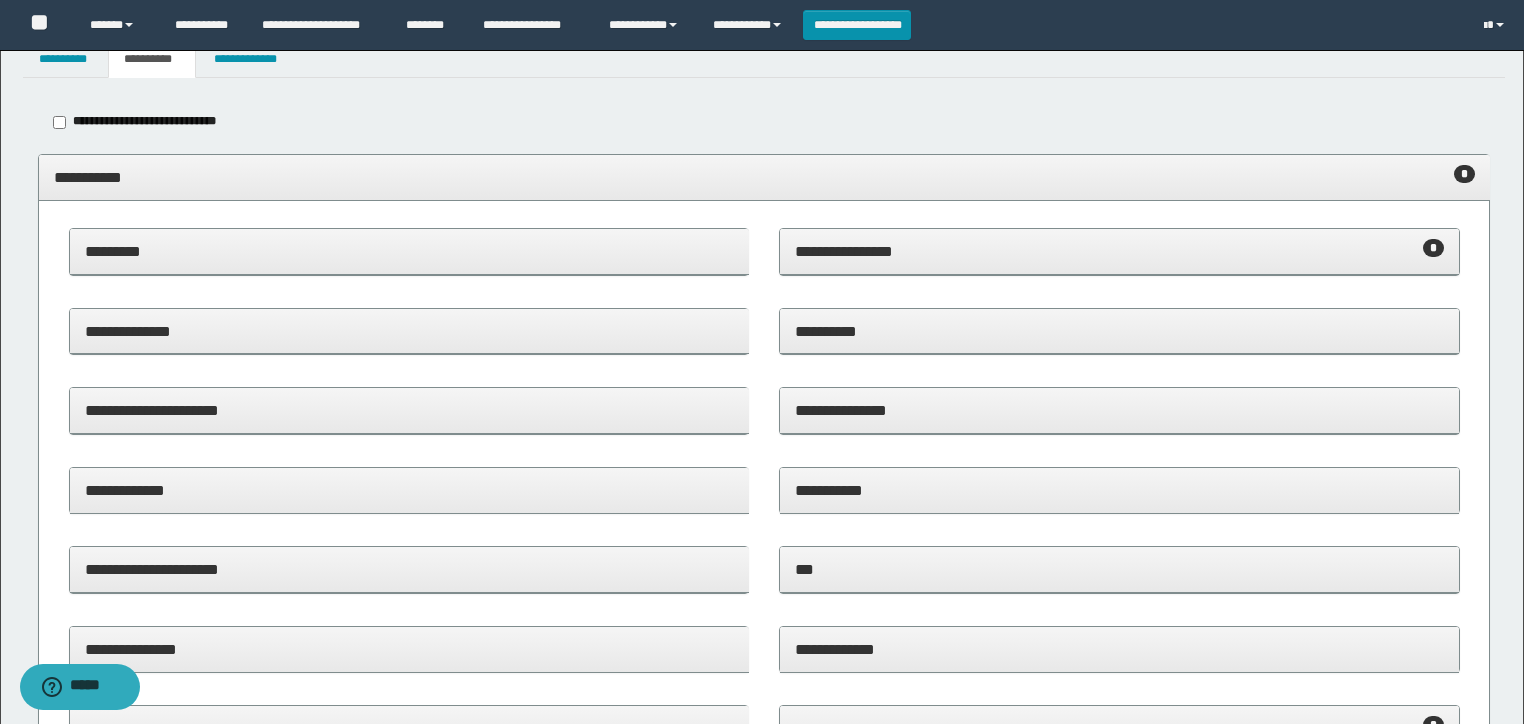 scroll, scrollTop: 0, scrollLeft: 0, axis: both 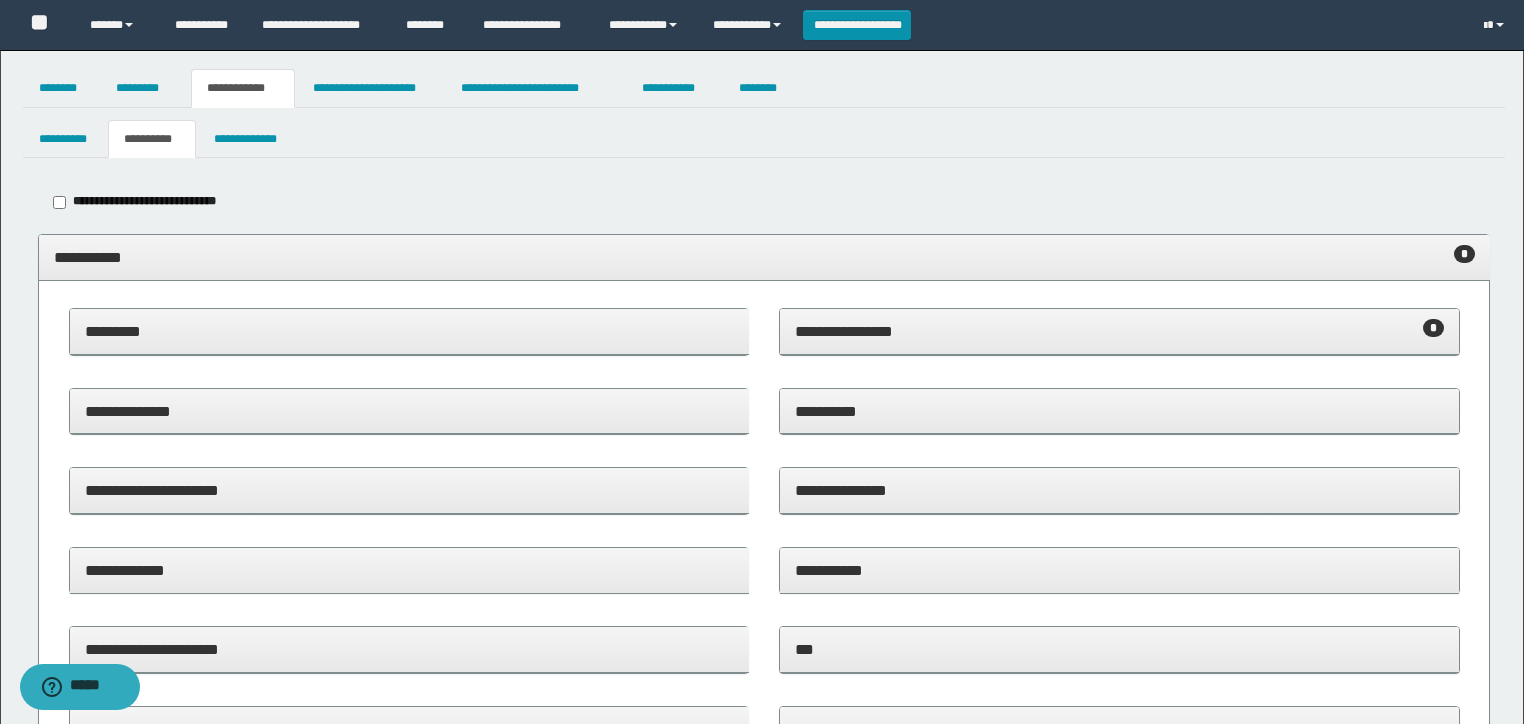 drag, startPoint x: 354, startPoint y: 258, endPoint x: 371, endPoint y: 300, distance: 45.310043 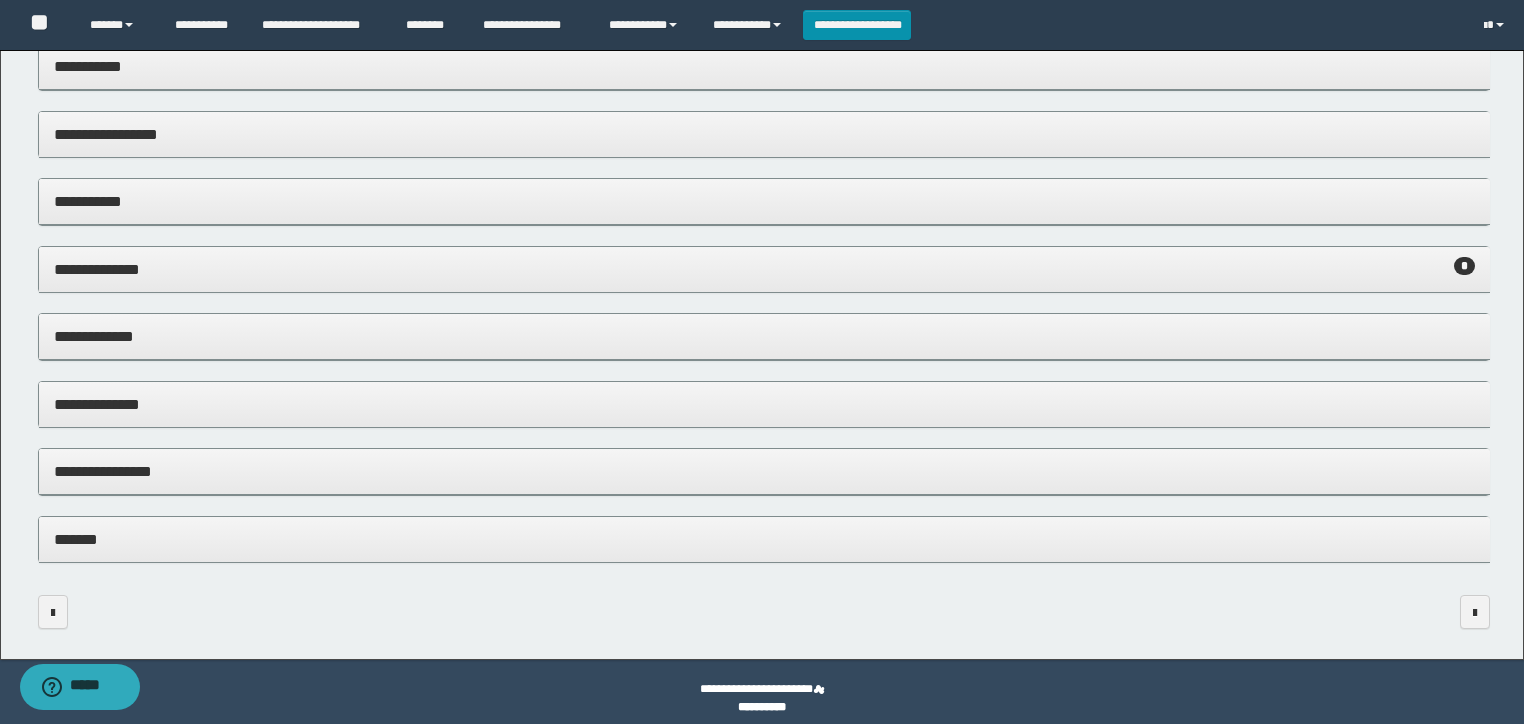 scroll, scrollTop: 339, scrollLeft: 0, axis: vertical 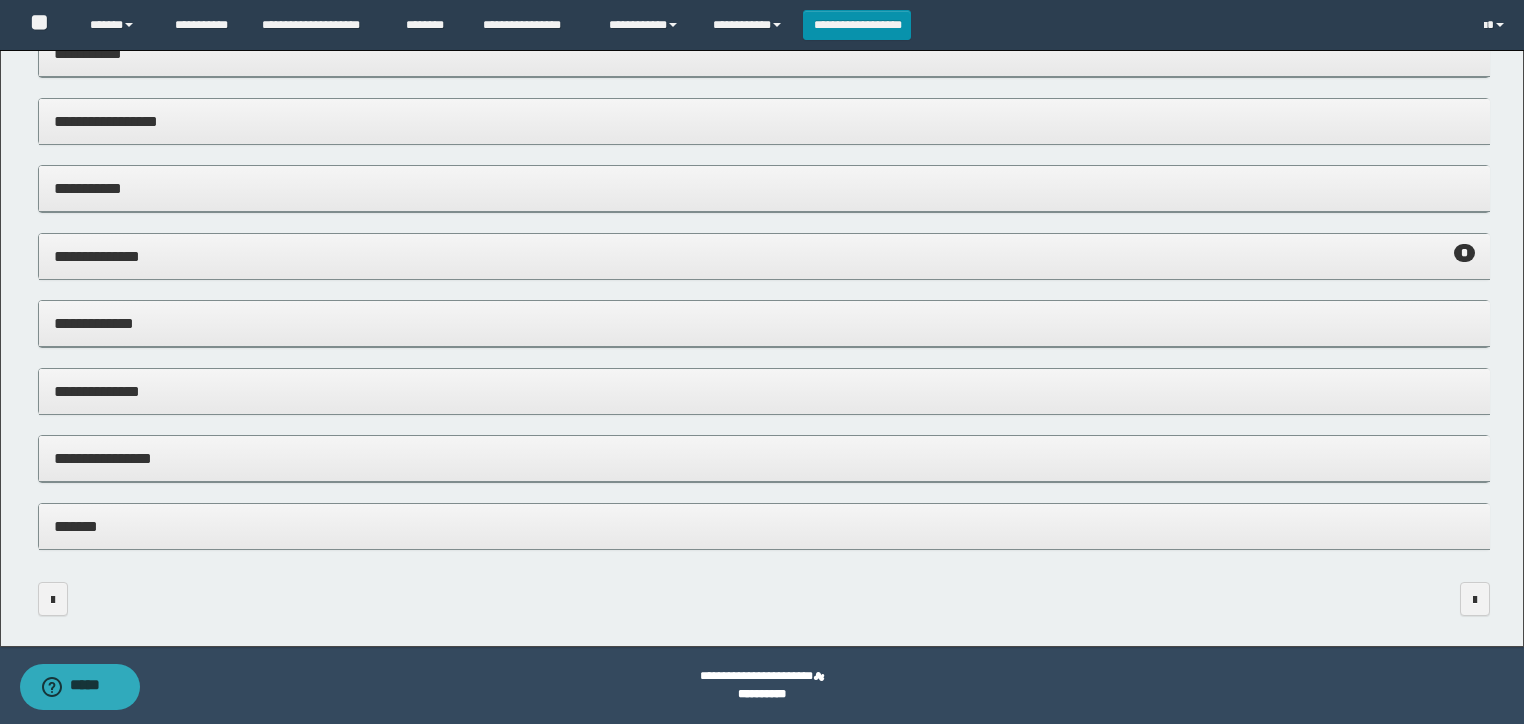 click on "**********" at bounding box center [764, 391] 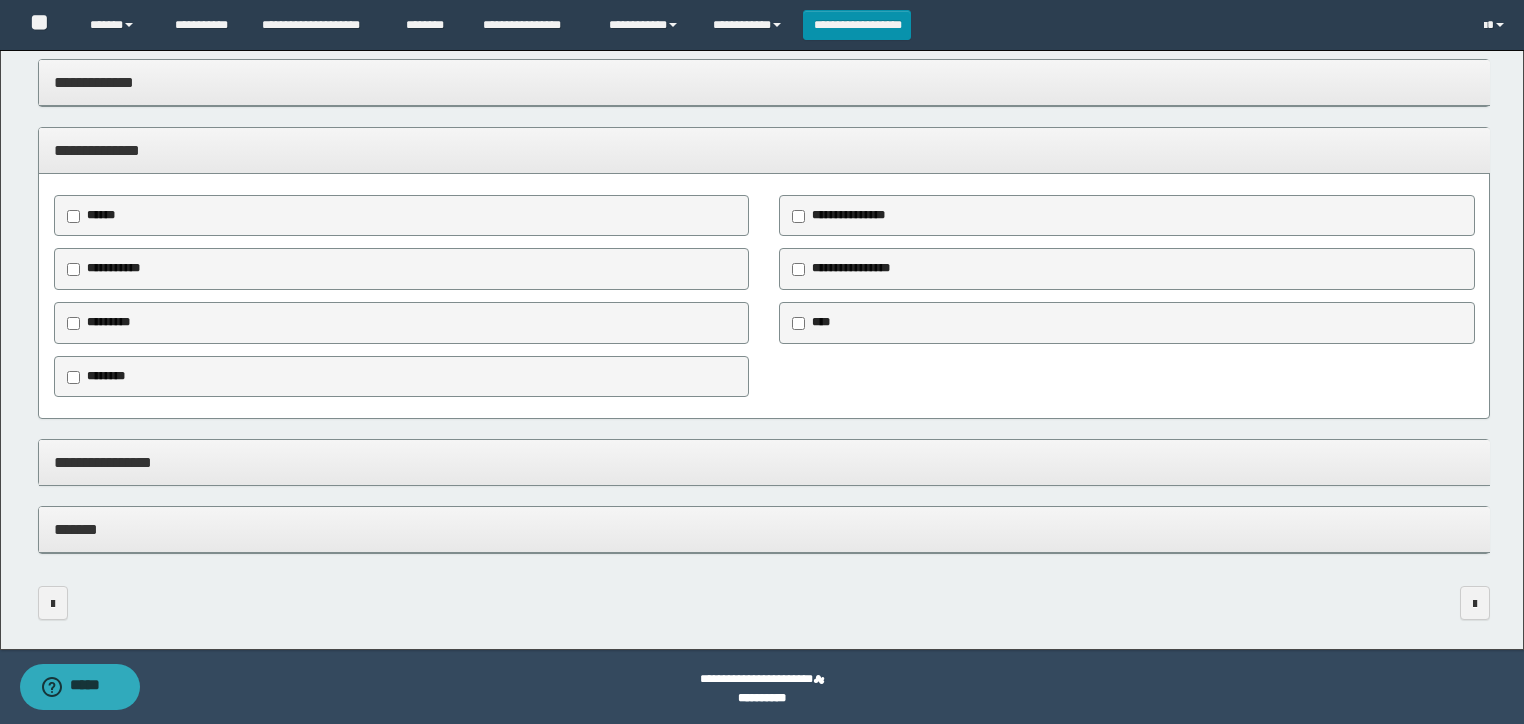scroll, scrollTop: 584, scrollLeft: 0, axis: vertical 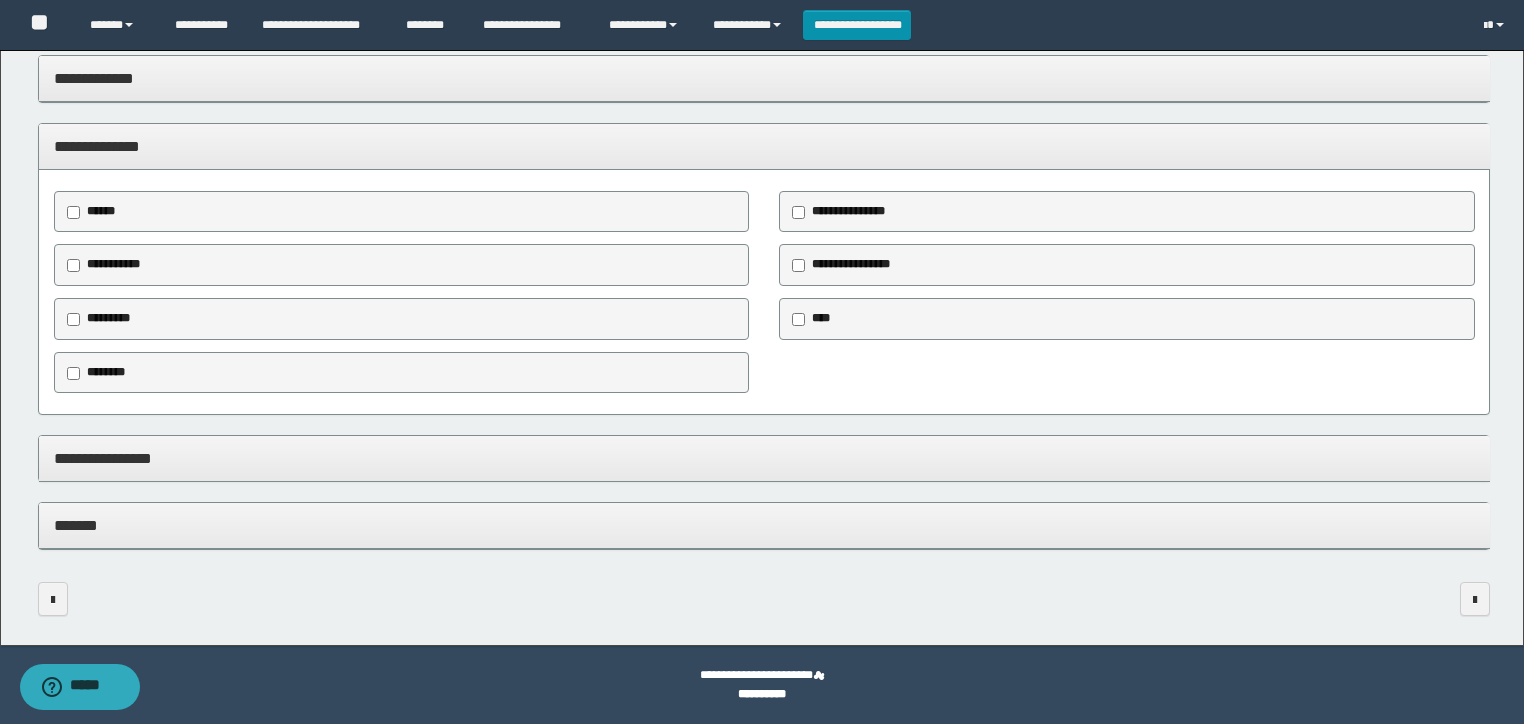 click on "********" at bounding box center (402, 373) 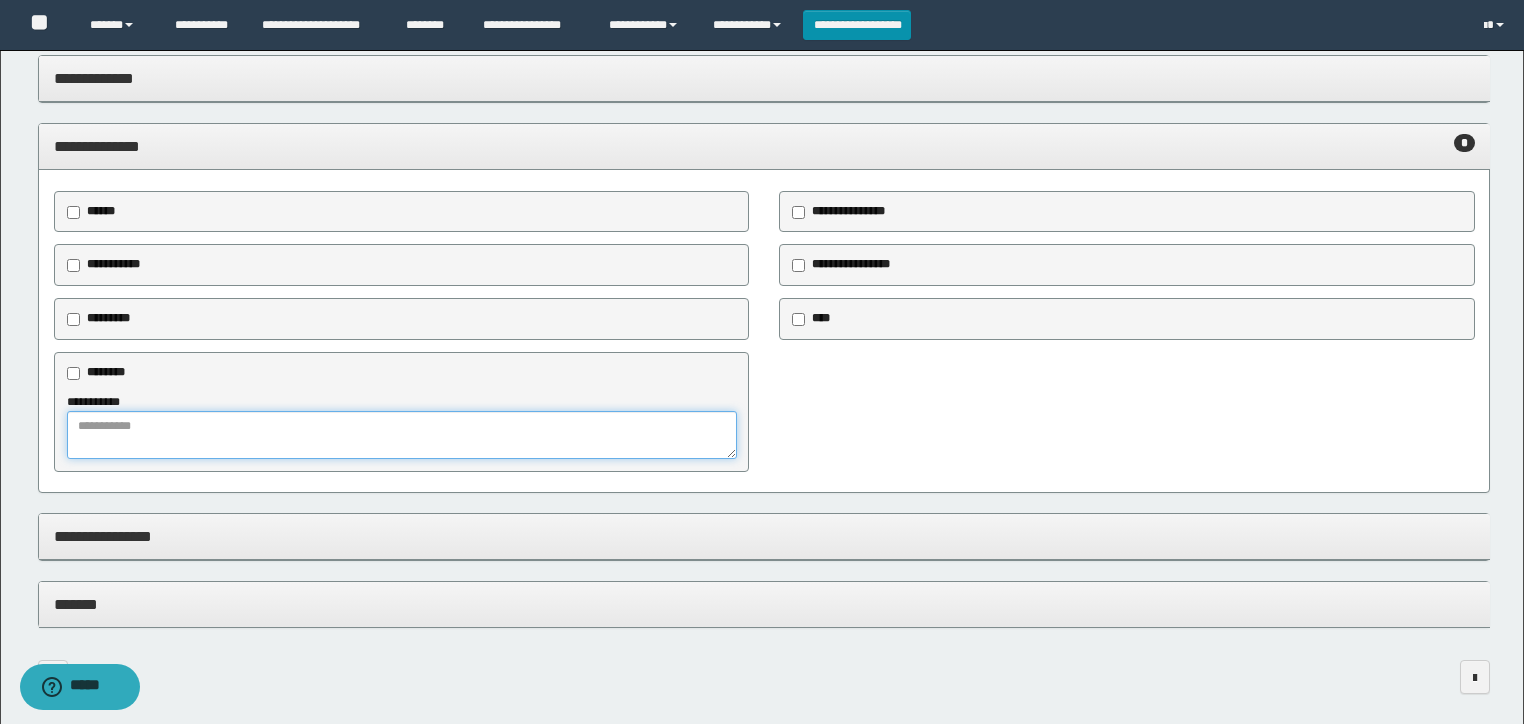 click at bounding box center (402, 435) 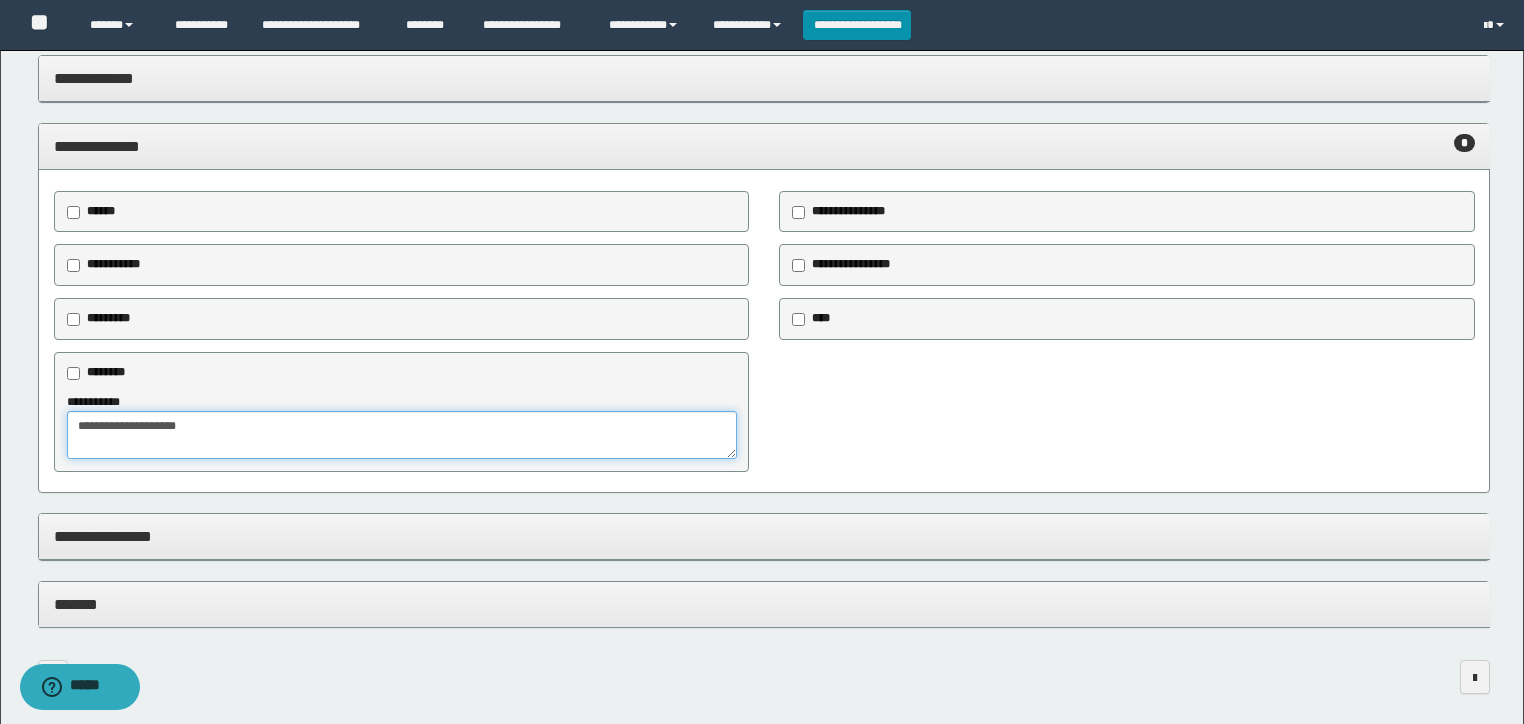 type on "**********" 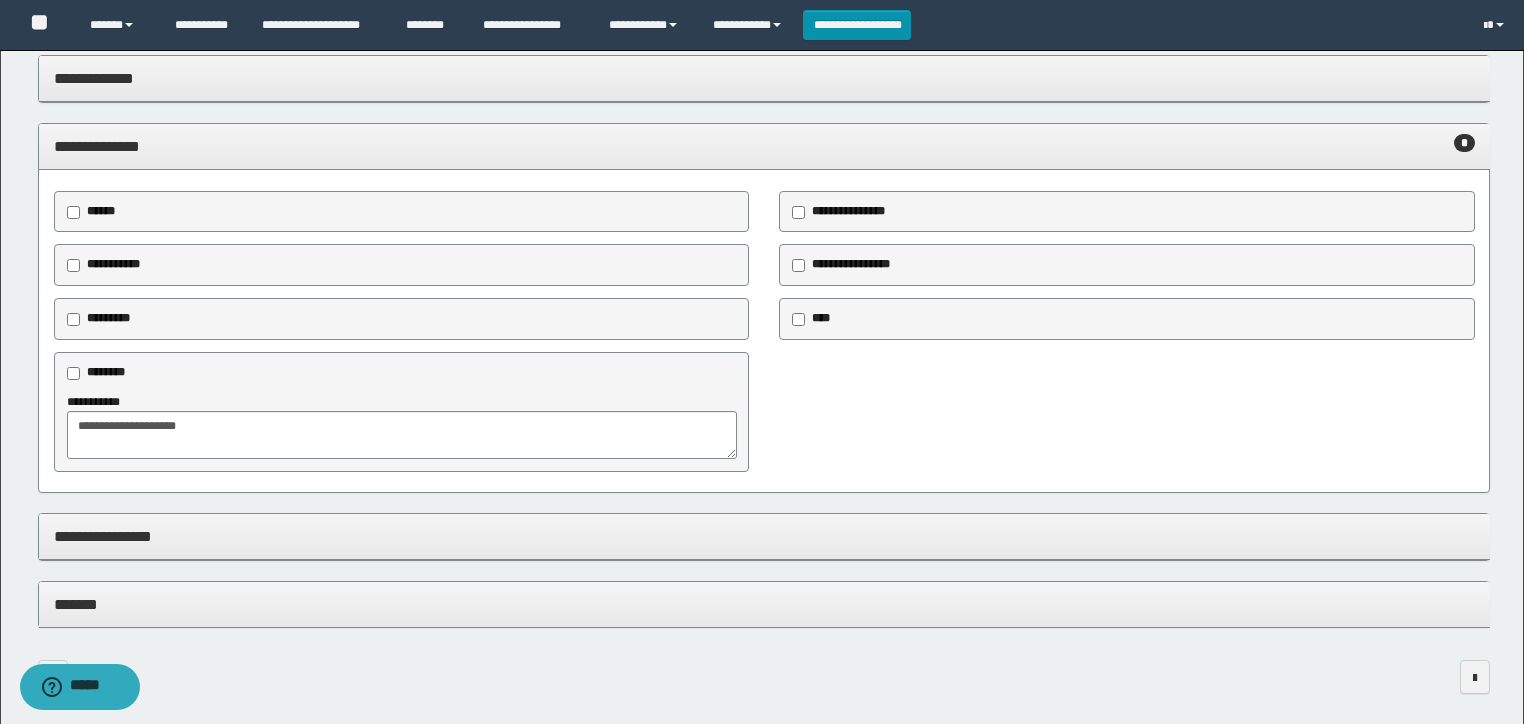 click on "**********" at bounding box center [848, 211] 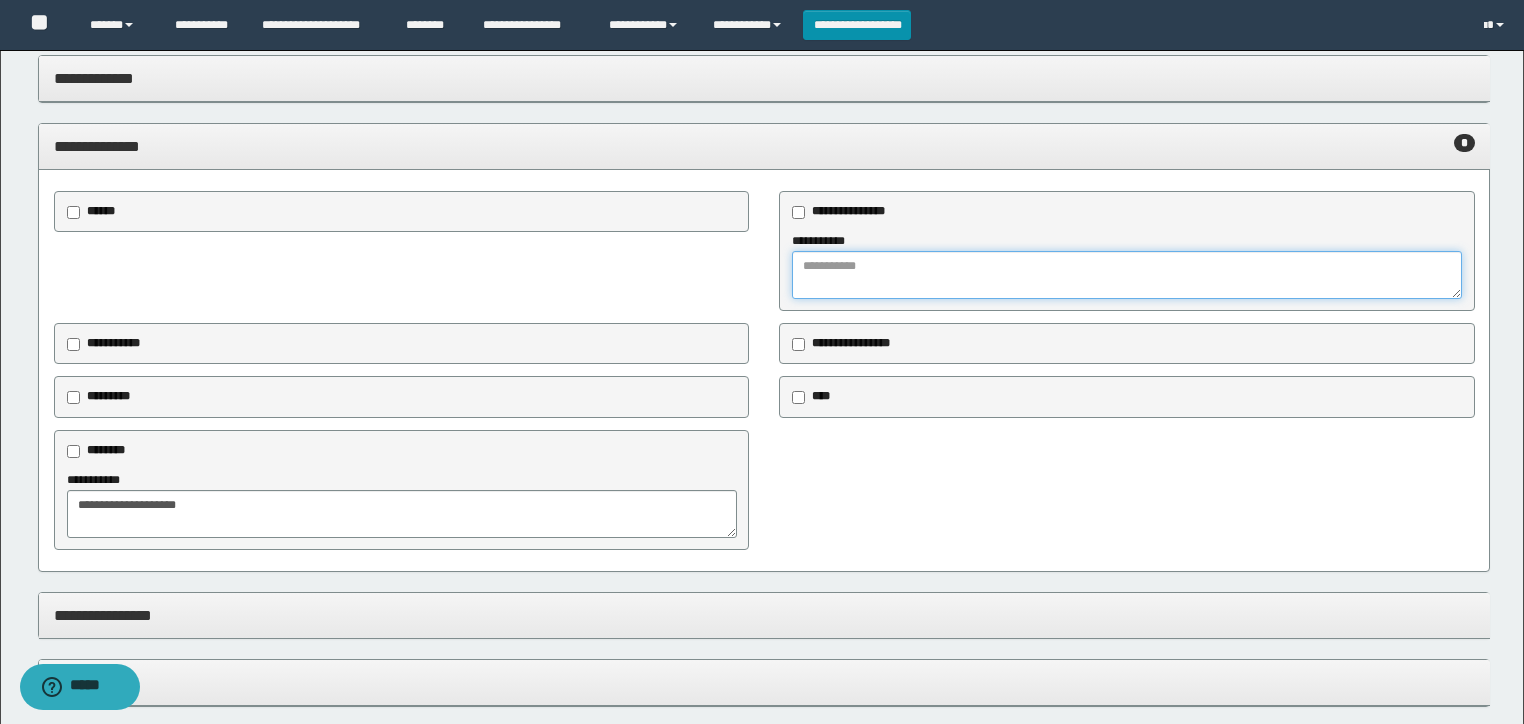 click at bounding box center [1127, 275] 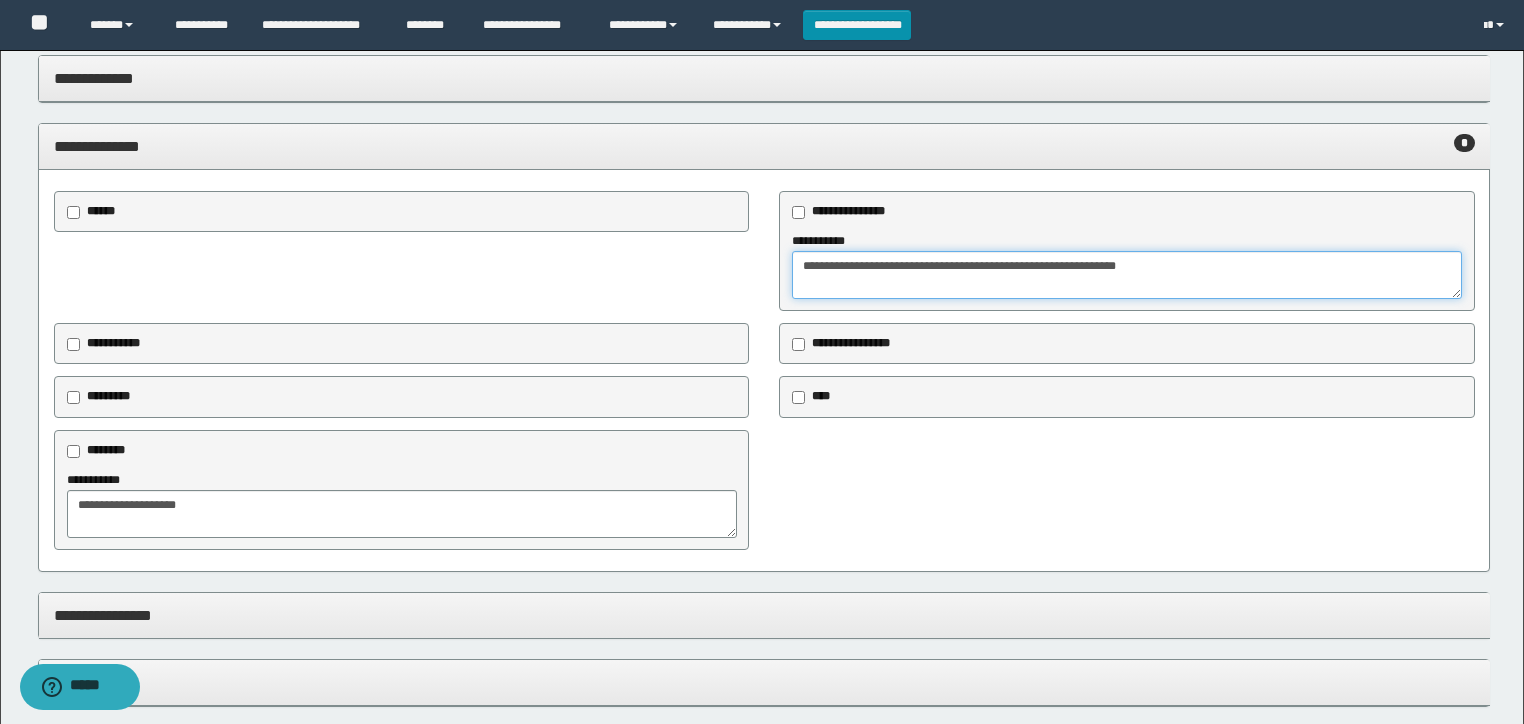 type on "**********" 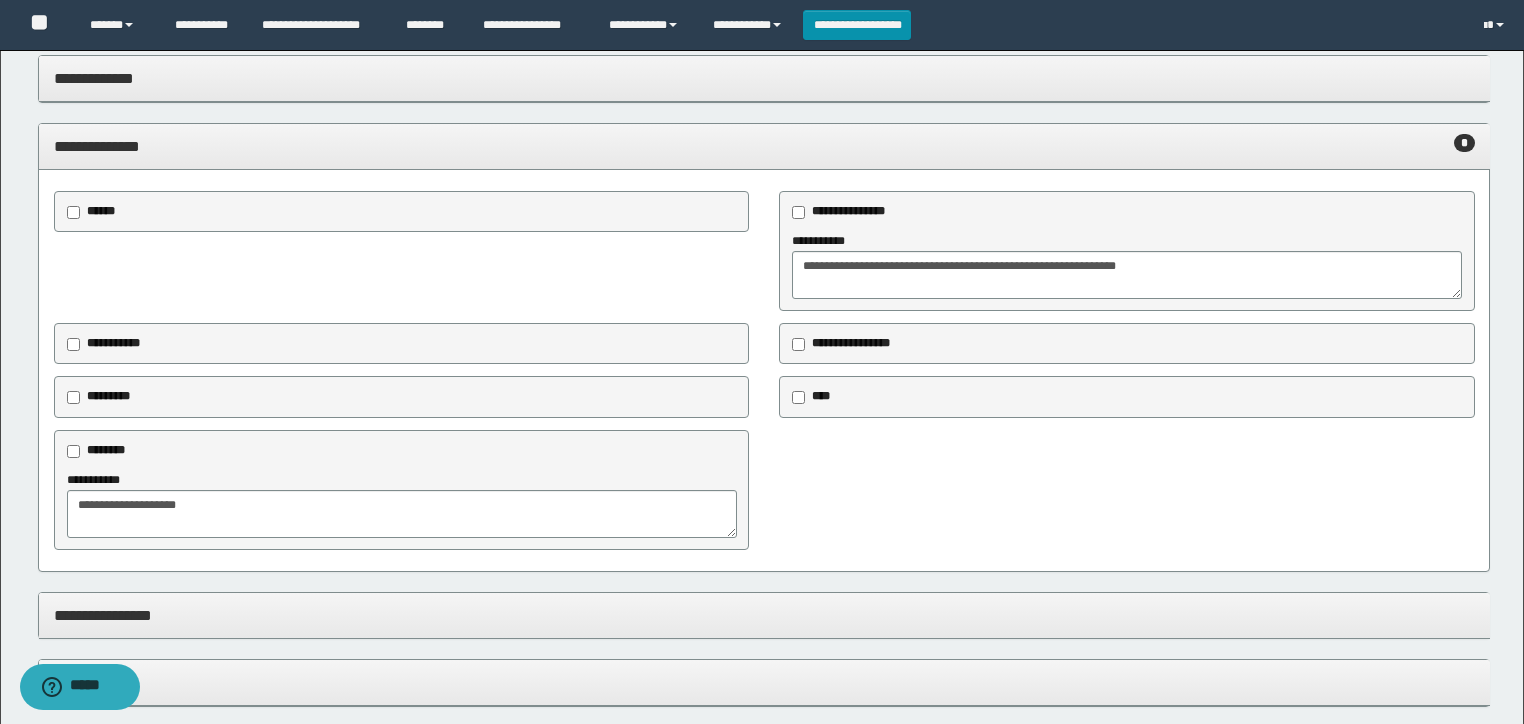 click on "******" at bounding box center (96, 212) 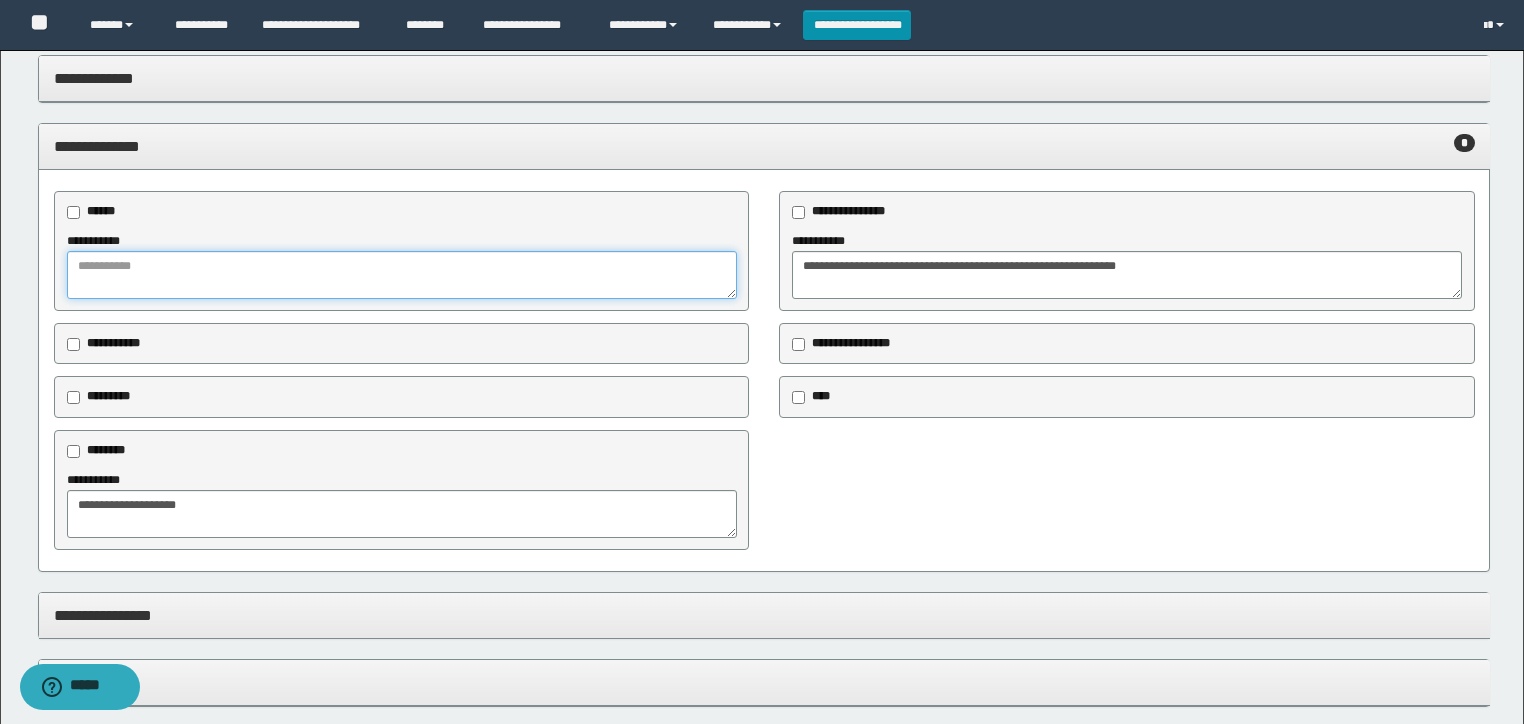 drag, startPoint x: 124, startPoint y: 273, endPoint x: 159, endPoint y: 284, distance: 36.687874 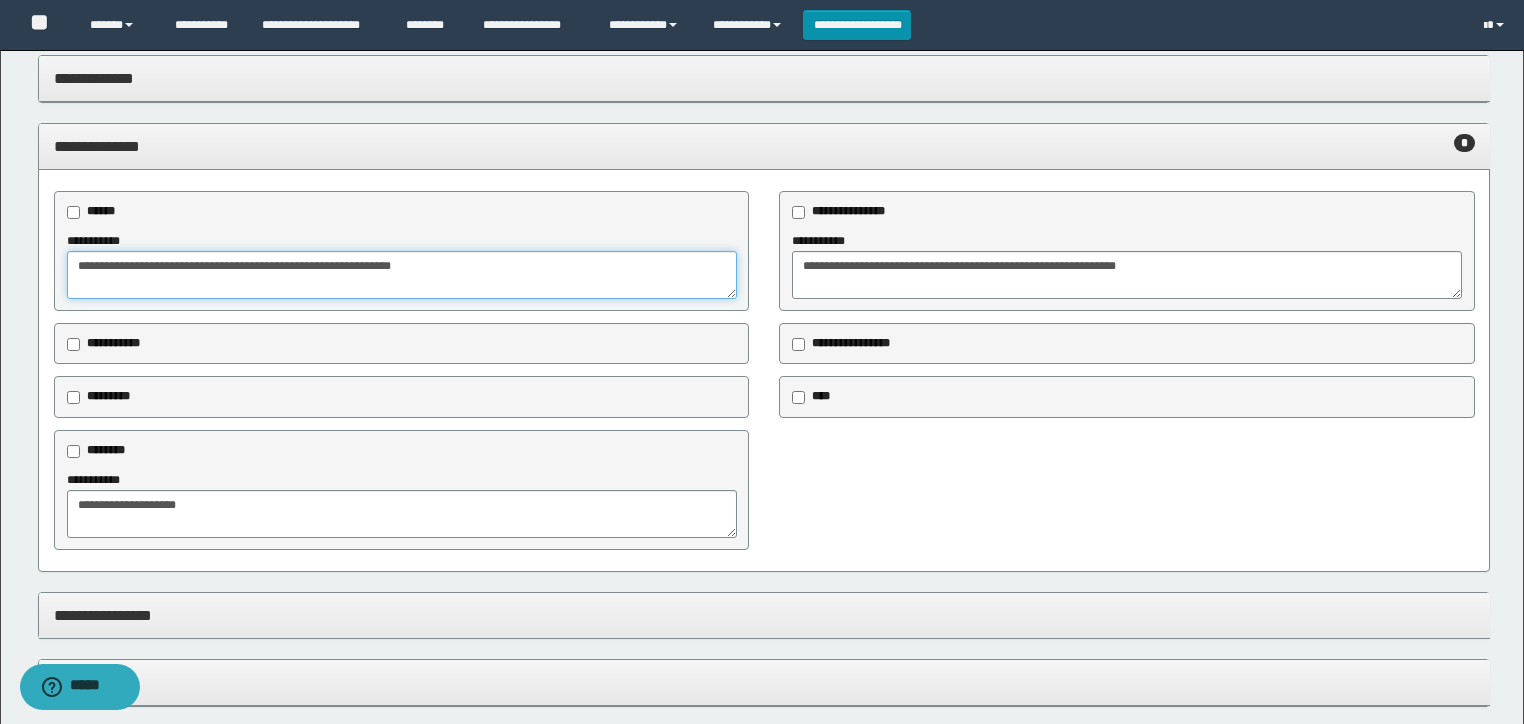 type on "**********" 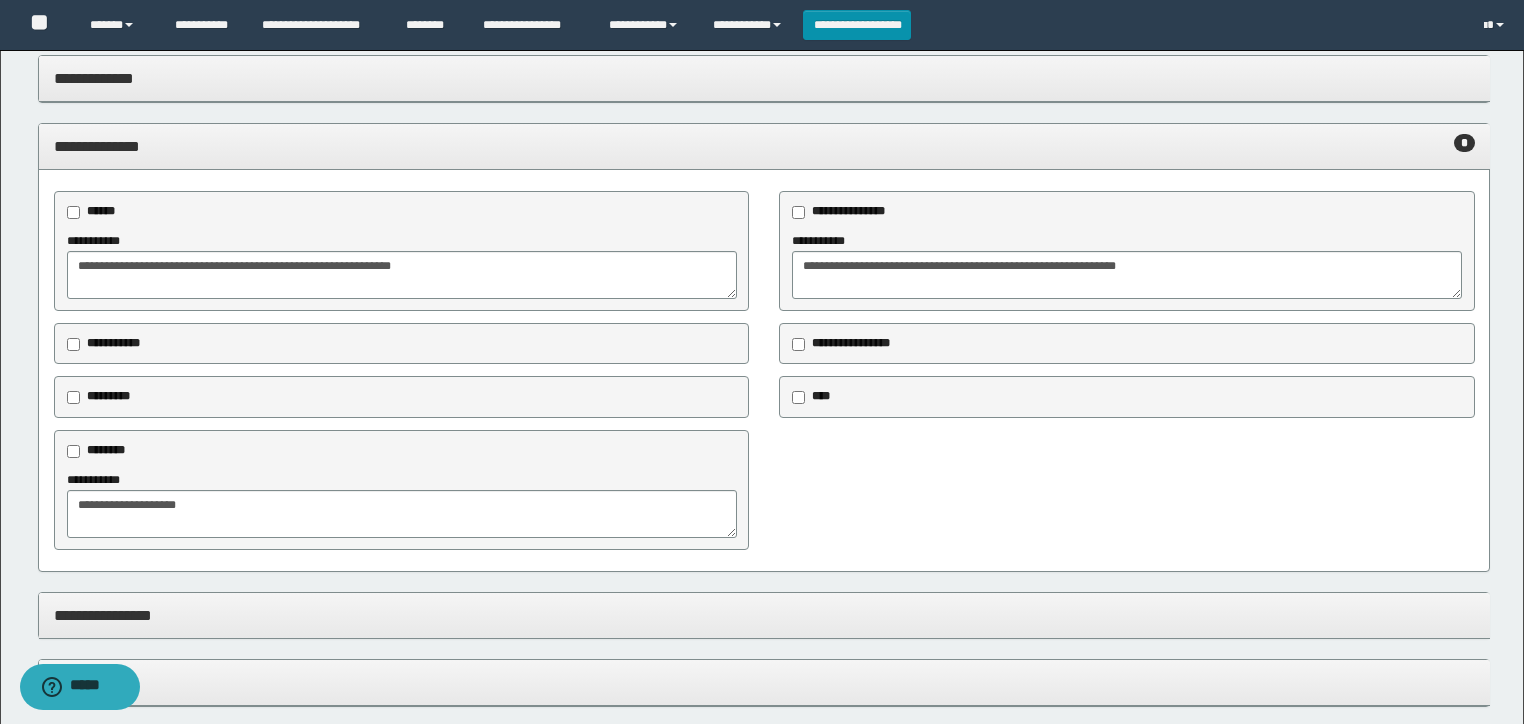 click on "*********" at bounding box center (108, 396) 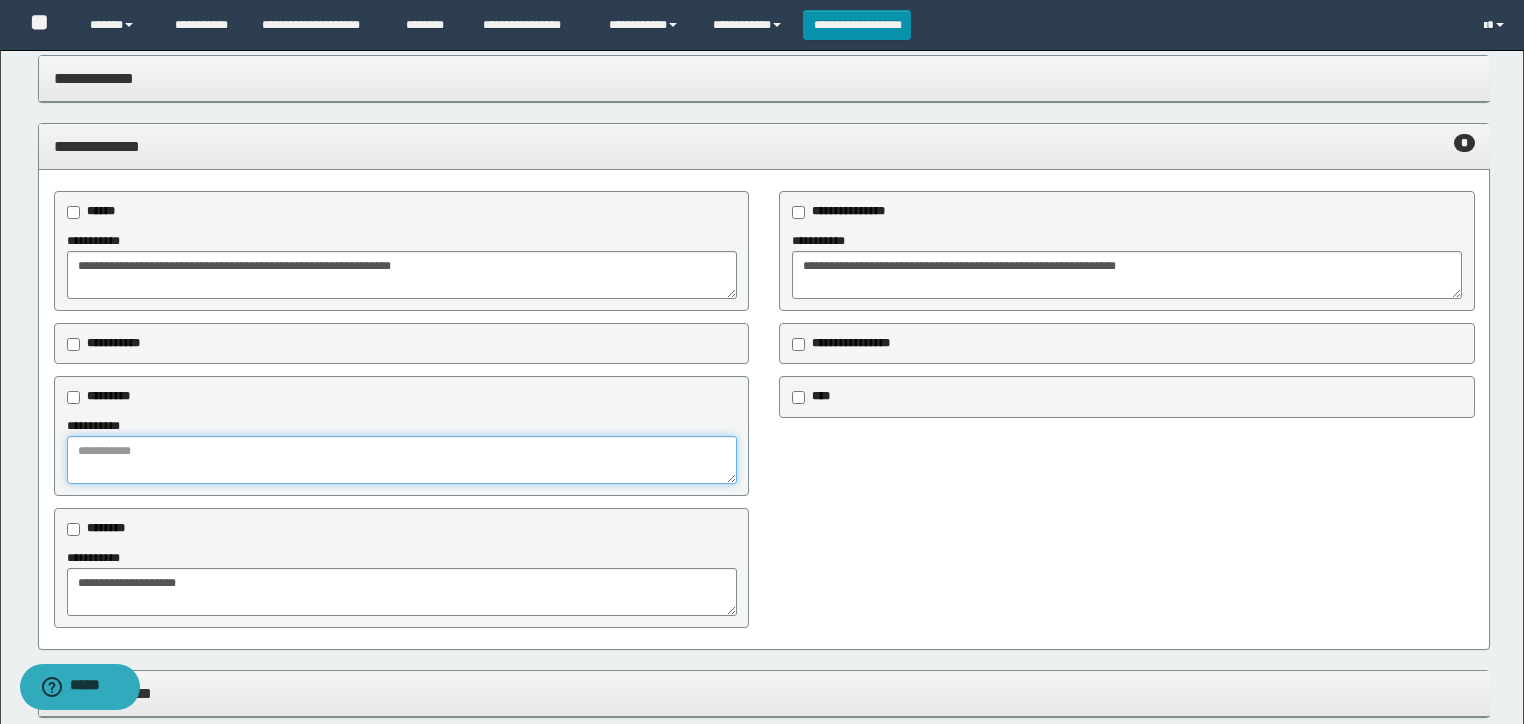 click at bounding box center [402, 460] 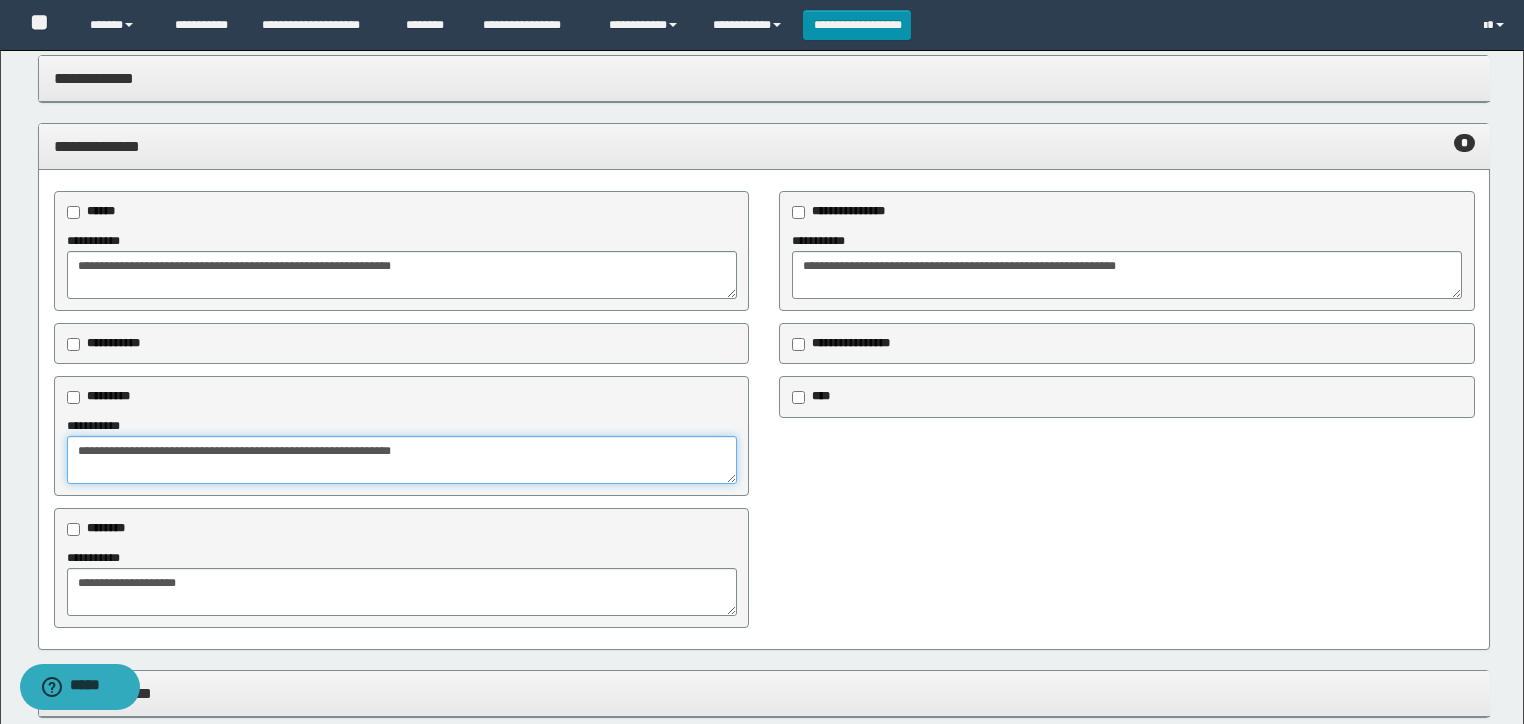 type on "**********" 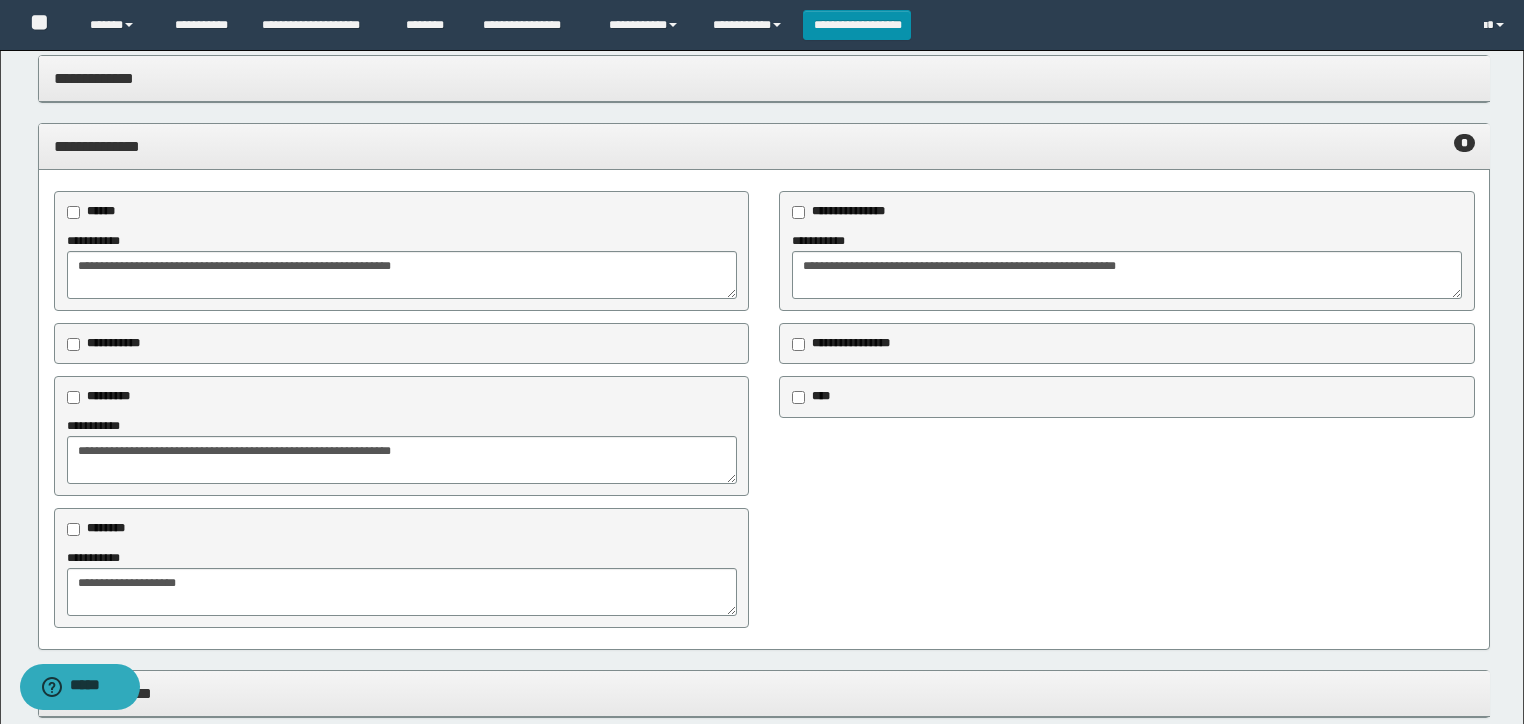 click on "**********" at bounding box center [764, 146] 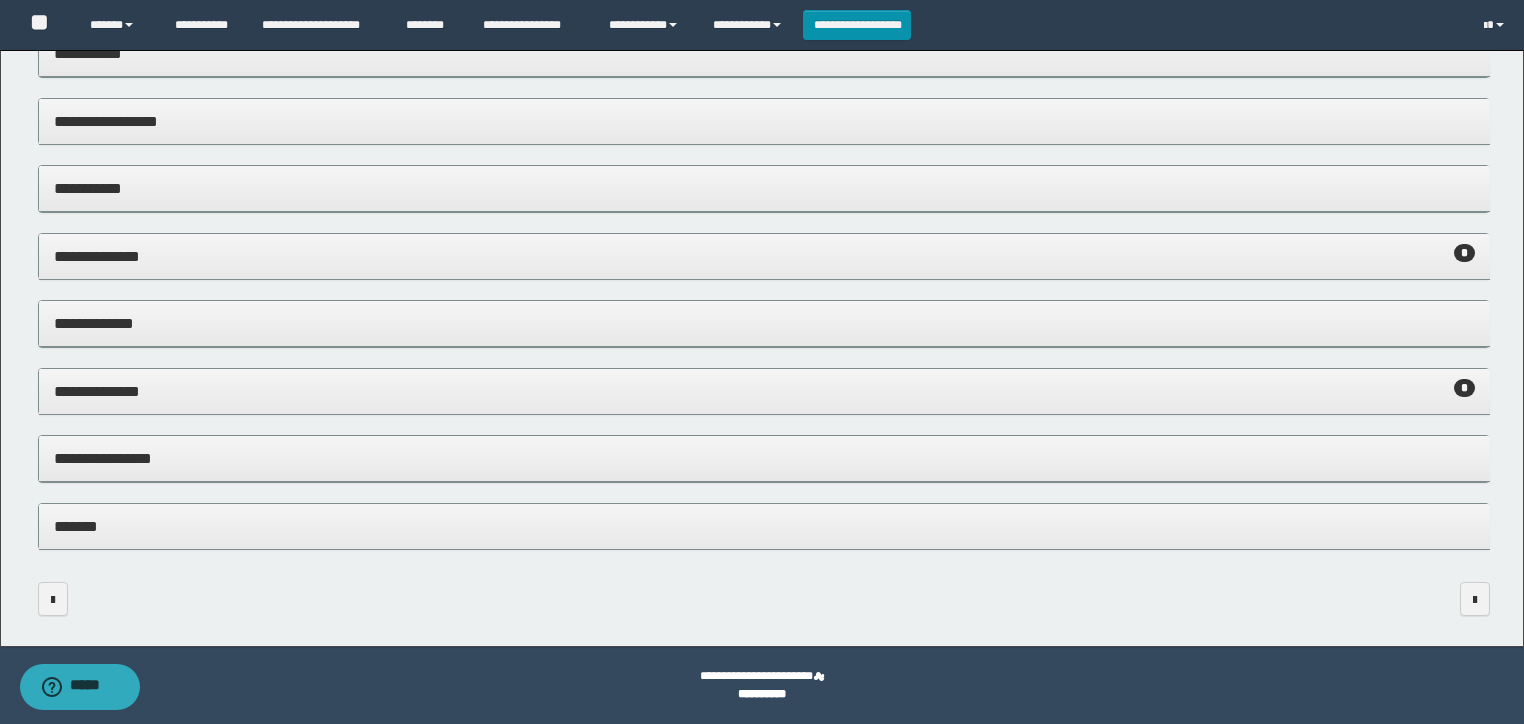 click on "**********" at bounding box center (764, 458) 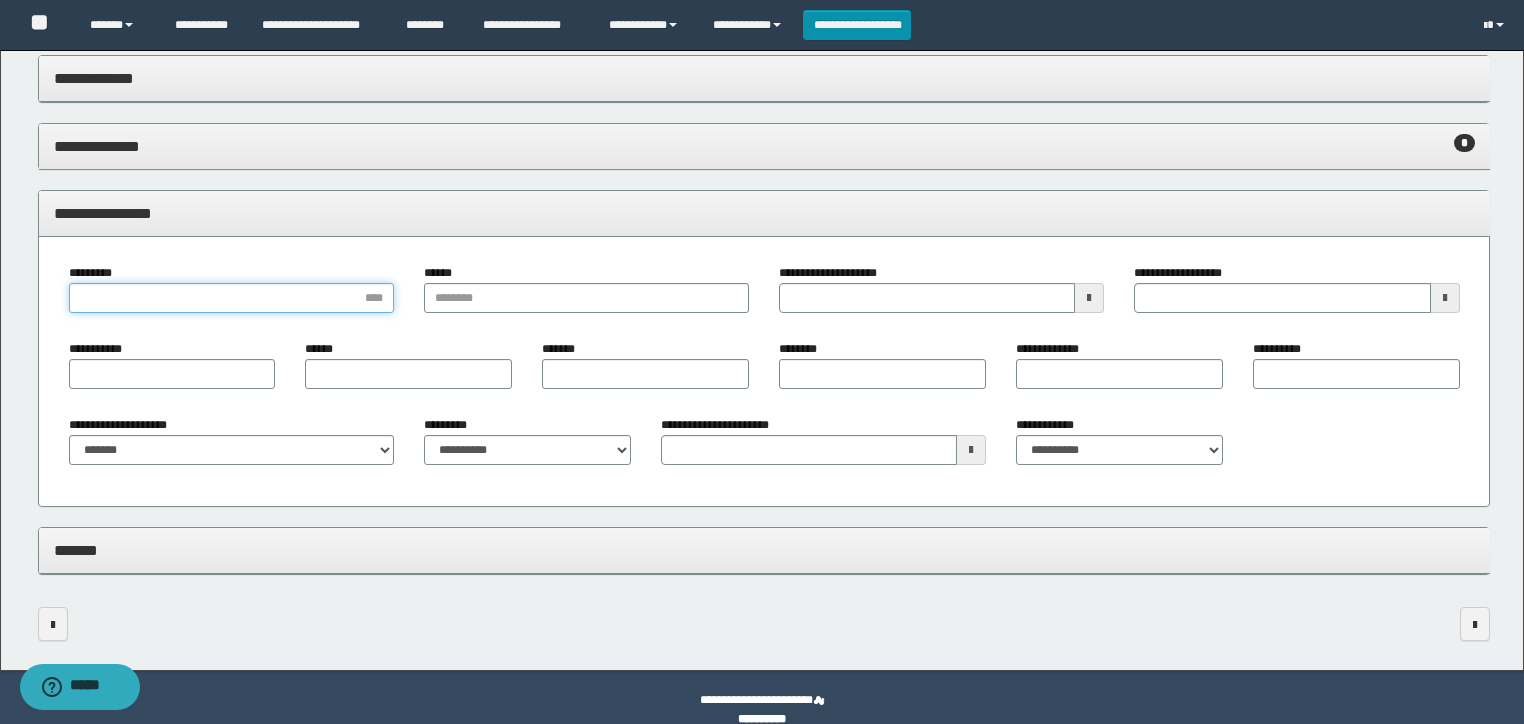 click on "*********" at bounding box center (231, 298) 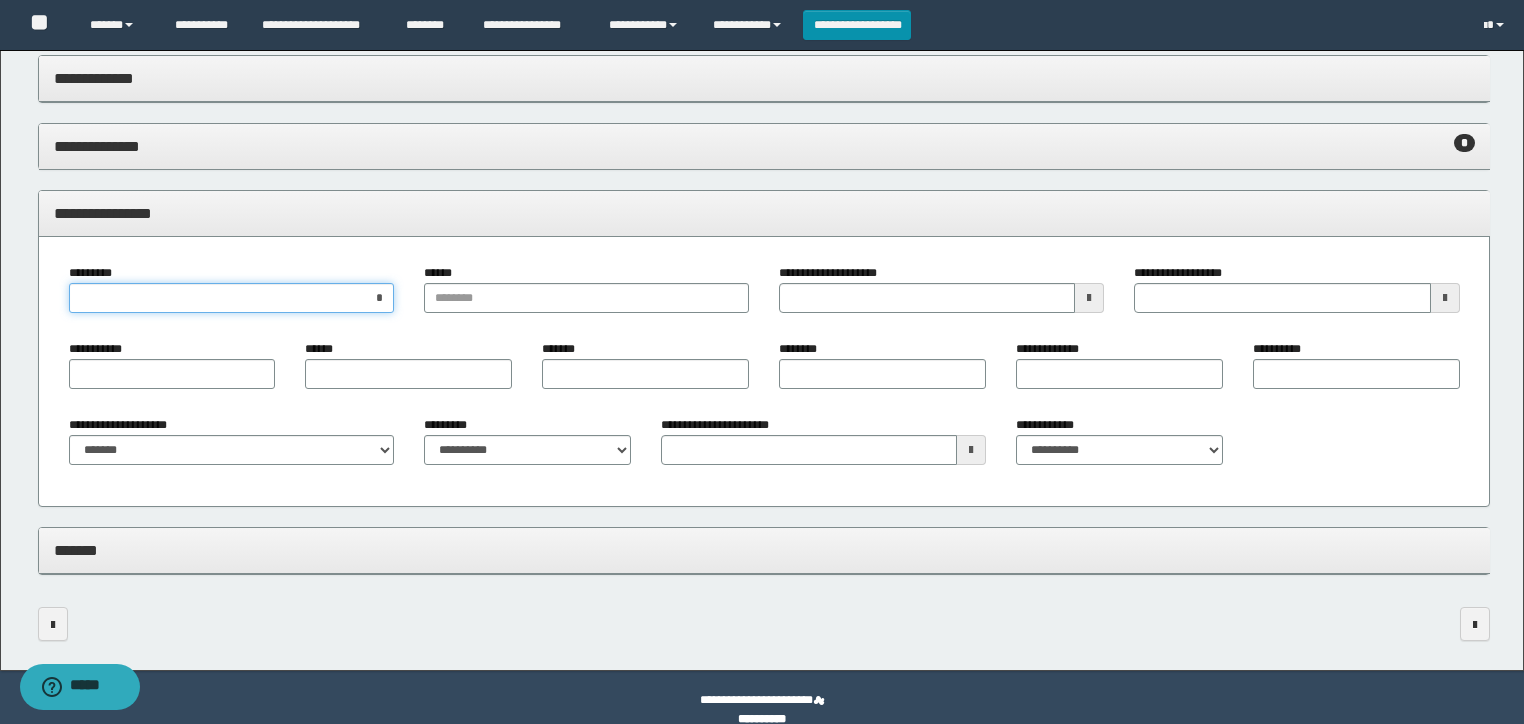 type on "**" 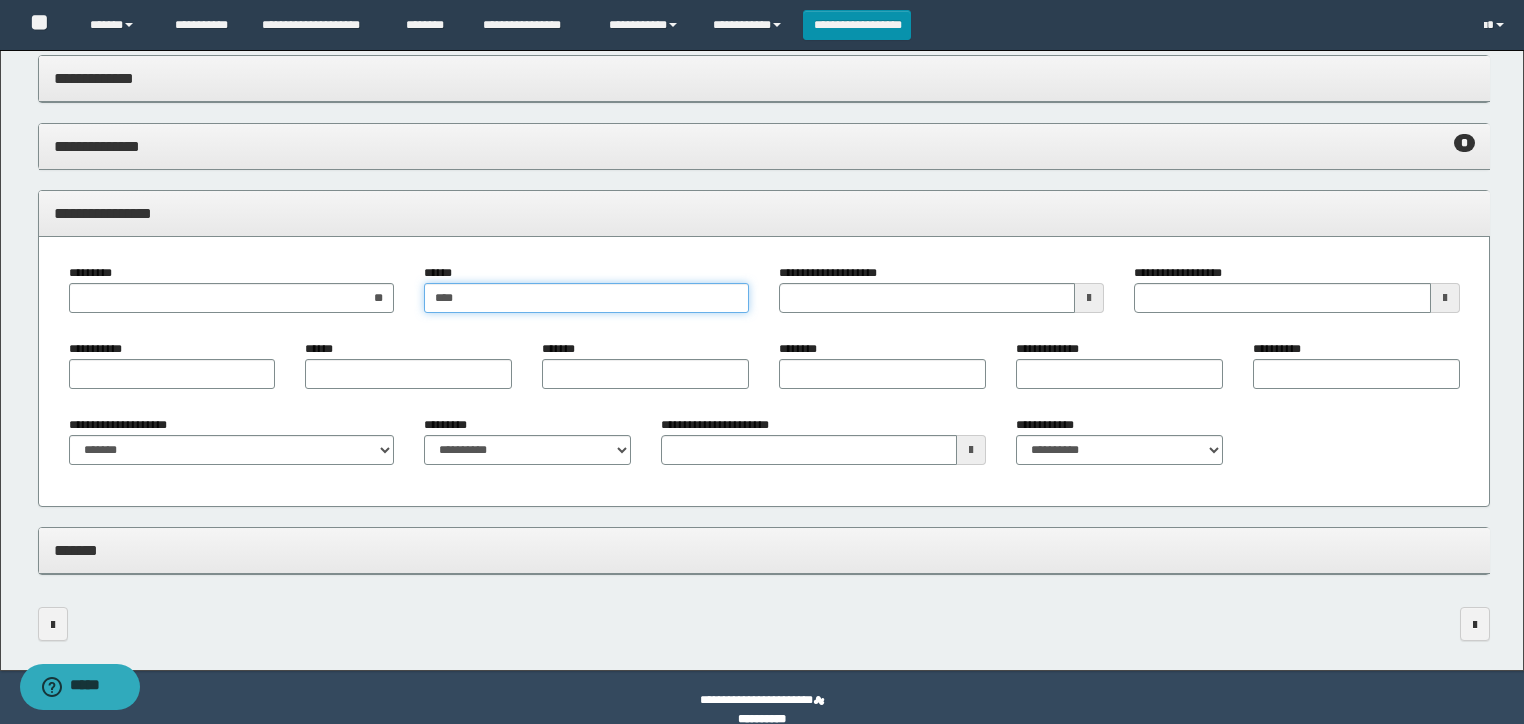 type on "****" 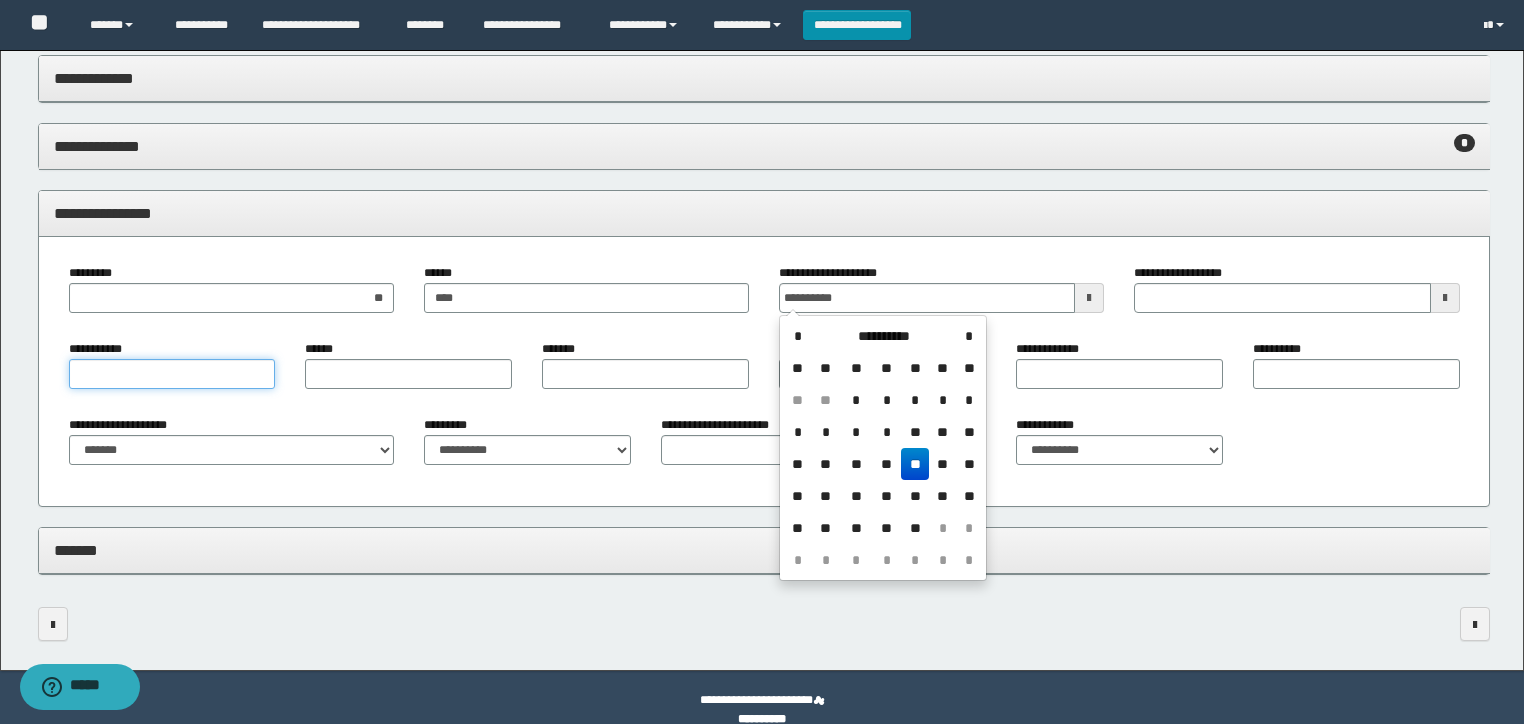 type on "**********" 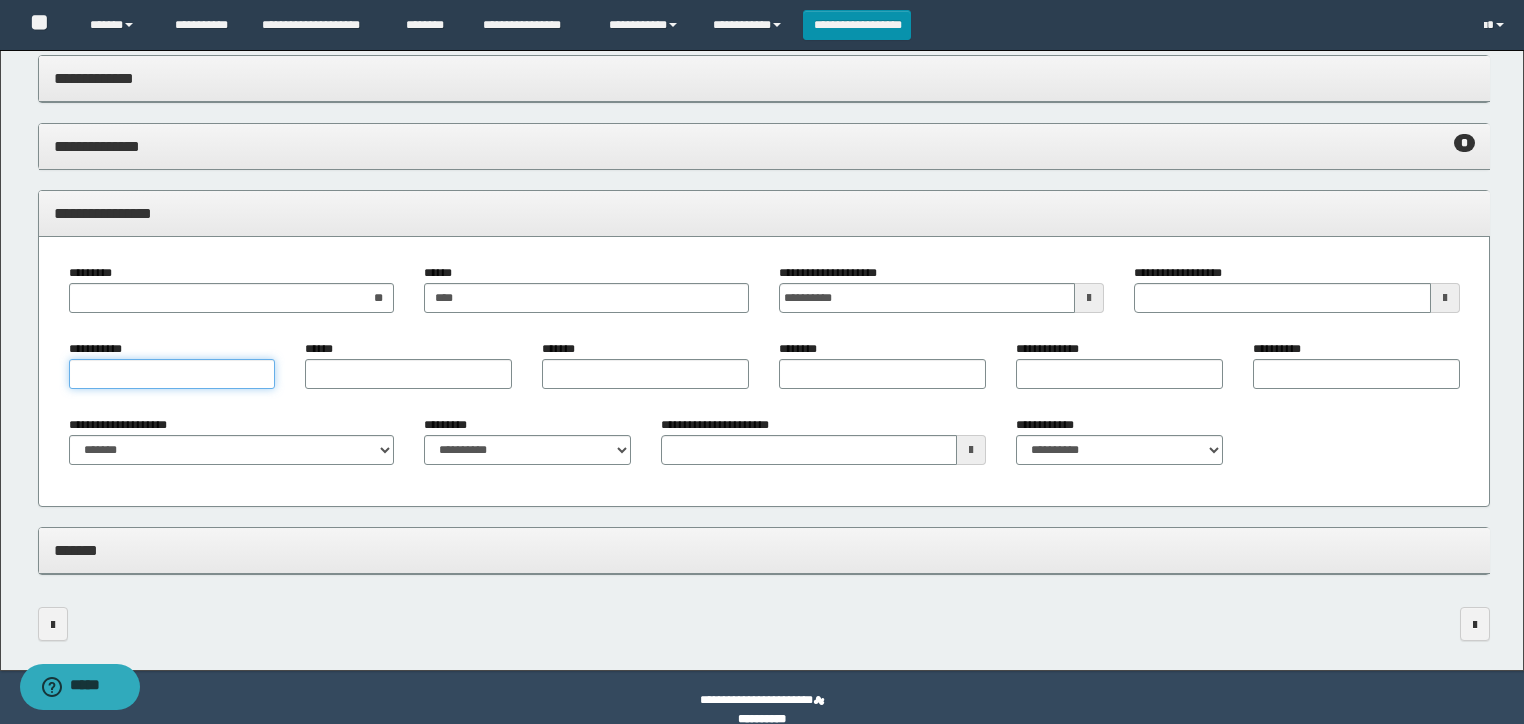 click on "**********" at bounding box center (172, 374) 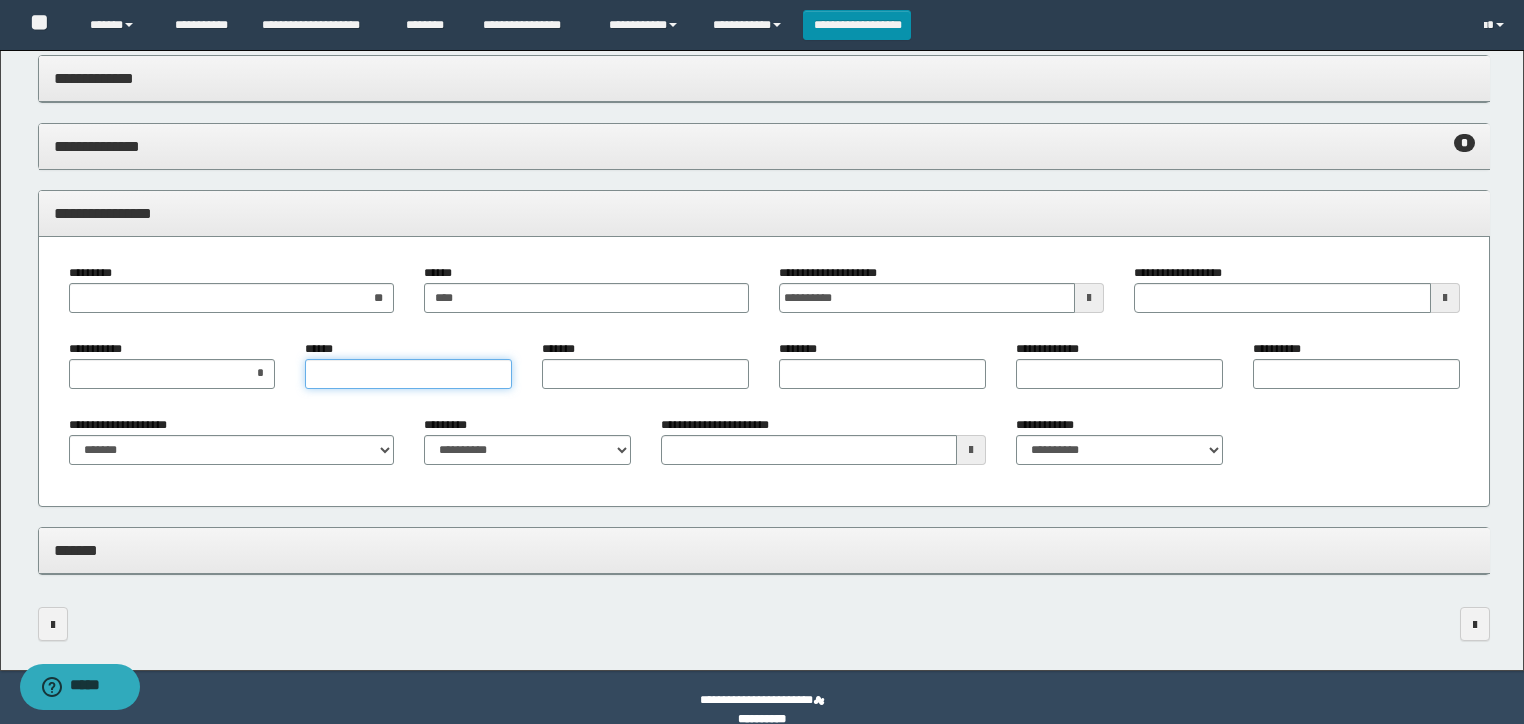 type on "*" 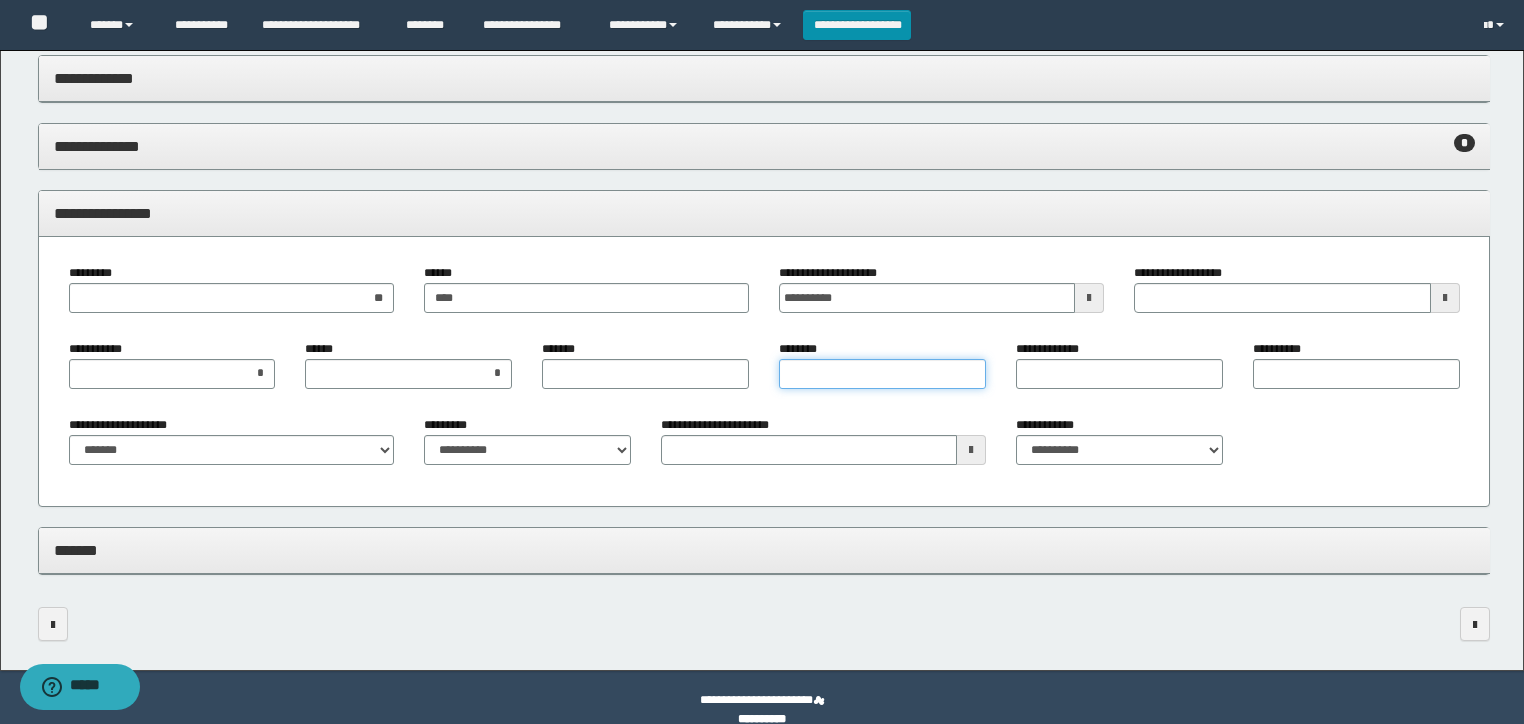type on "*" 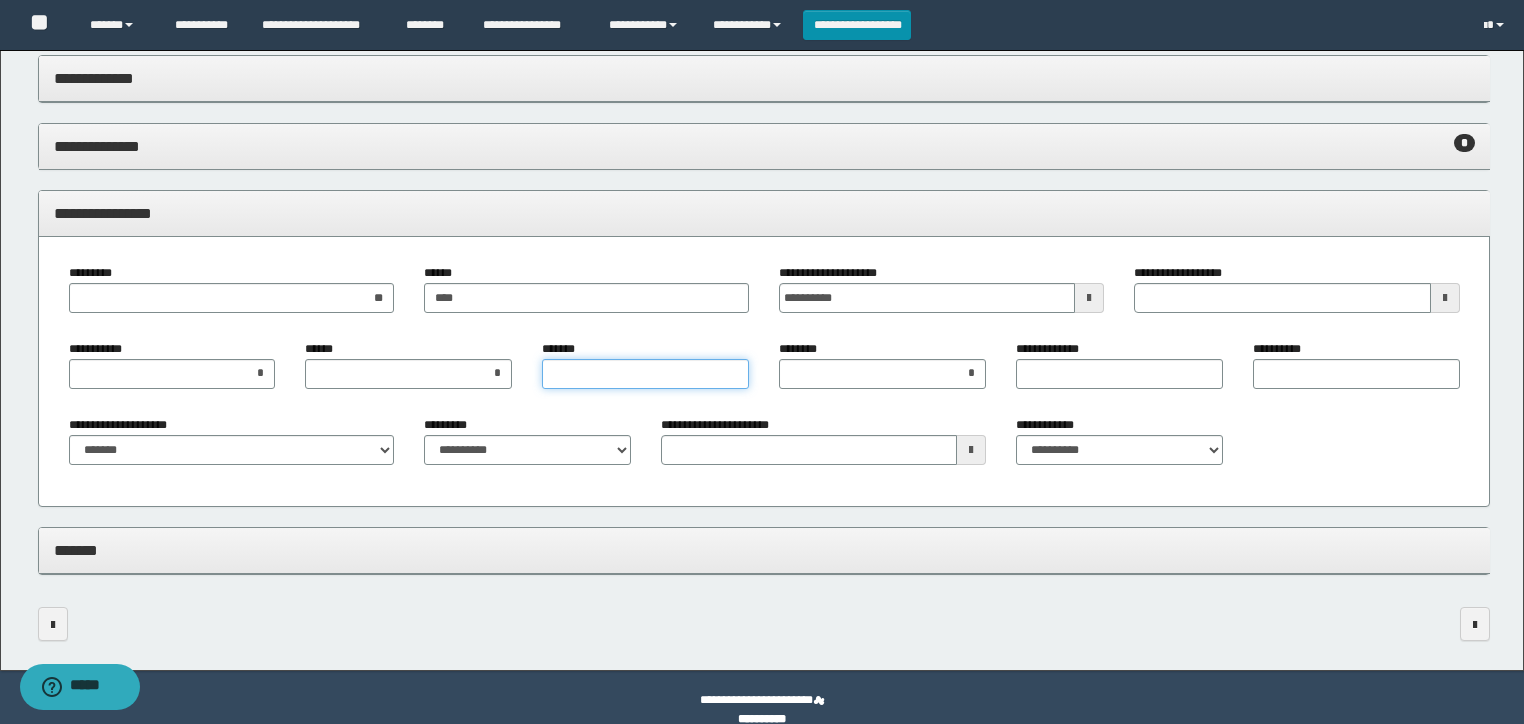 click on "*******" at bounding box center (645, 374) 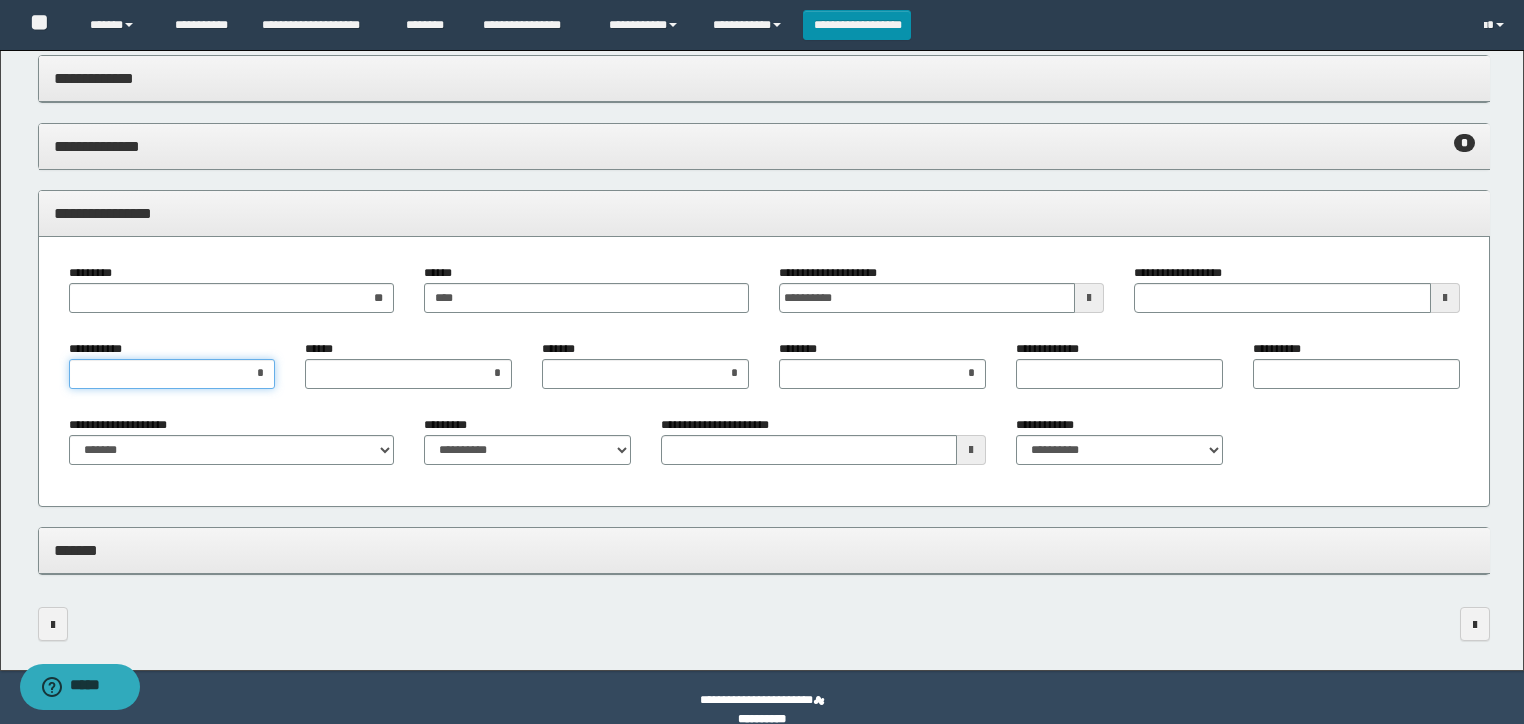 drag, startPoint x: 191, startPoint y: 380, endPoint x: 398, endPoint y: 372, distance: 207.15453 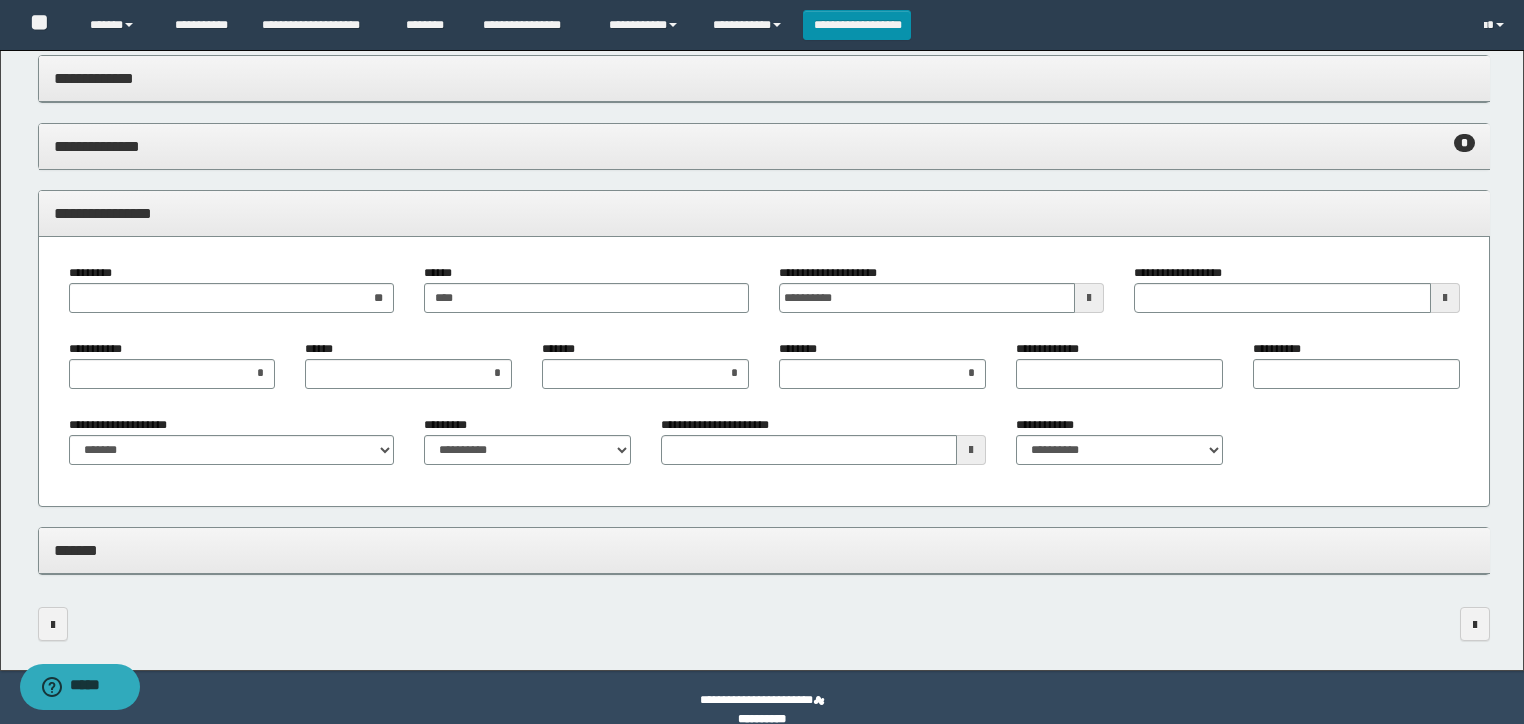 click on "**********" at bounding box center [764, 372] 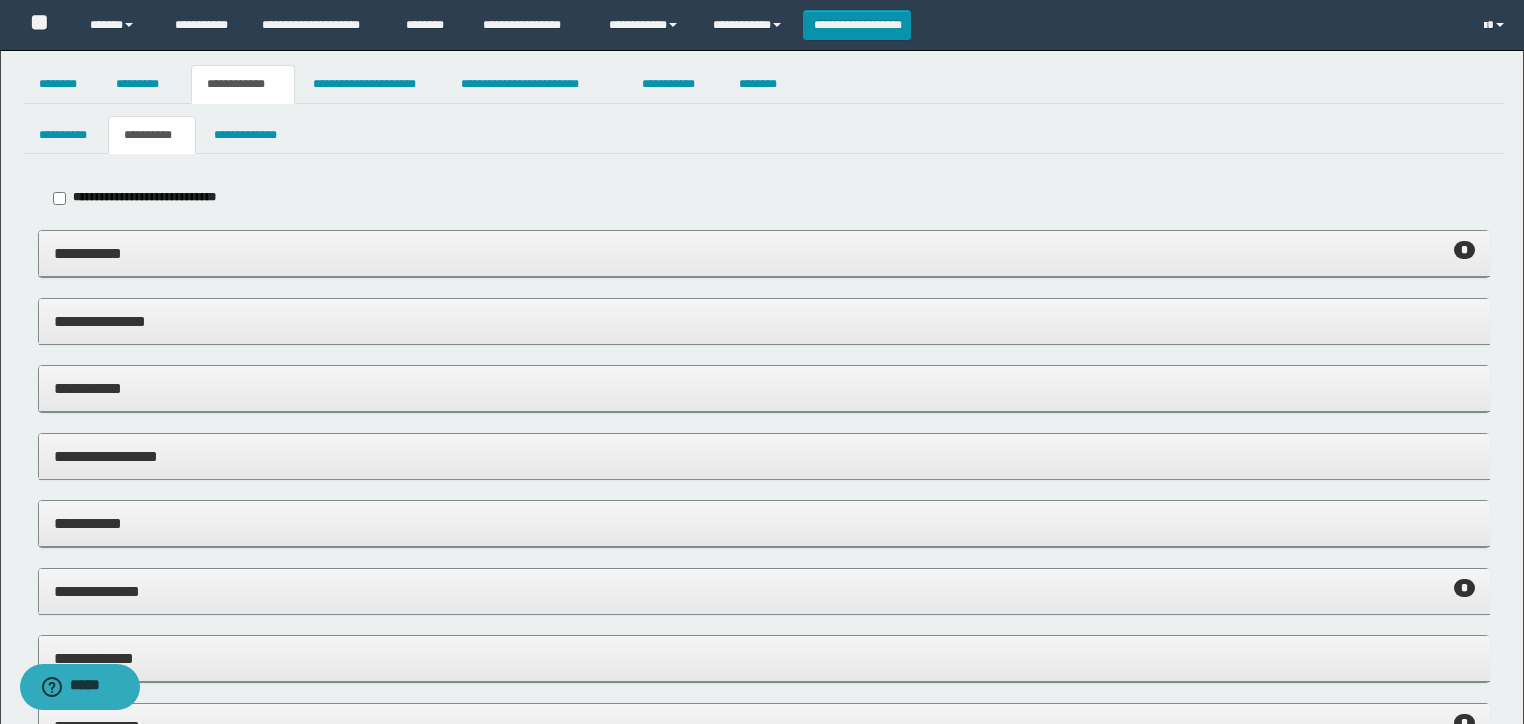scroll, scrollTop: 0, scrollLeft: 0, axis: both 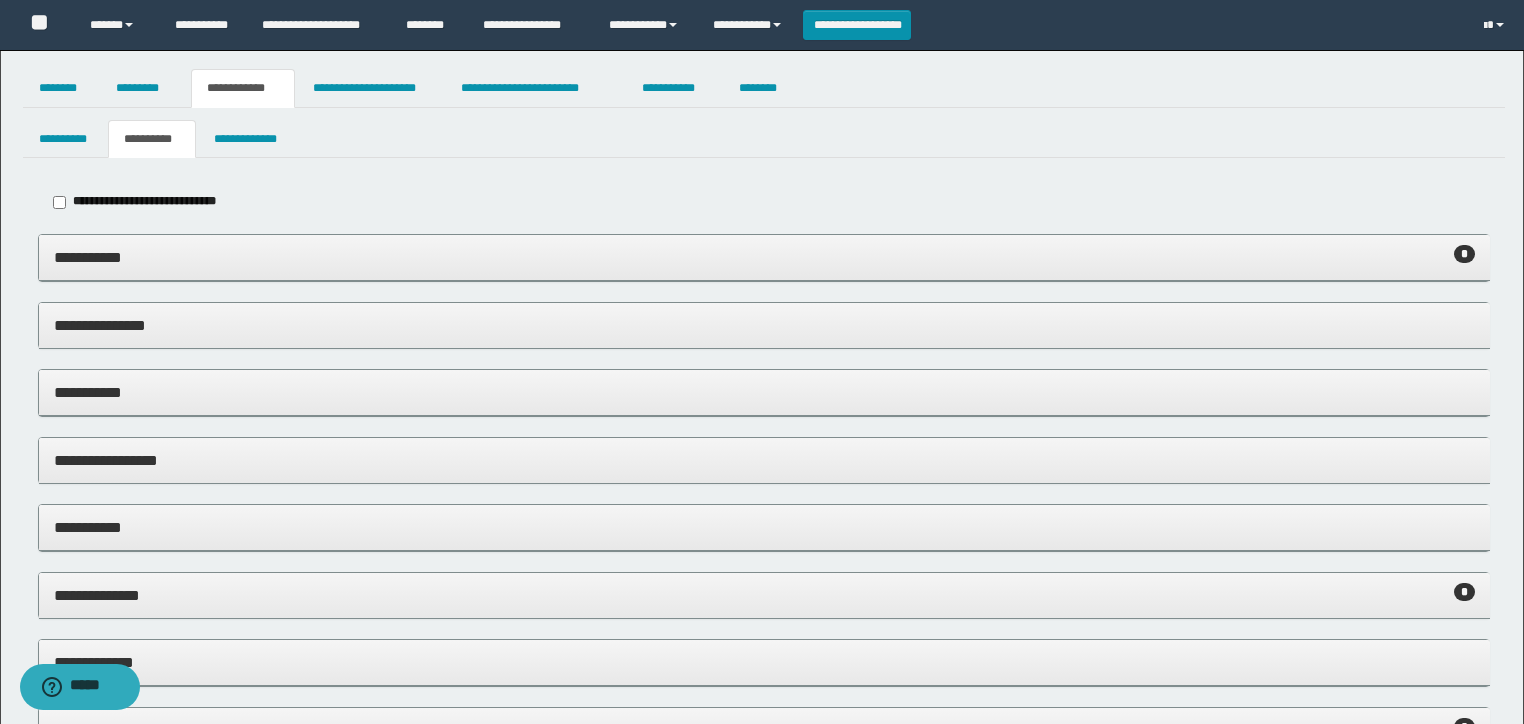 click on "**********" at bounding box center (764, 392) 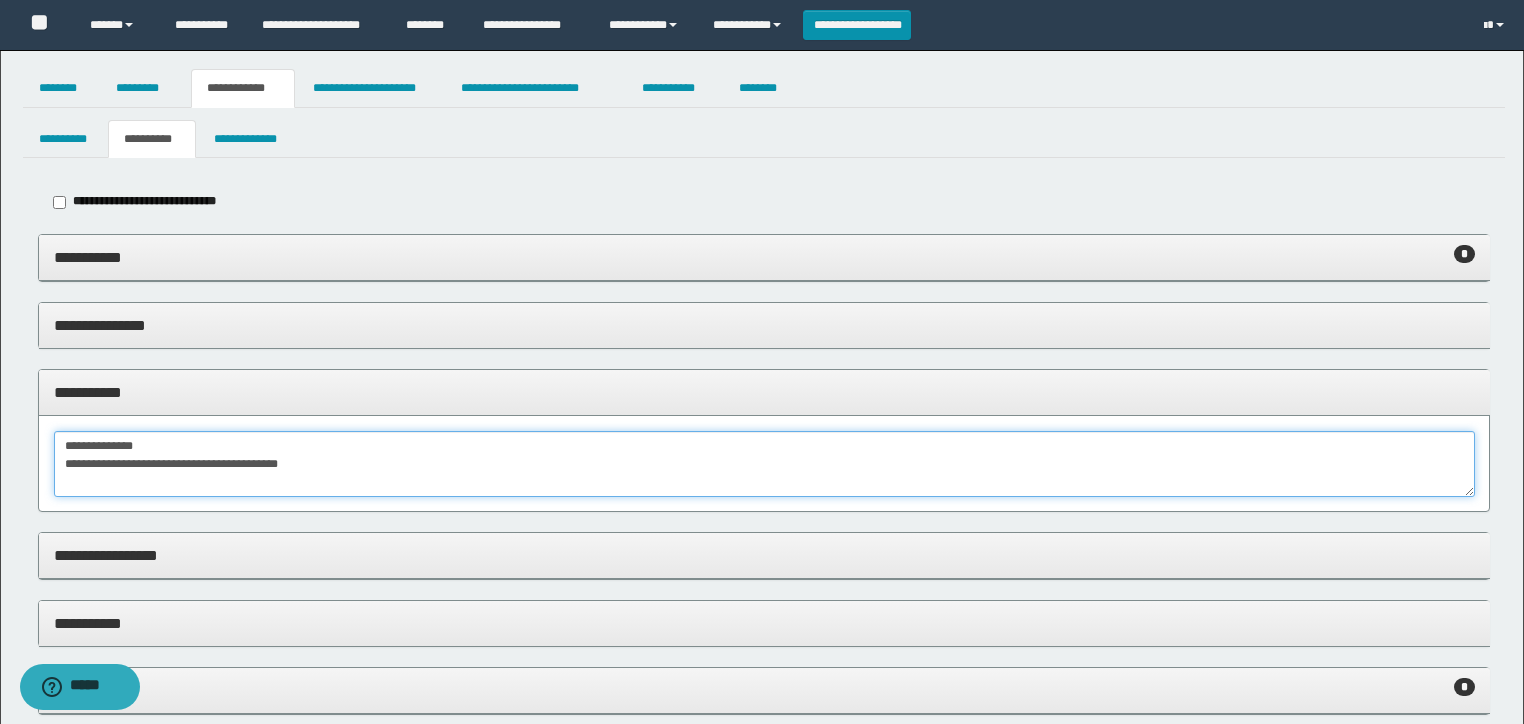 drag, startPoint x: 215, startPoint y: 462, endPoint x: 236, endPoint y: 404, distance: 61.68468 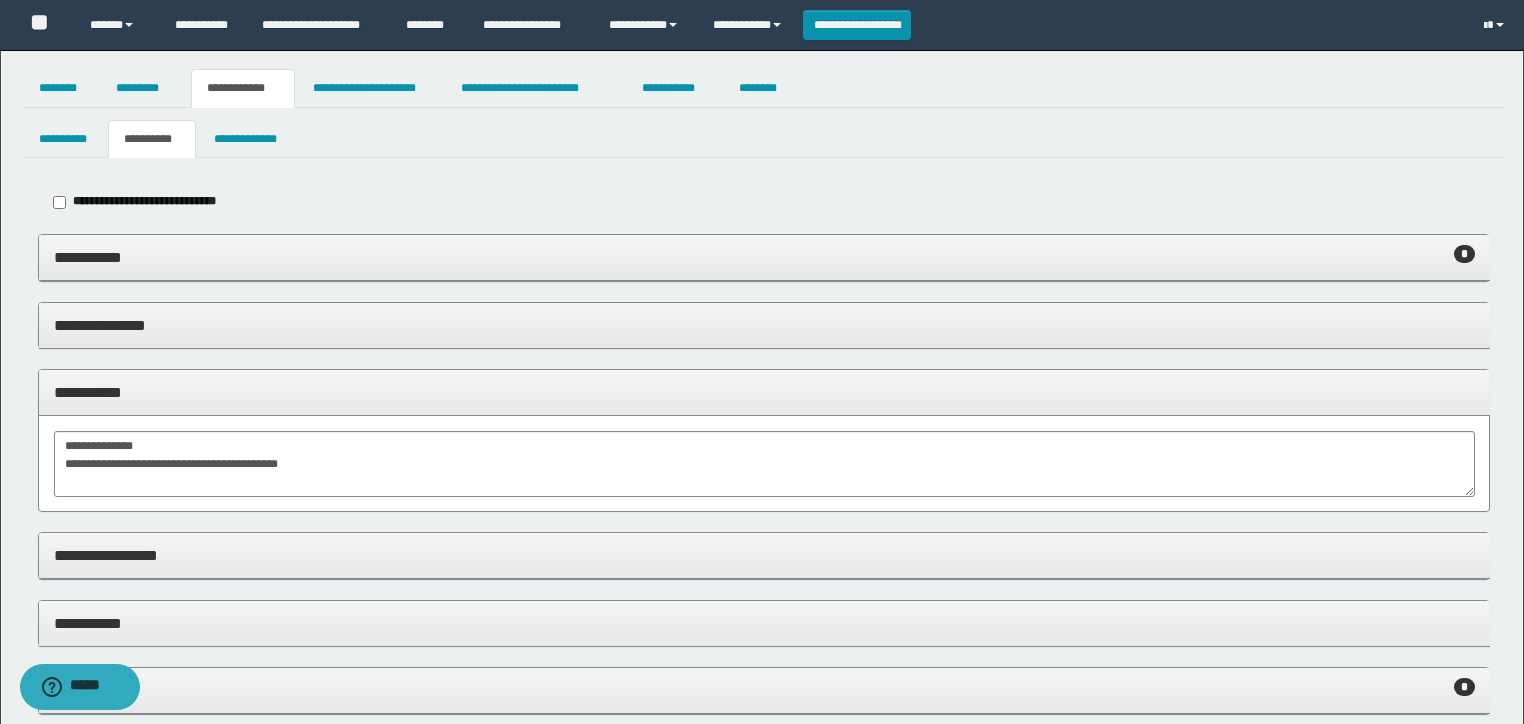 click on "**********" at bounding box center [764, 392] 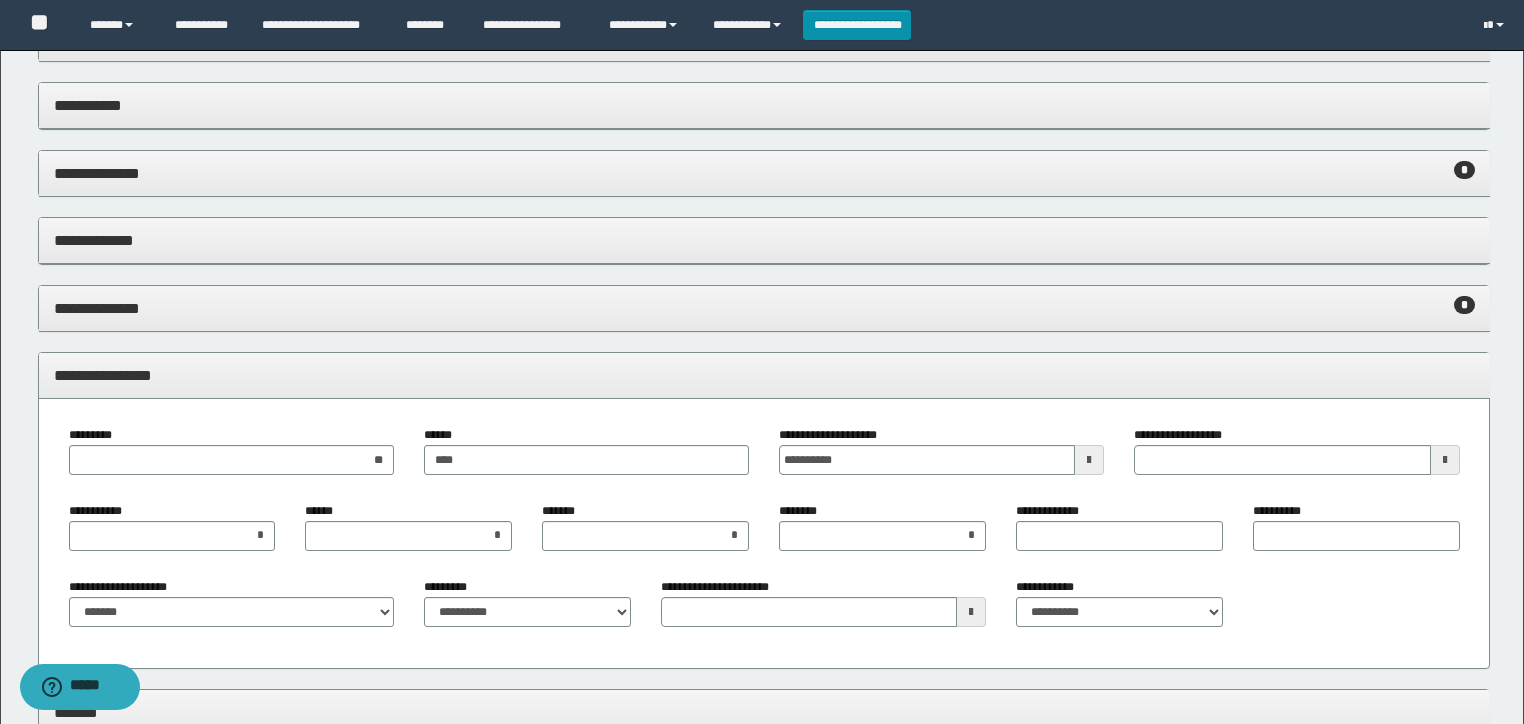 scroll, scrollTop: 560, scrollLeft: 0, axis: vertical 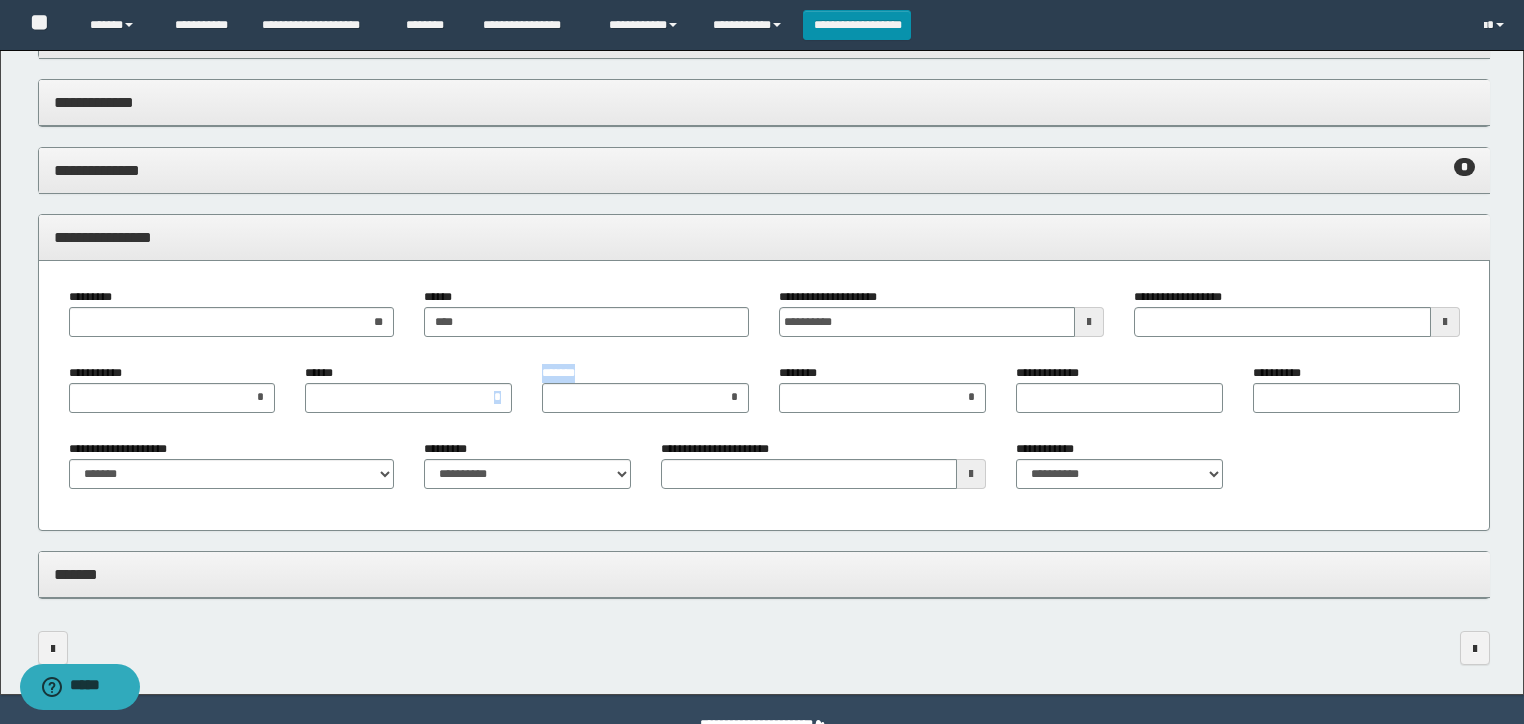 drag, startPoint x: 438, startPoint y: 412, endPoint x: 584, endPoint y: 391, distance: 147.50255 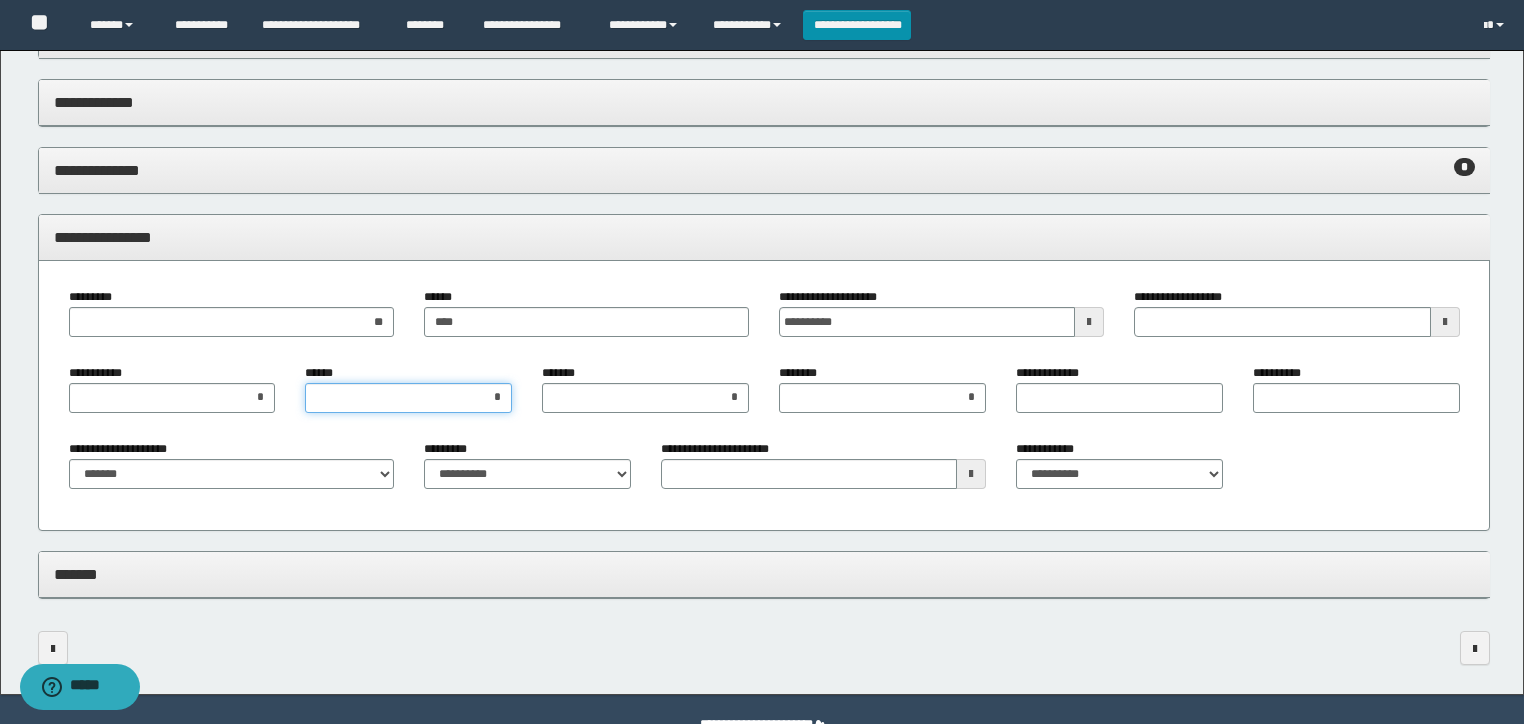 click on "*" at bounding box center (408, 398) 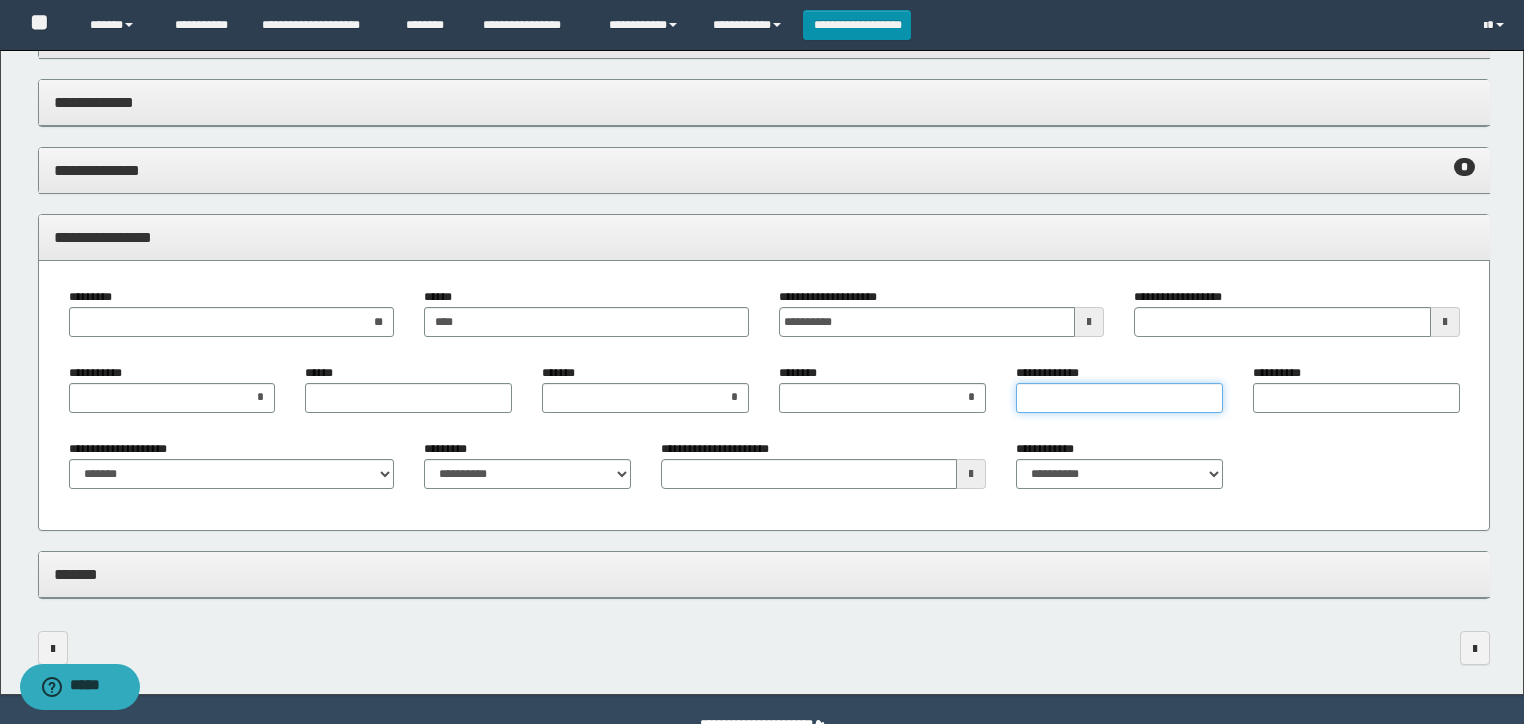 drag, startPoint x: 1097, startPoint y: 405, endPoint x: 1081, endPoint y: 408, distance: 16.27882 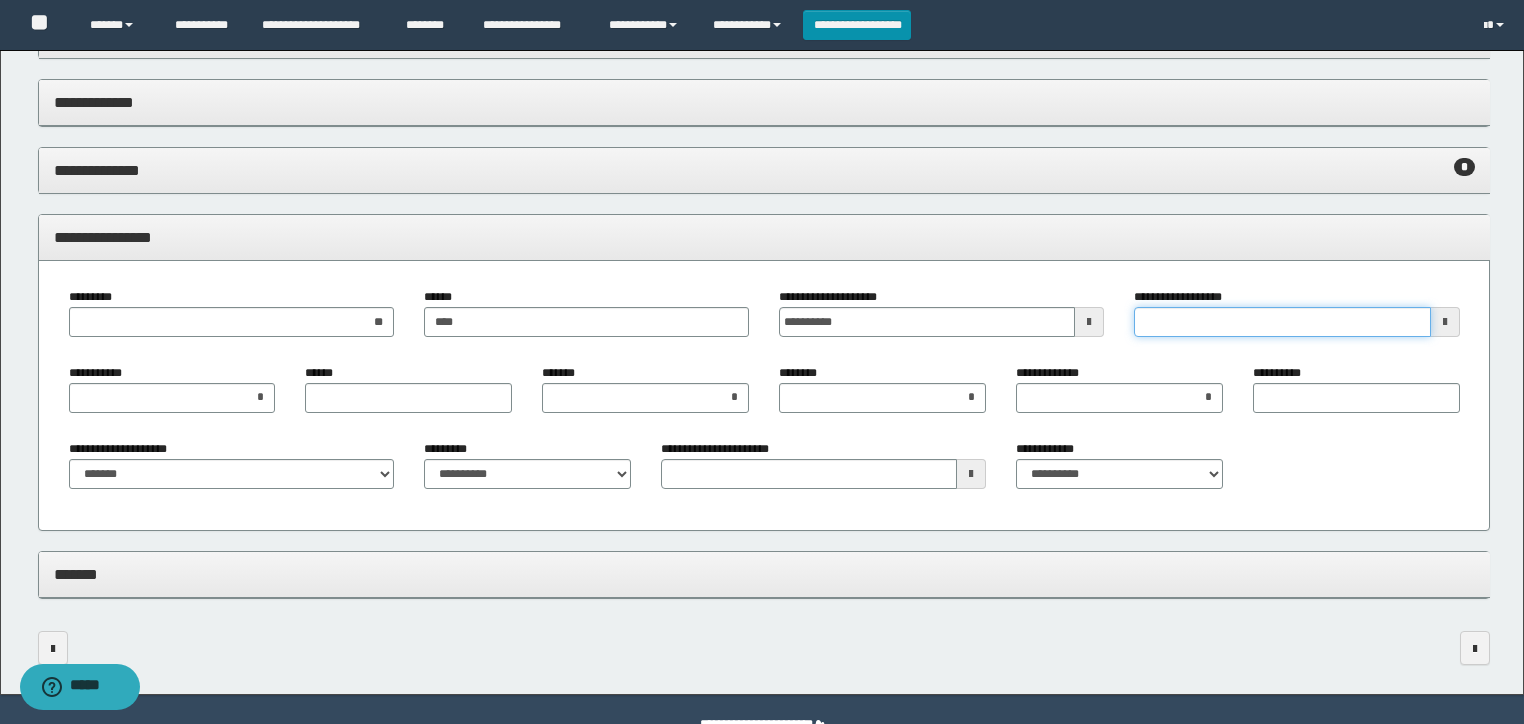click on "**********" at bounding box center [1282, 322] 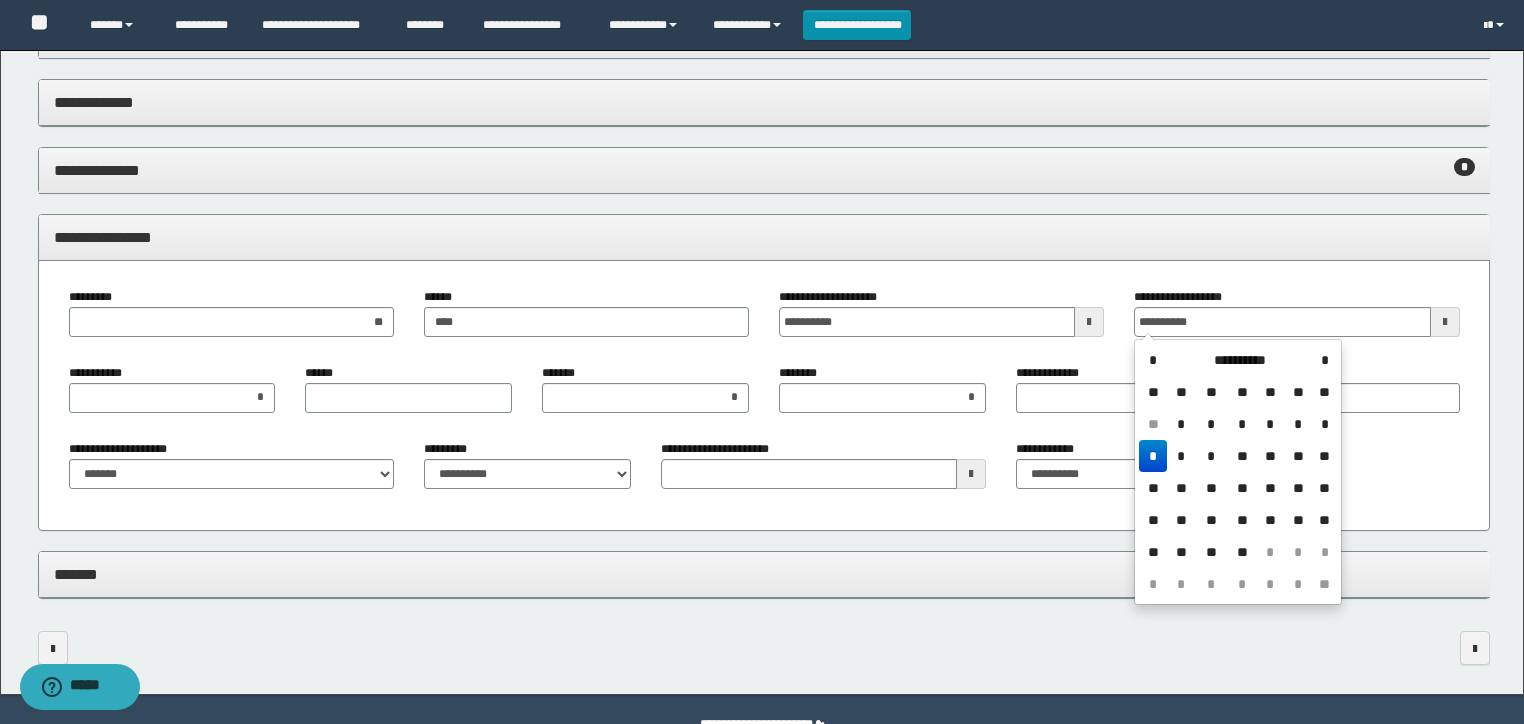 type on "**********" 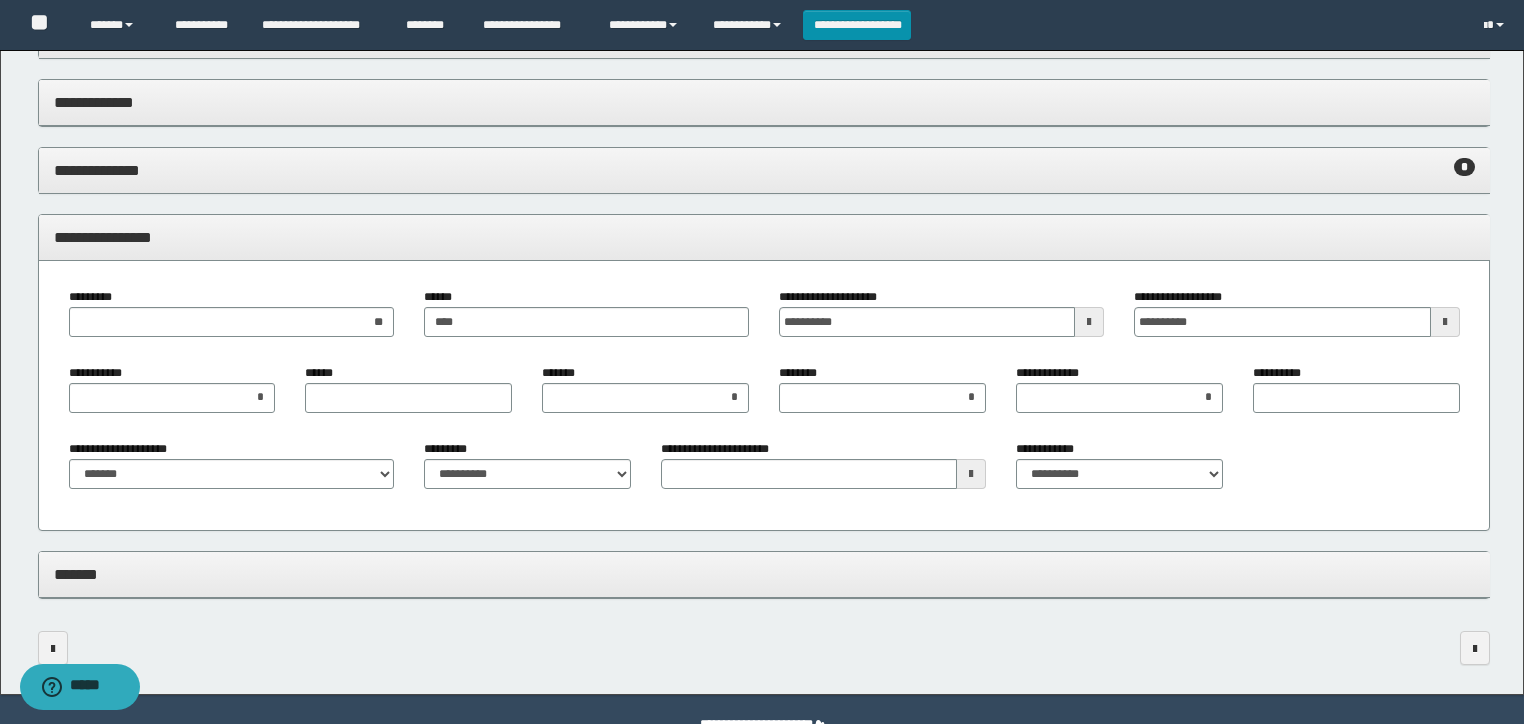 drag, startPoint x: 969, startPoint y: 350, endPoint x: 248, endPoint y: 488, distance: 734.0879 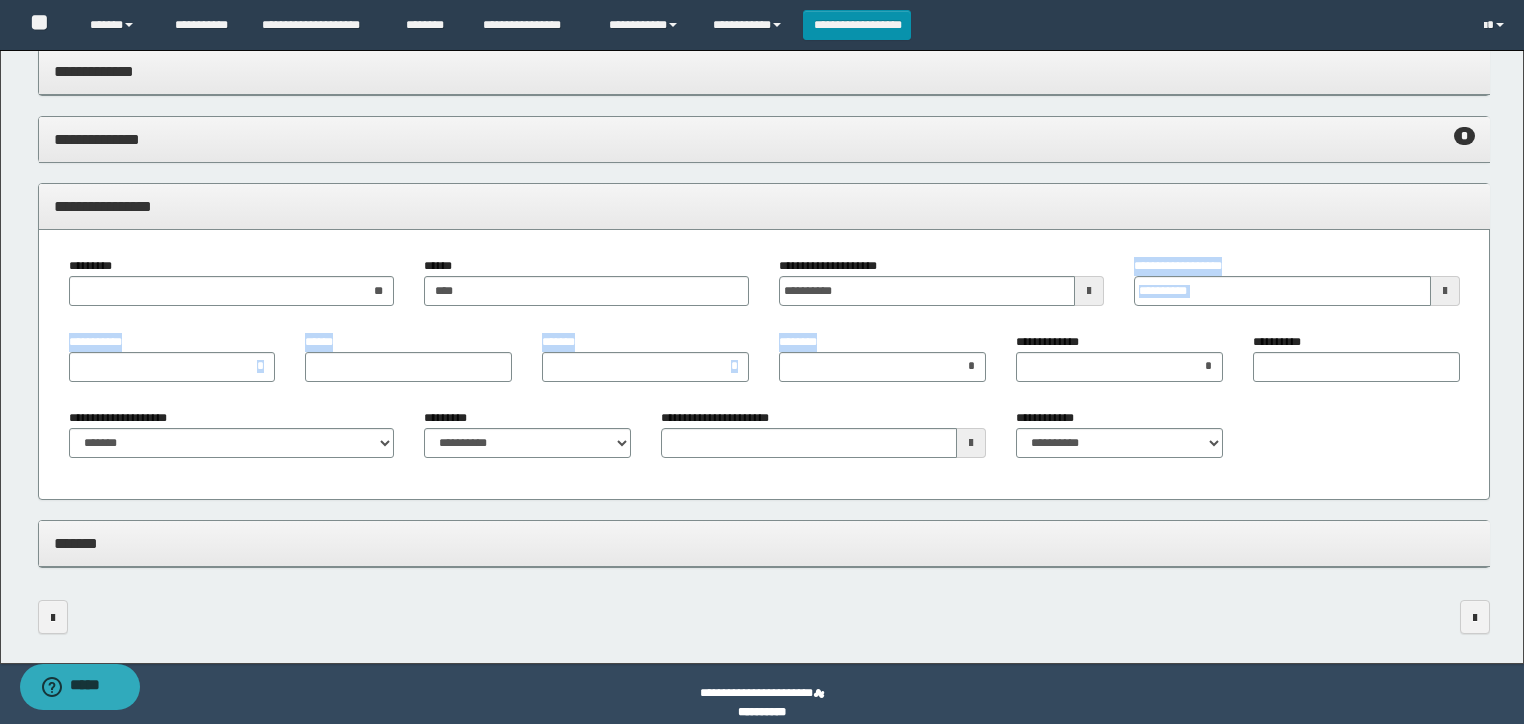 scroll, scrollTop: 608, scrollLeft: 0, axis: vertical 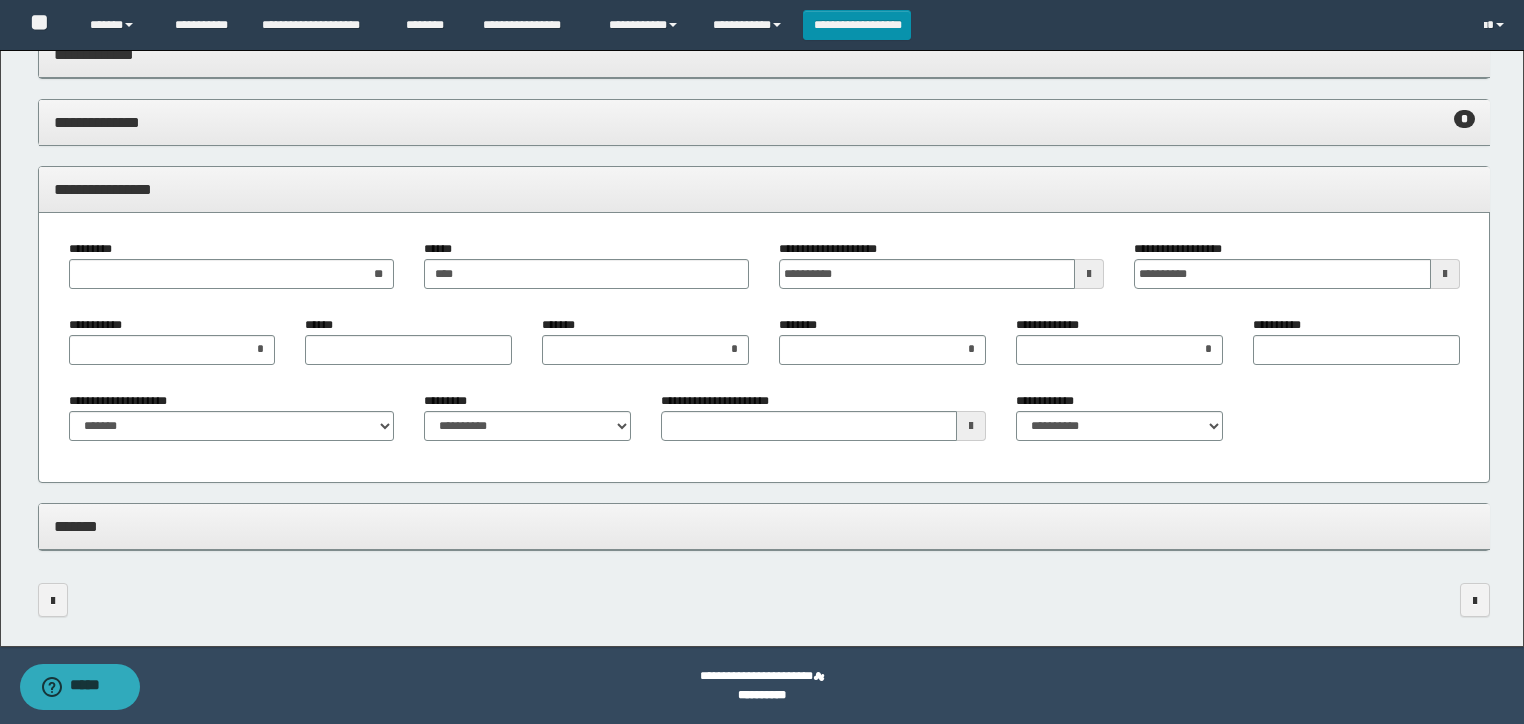 click on "**********" at bounding box center [764, 348] 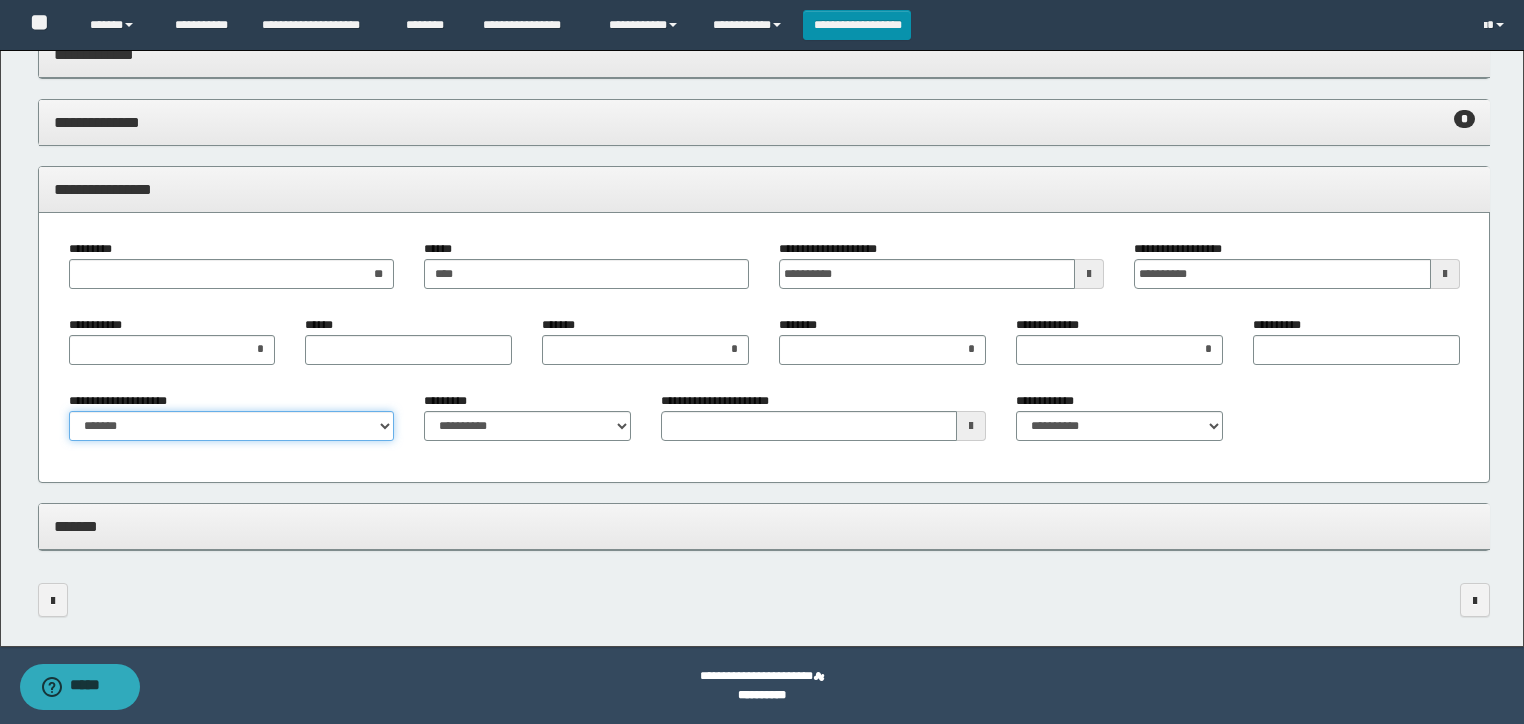 click on "**********" at bounding box center (231, 426) 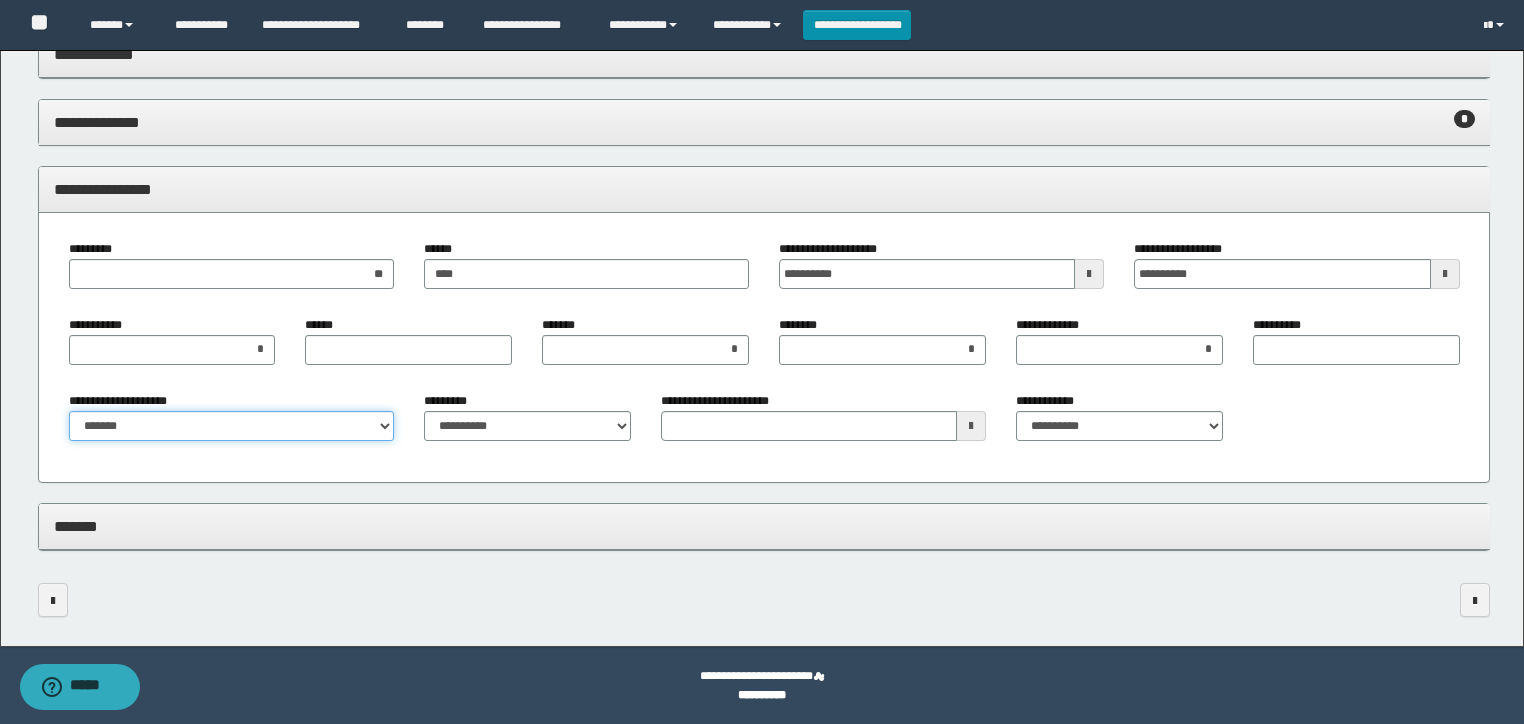 select on "*" 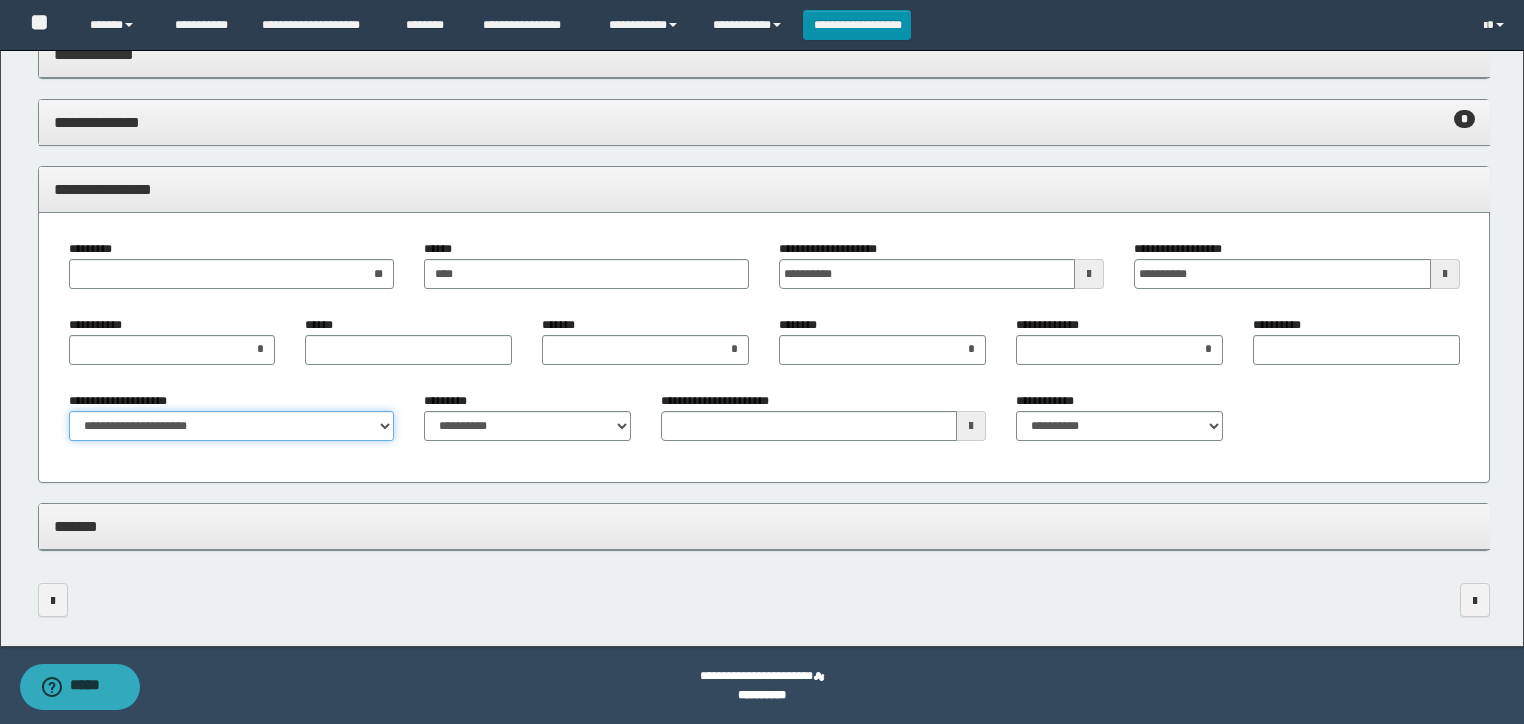 click on "**********" at bounding box center [231, 426] 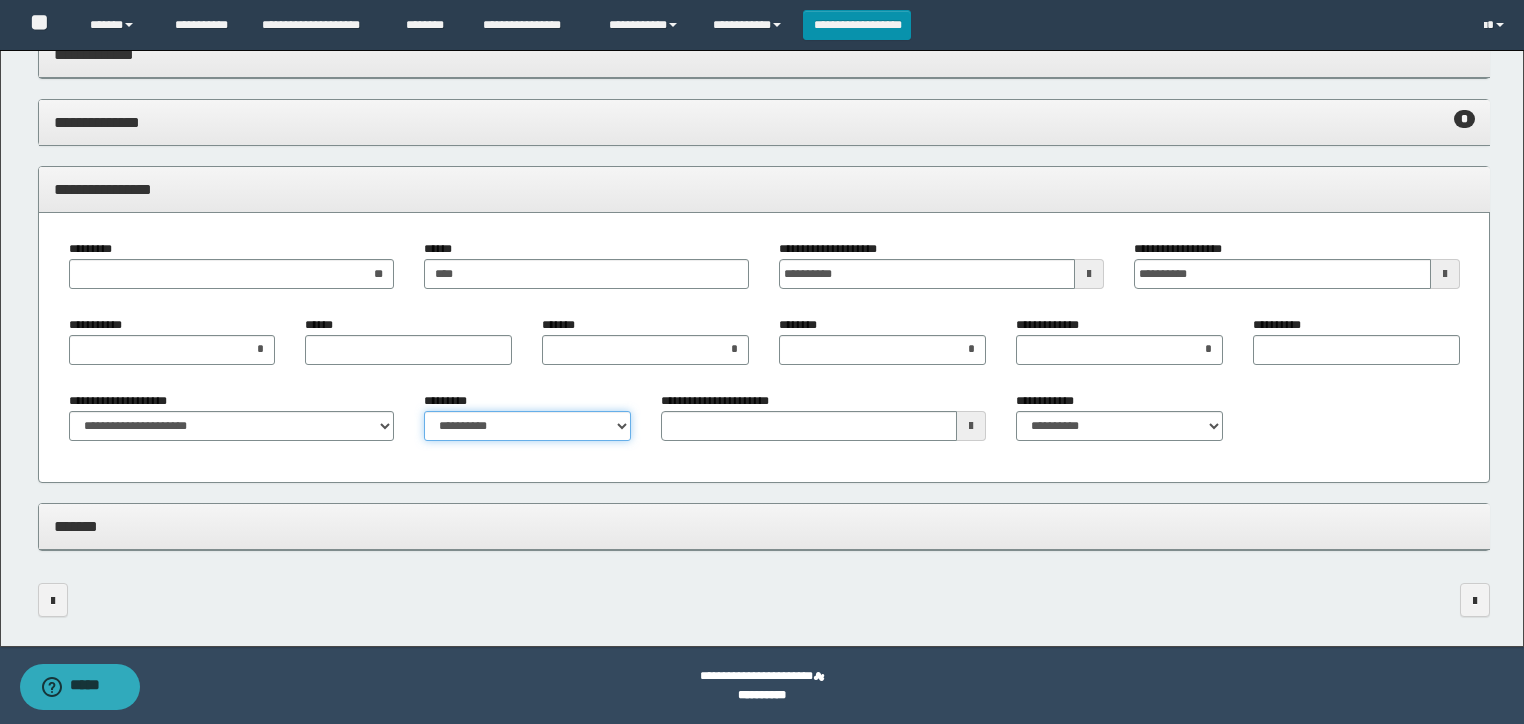 click on "**********" at bounding box center (527, 426) 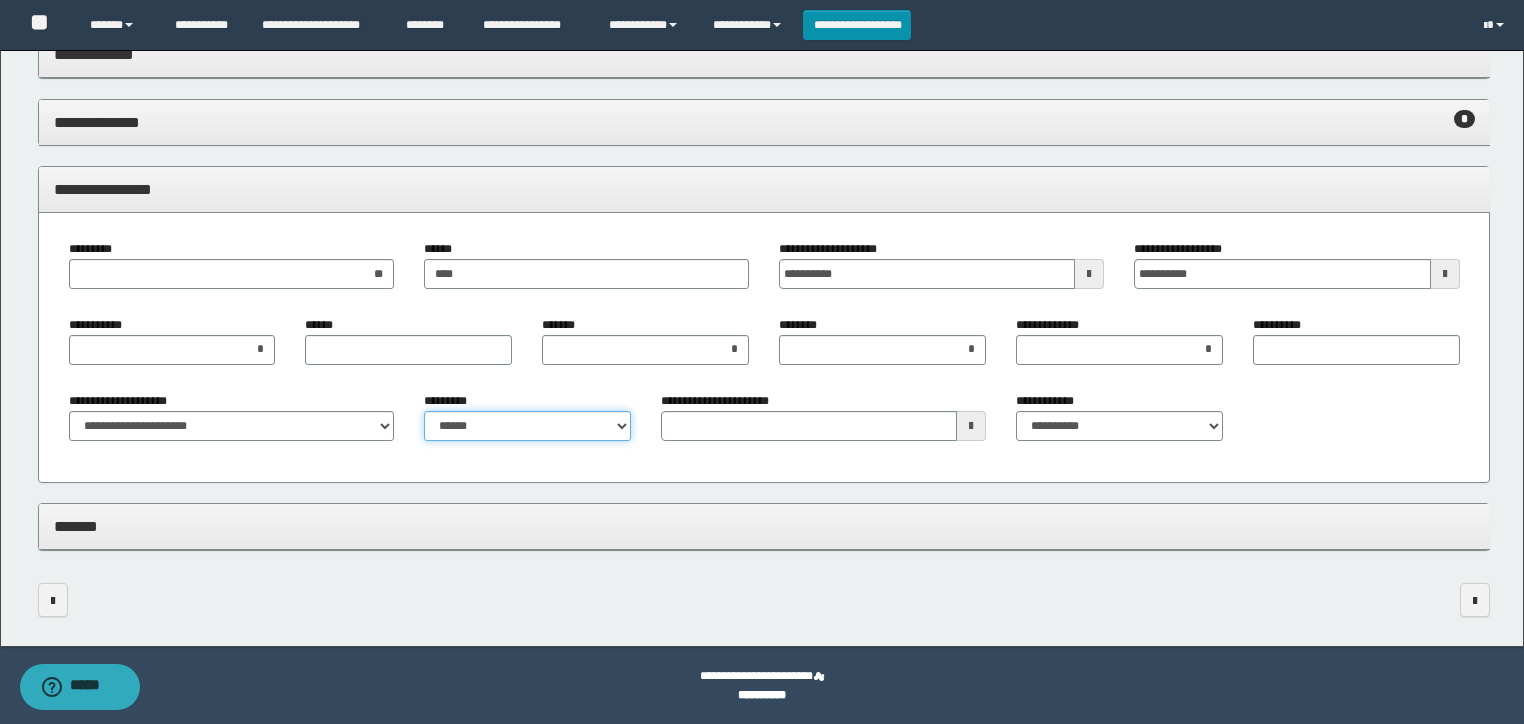 click on "**********" at bounding box center [527, 426] 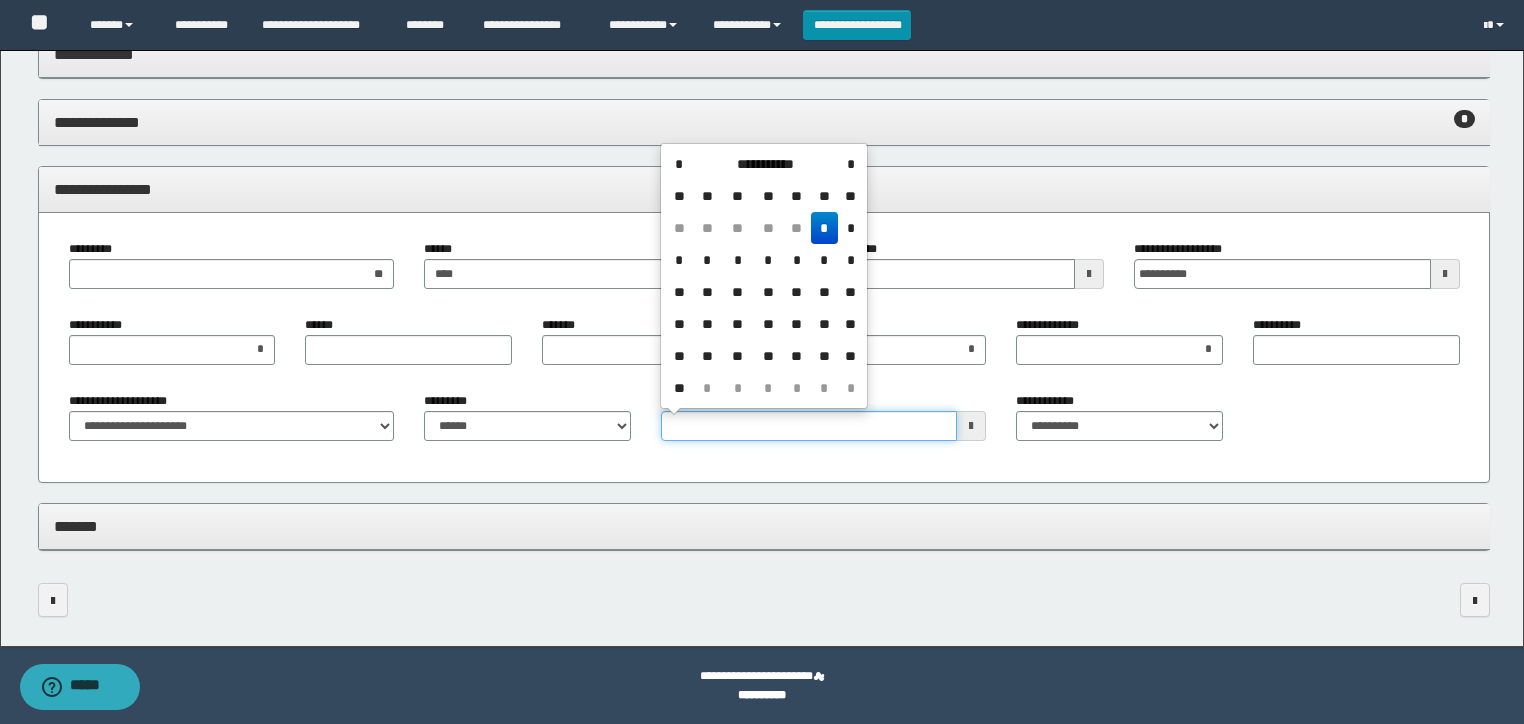 click on "**********" at bounding box center [809, 426] 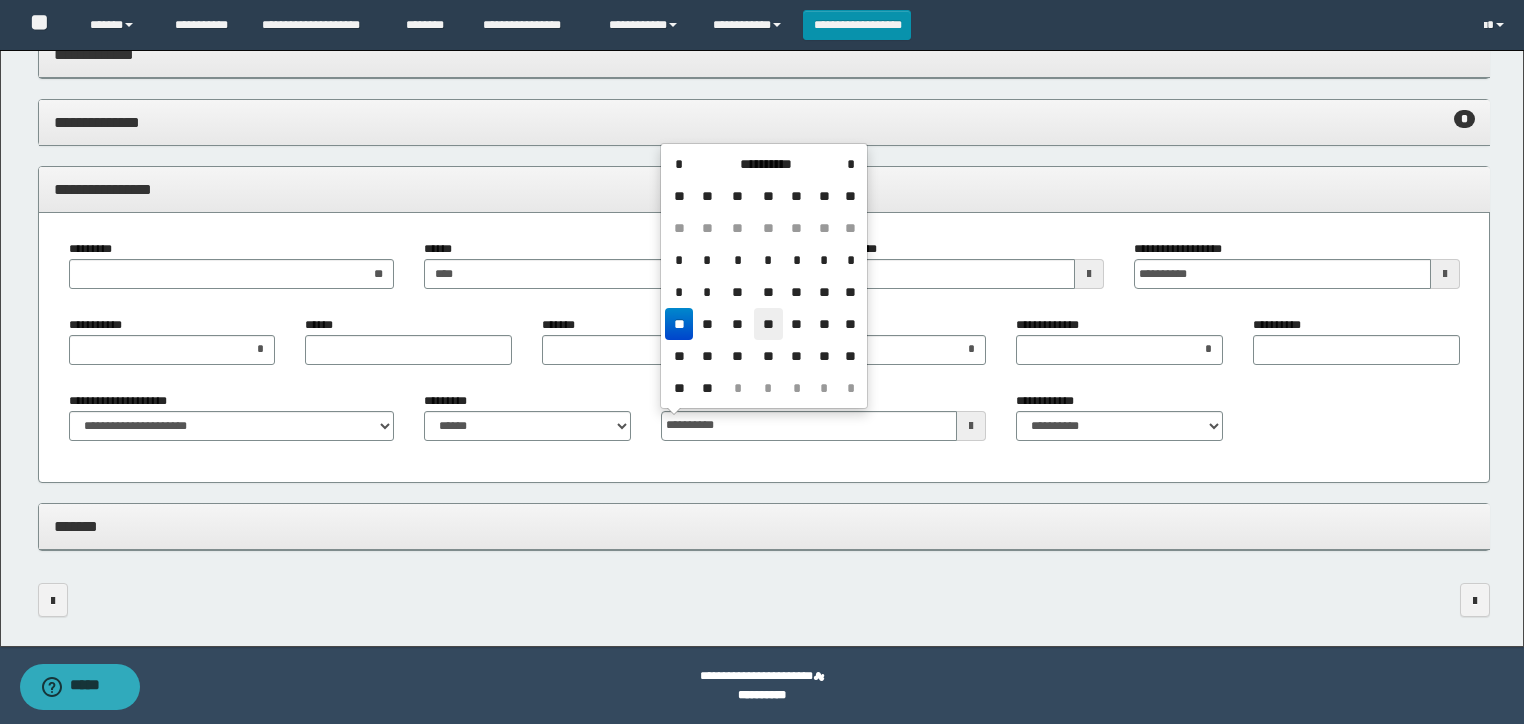 click on "**" at bounding box center (768, 324) 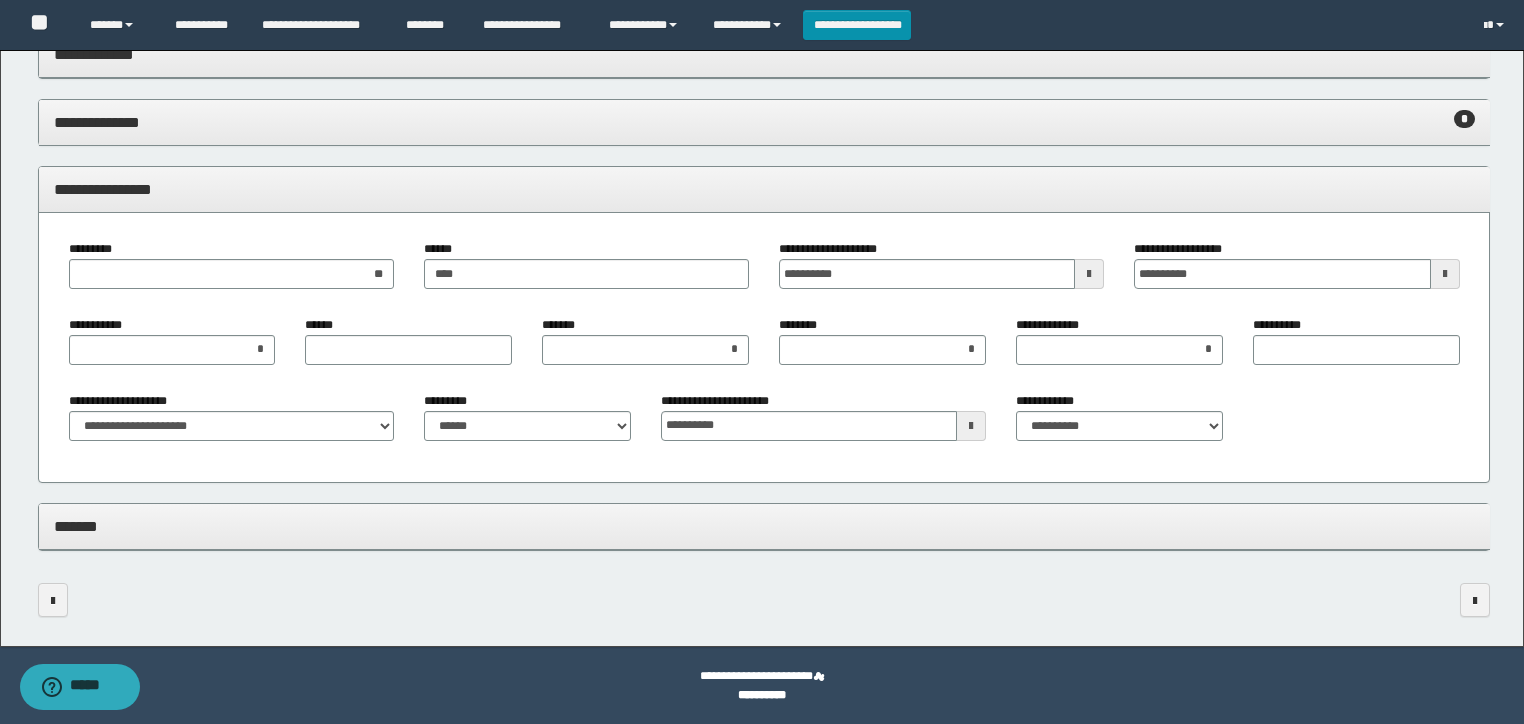 drag, startPoint x: 521, startPoint y: 194, endPoint x: 516, endPoint y: 212, distance: 18.681541 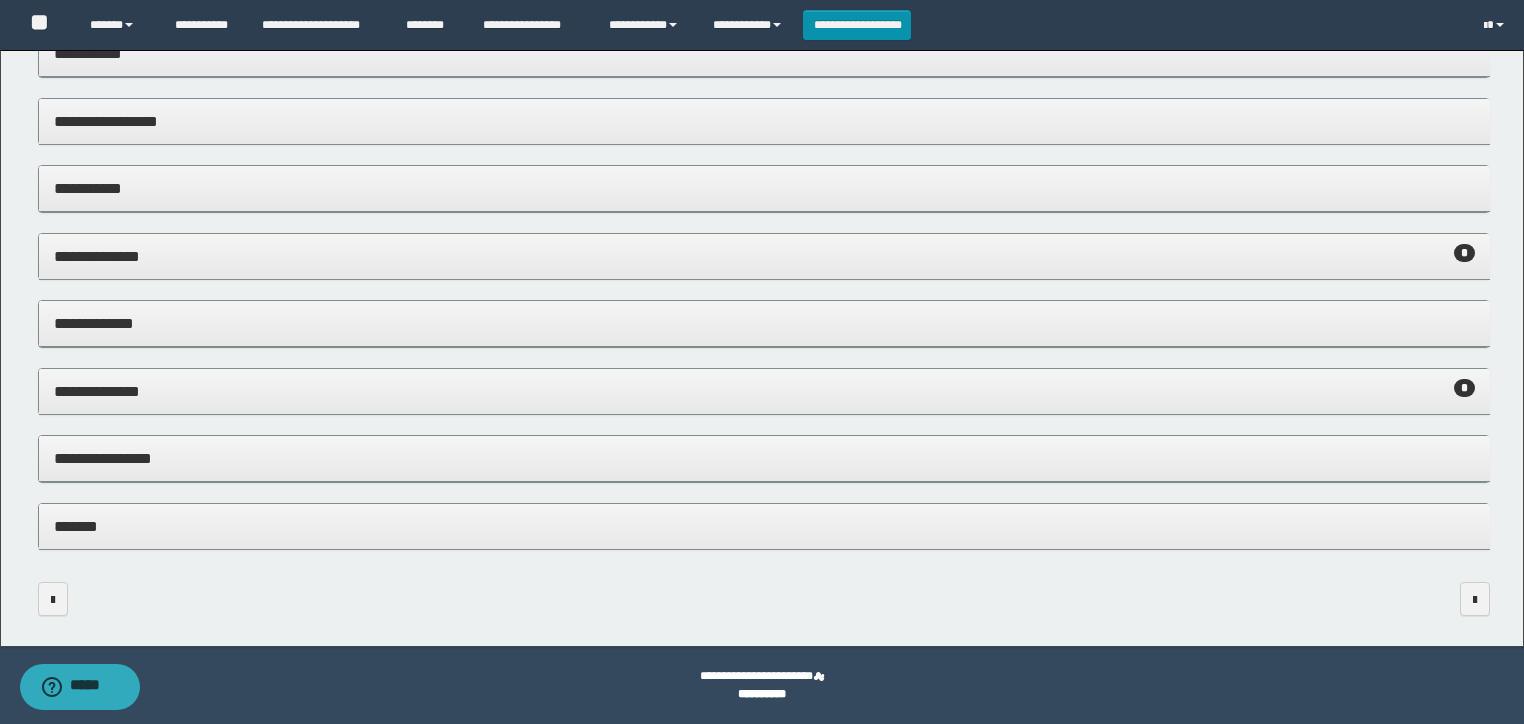 click on "*******" at bounding box center [764, 526] 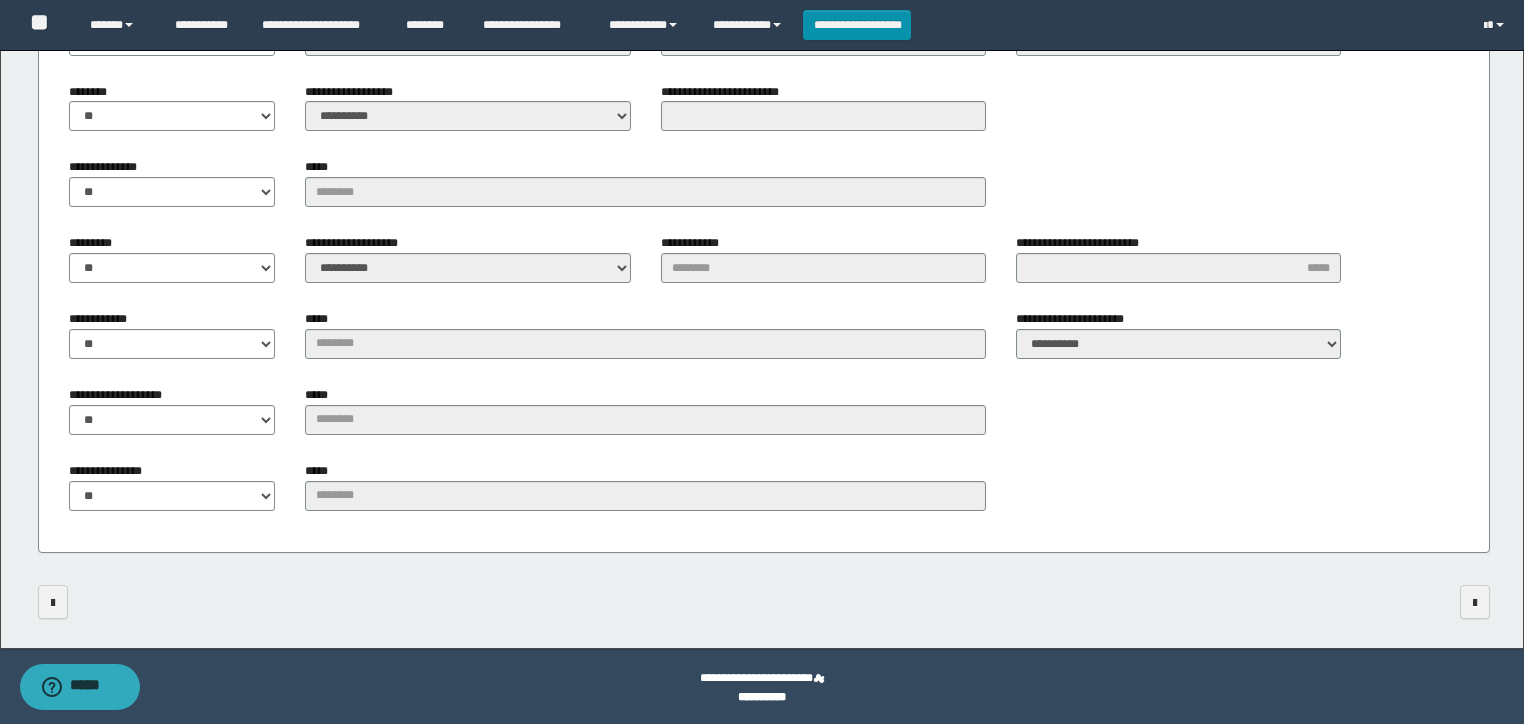 scroll, scrollTop: 988, scrollLeft: 0, axis: vertical 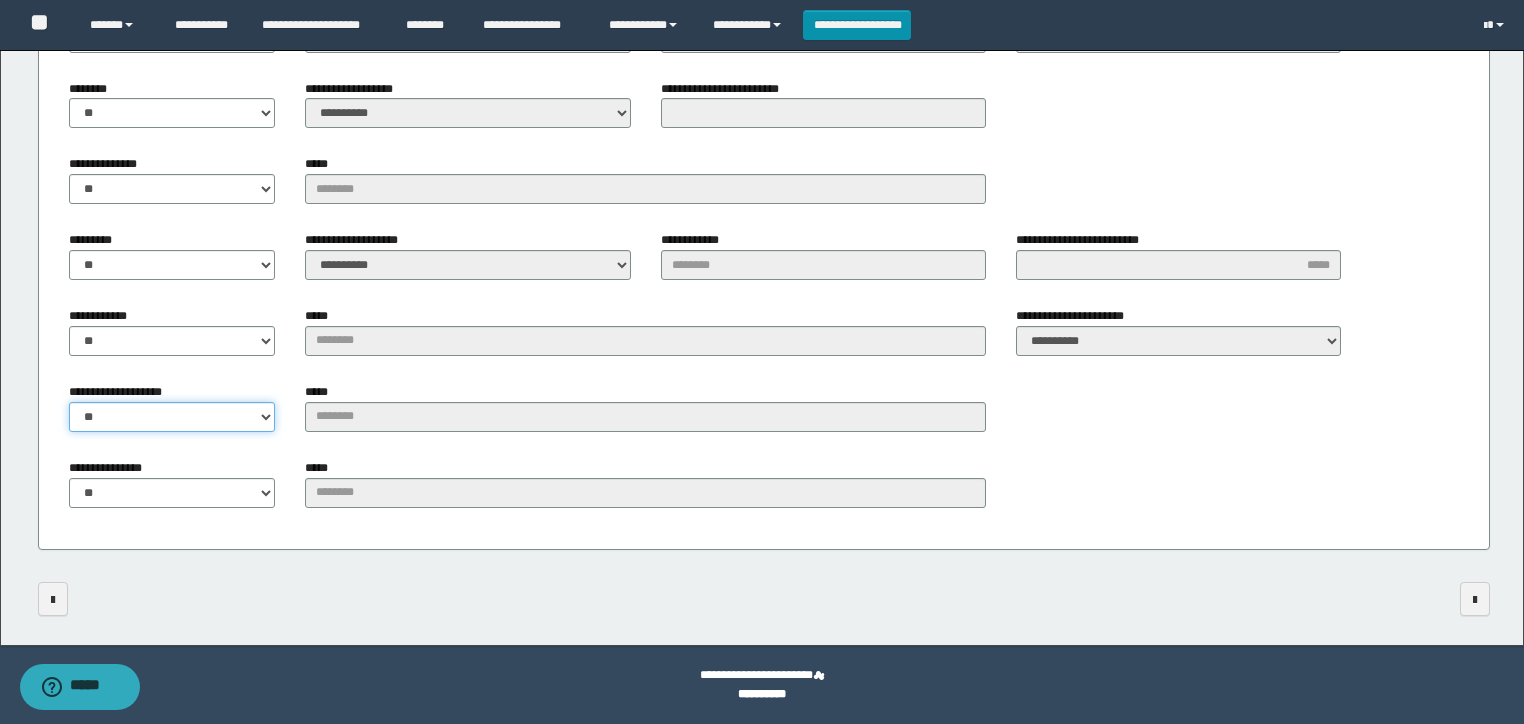 click on "**
**" at bounding box center (172, 417) 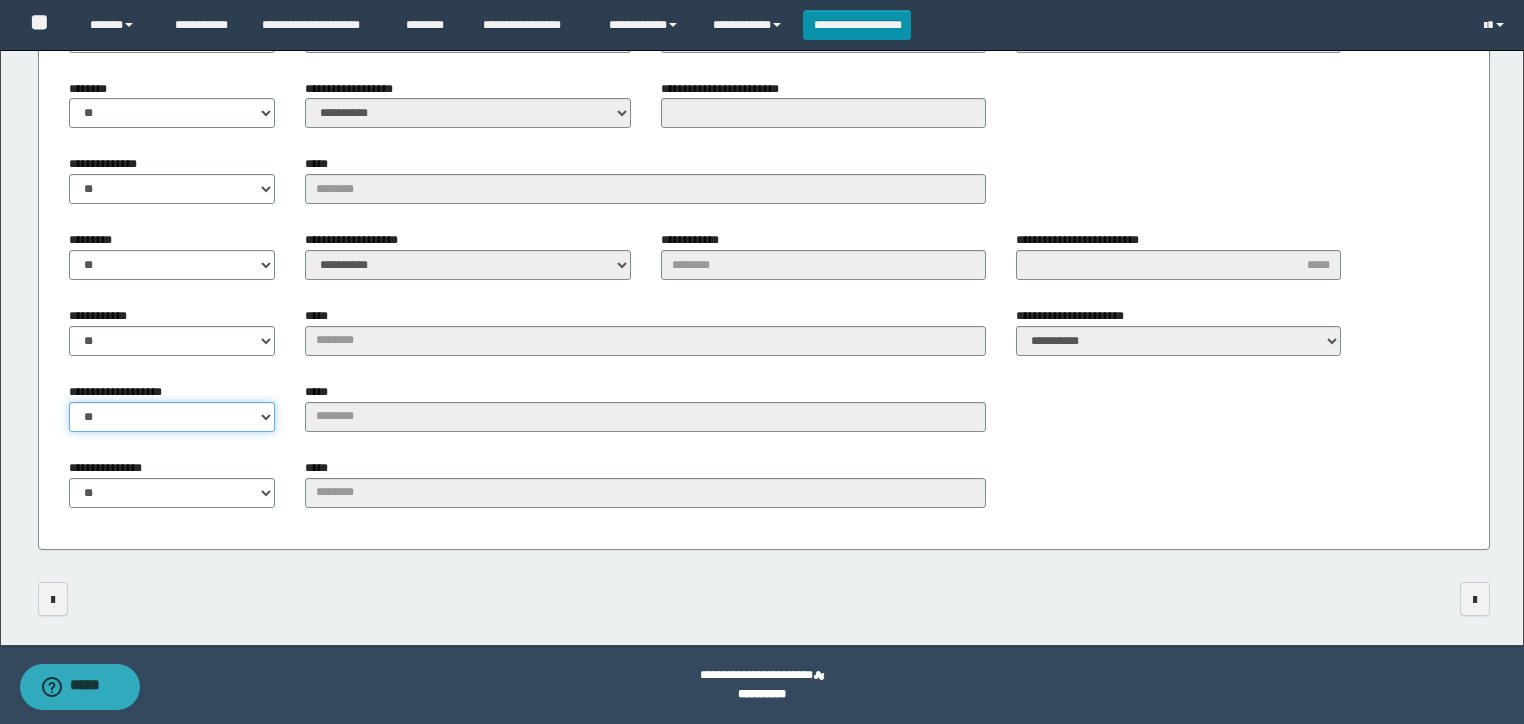 select on "****" 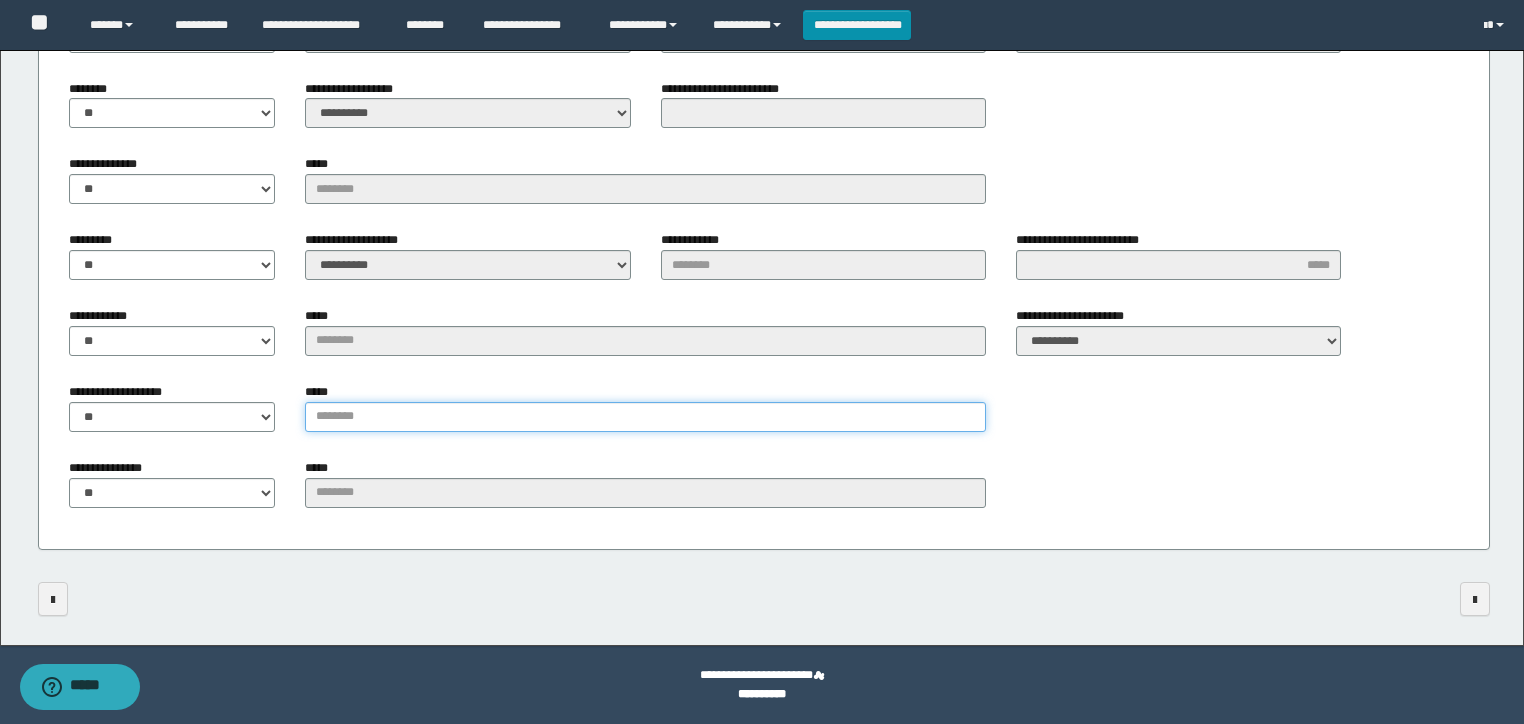 click on "*****" at bounding box center (645, 417) 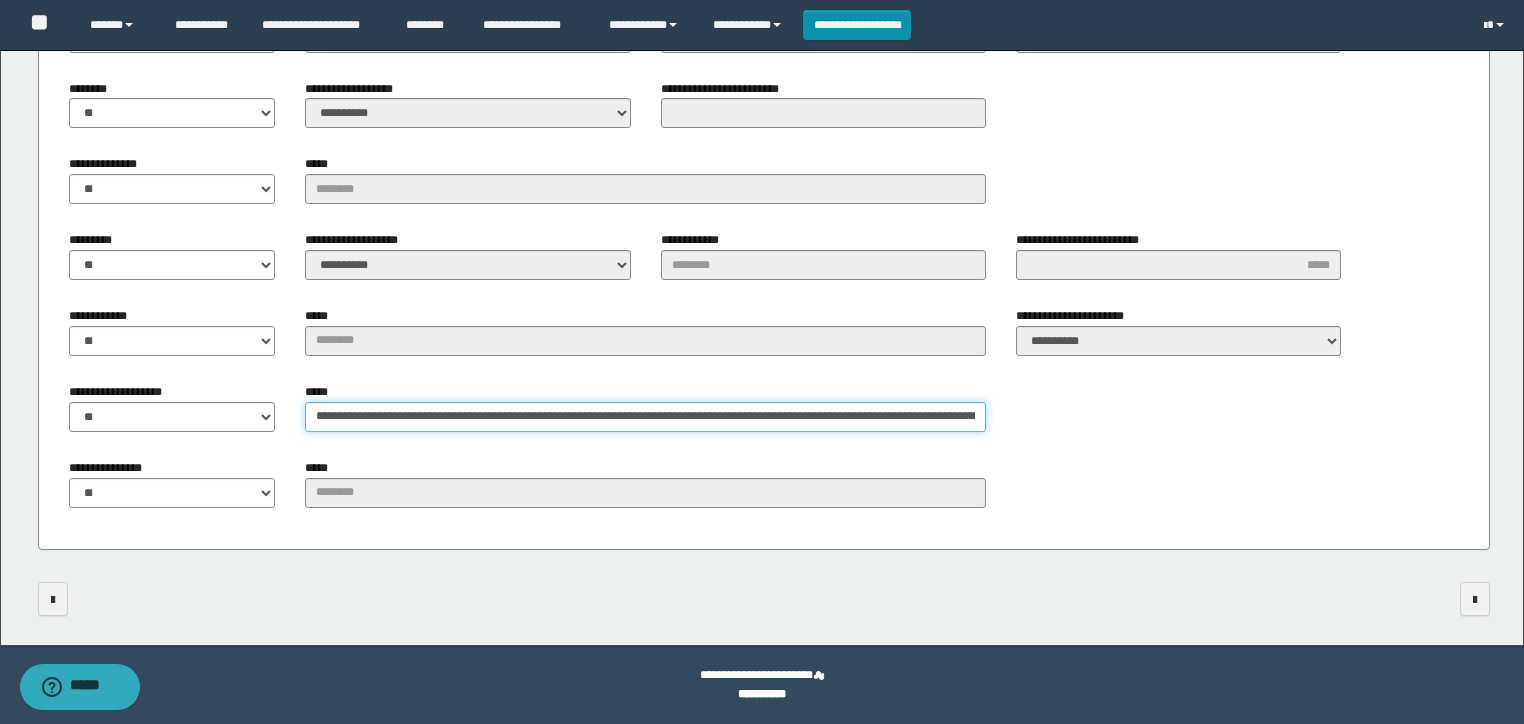 scroll, scrollTop: 0, scrollLeft: 416, axis: horizontal 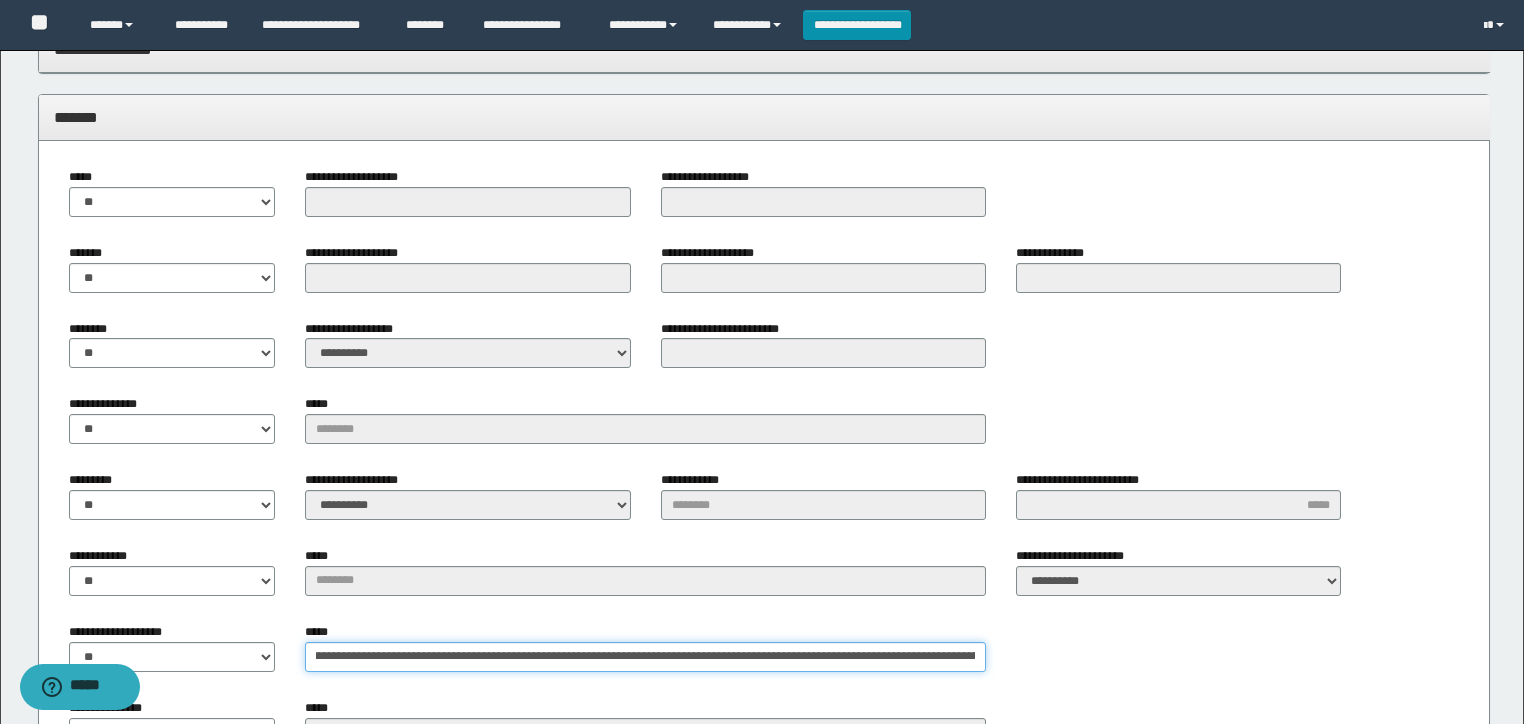type on "**********" 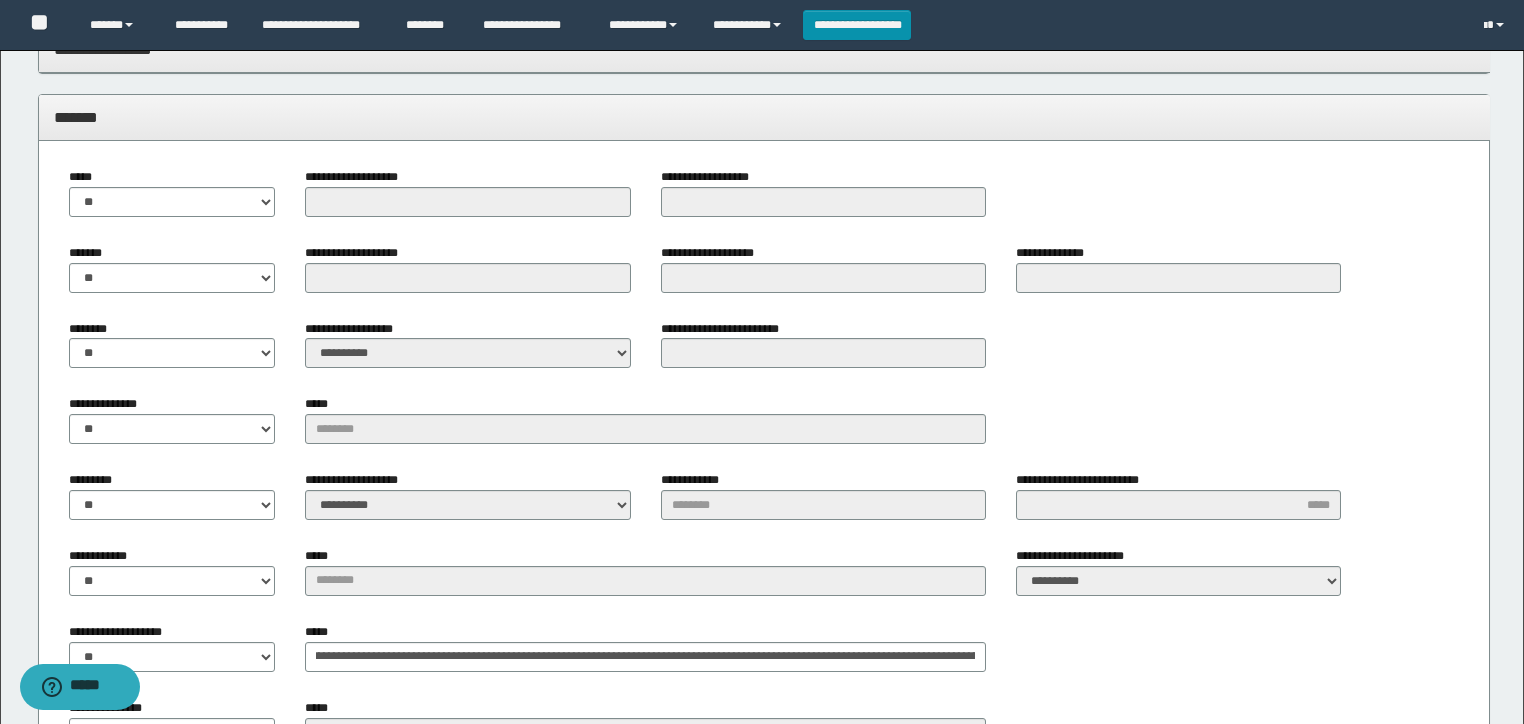 scroll, scrollTop: 0, scrollLeft: 0, axis: both 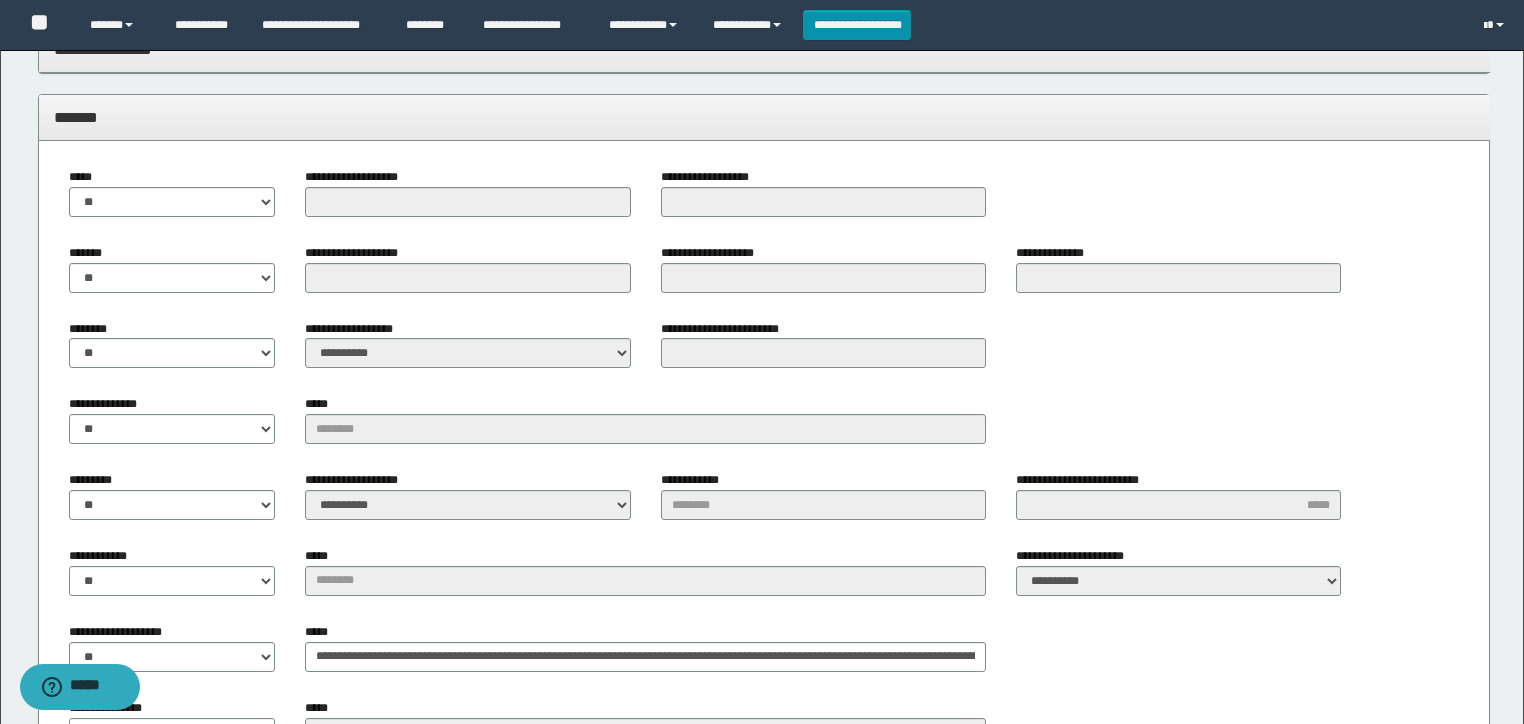 click on "*******" at bounding box center (764, 117) 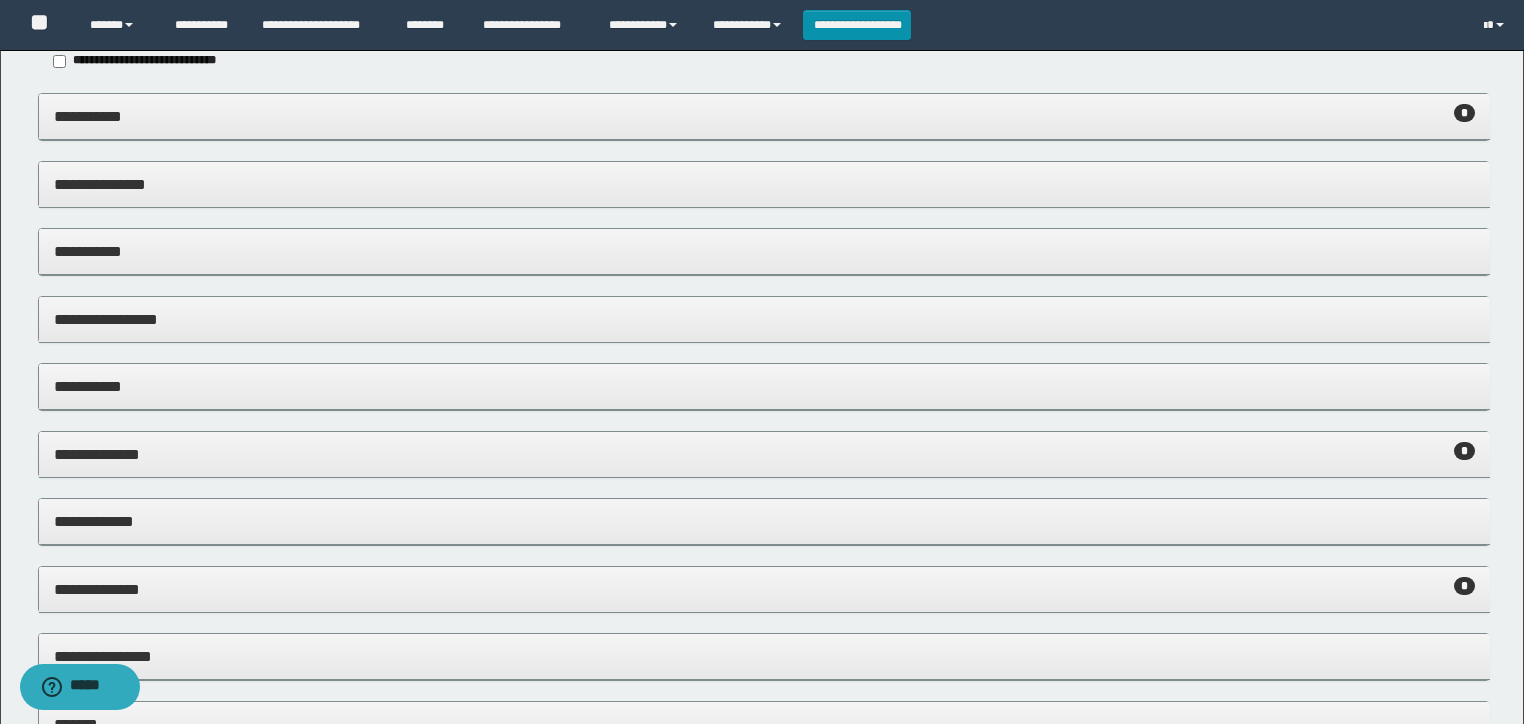 scroll, scrollTop: 0, scrollLeft: 0, axis: both 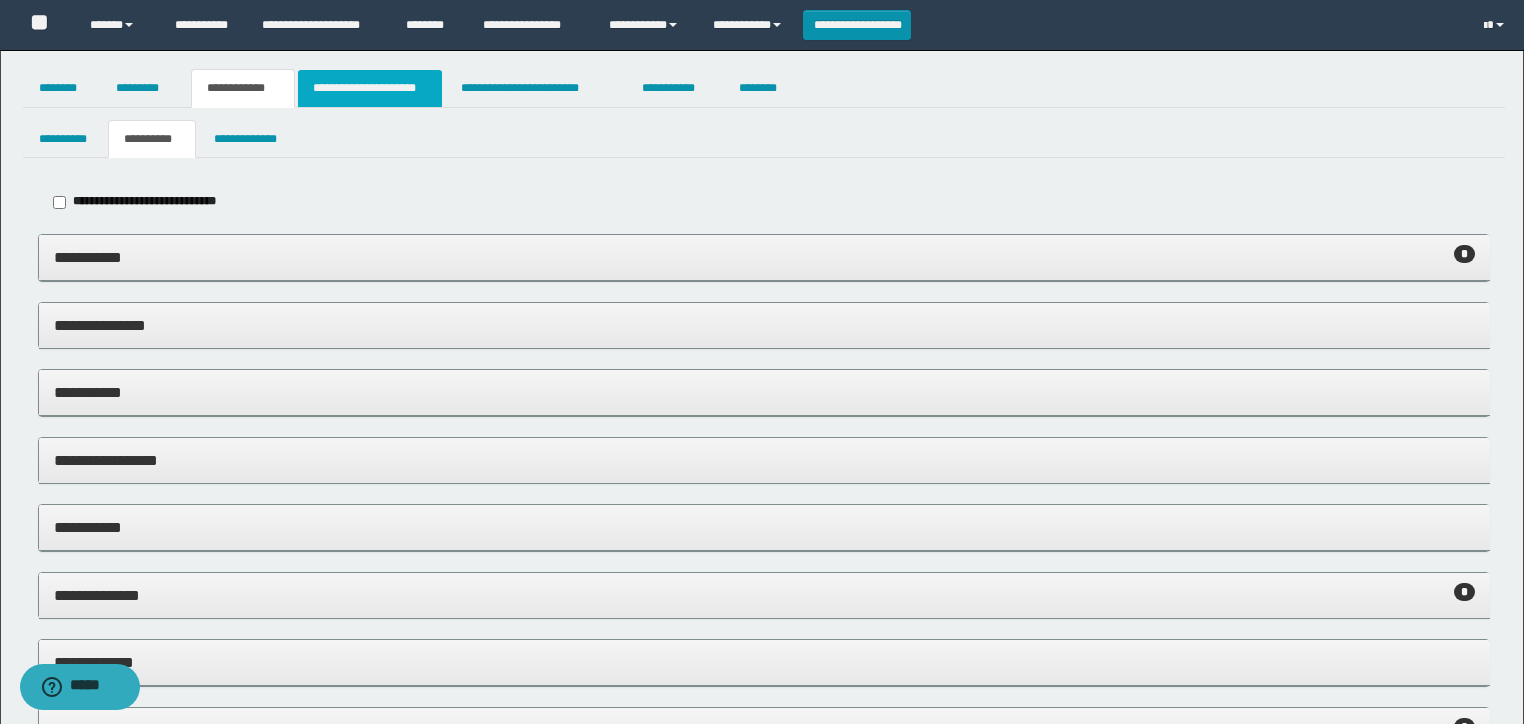 click on "**********" at bounding box center [370, 88] 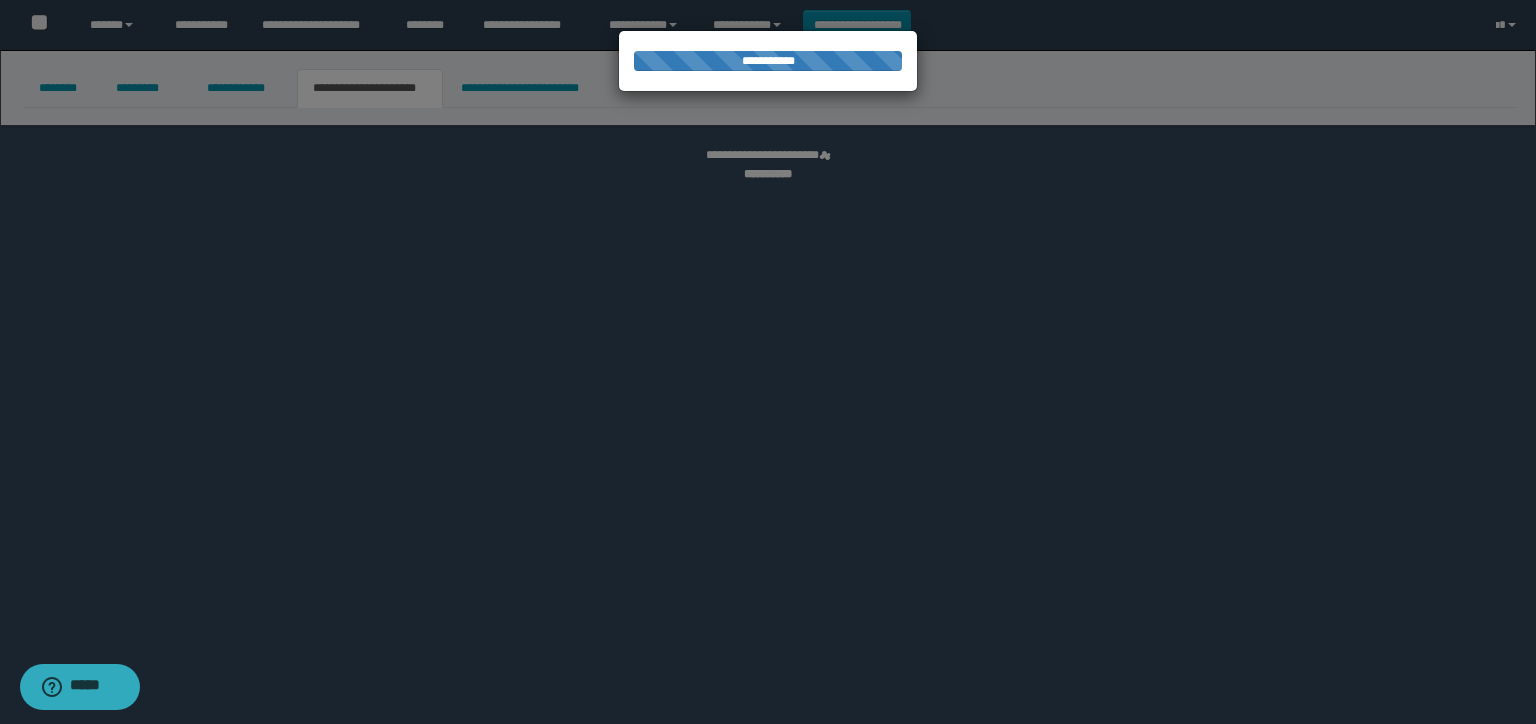 select on "*" 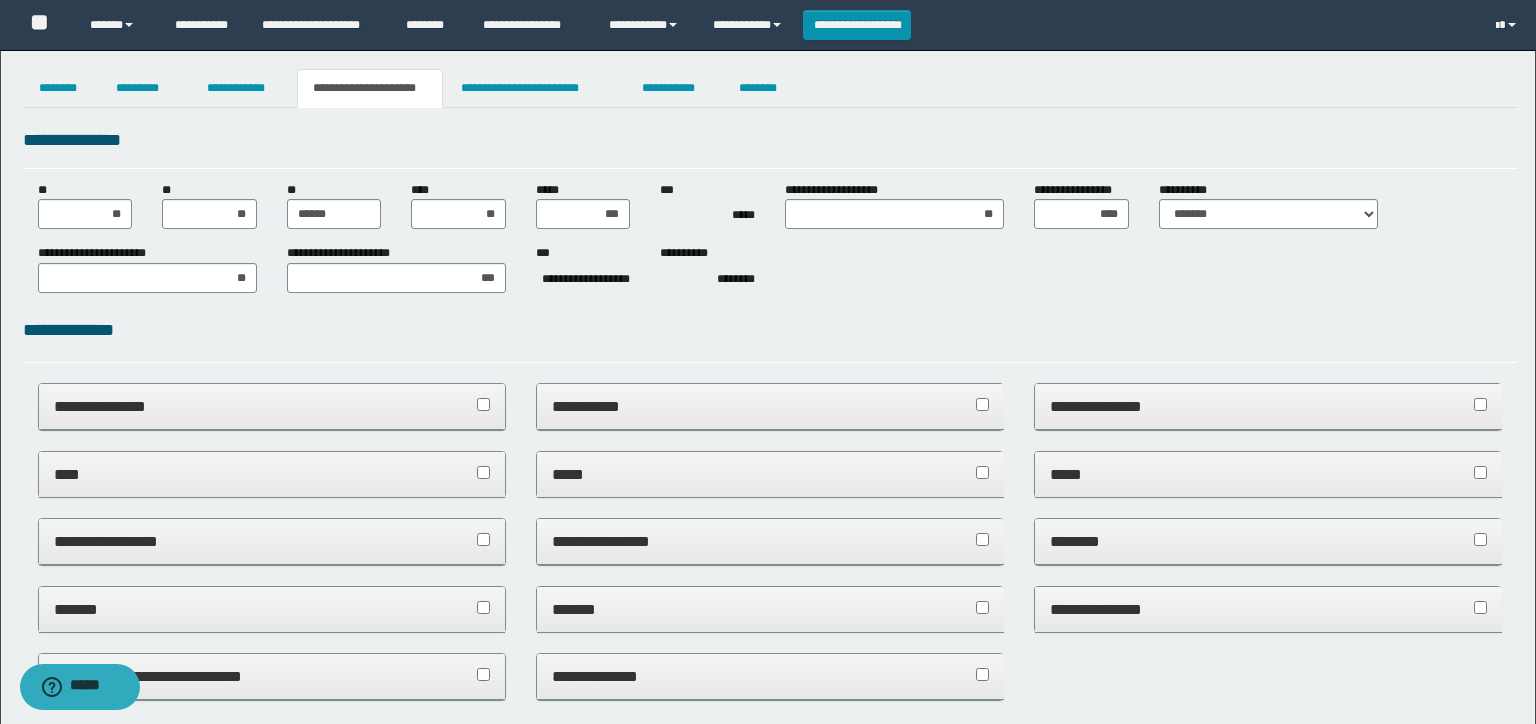 scroll, scrollTop: 0, scrollLeft: 0, axis: both 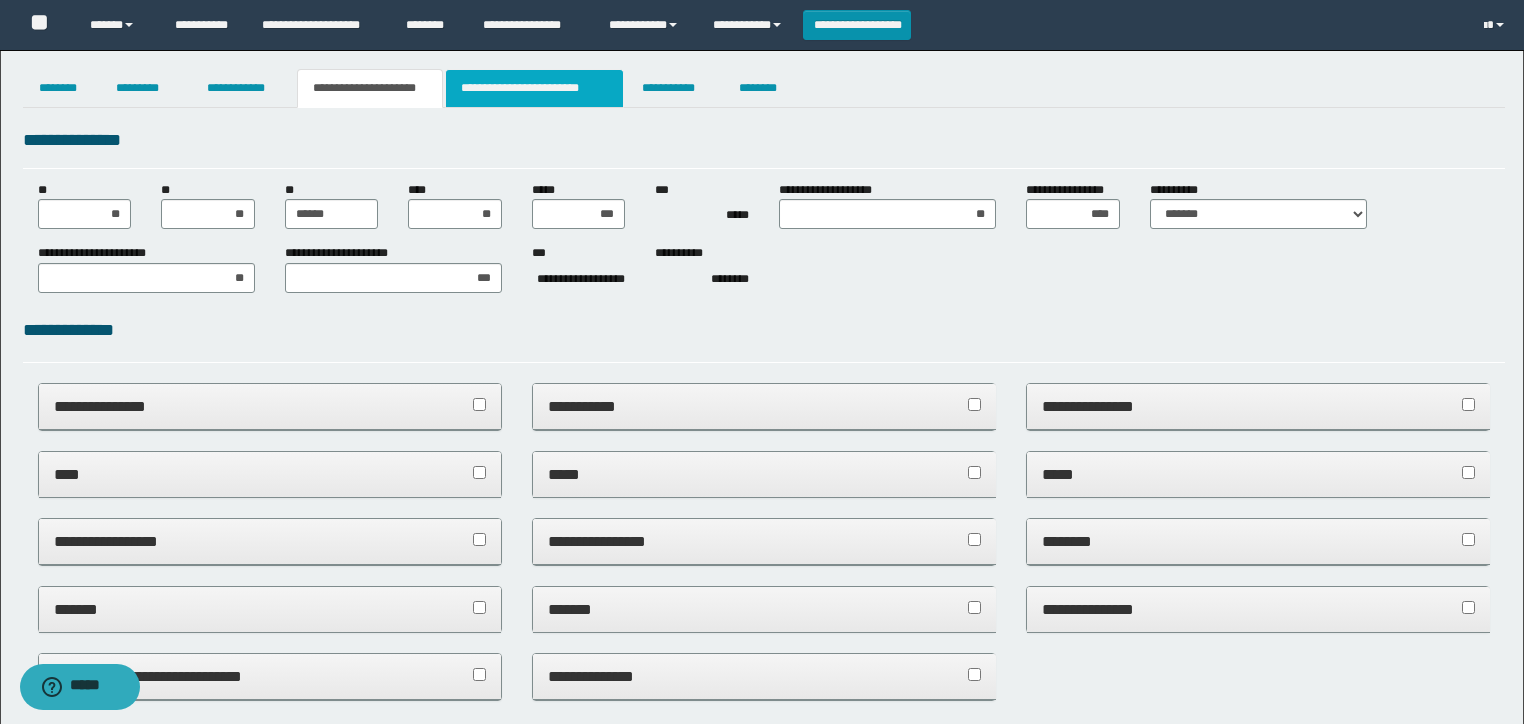 click on "**********" at bounding box center [534, 88] 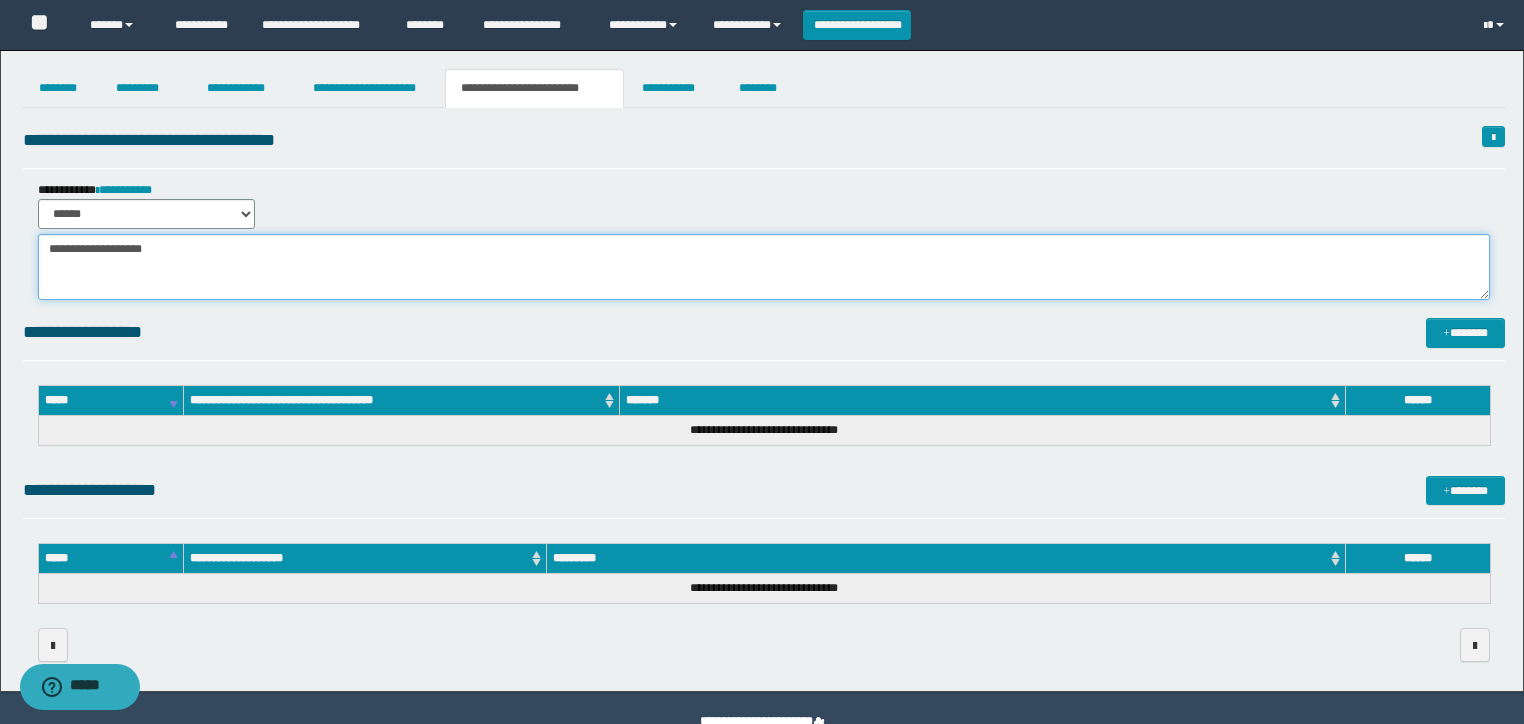 drag, startPoint x: 190, startPoint y: 244, endPoint x: 0, endPoint y: 244, distance: 190 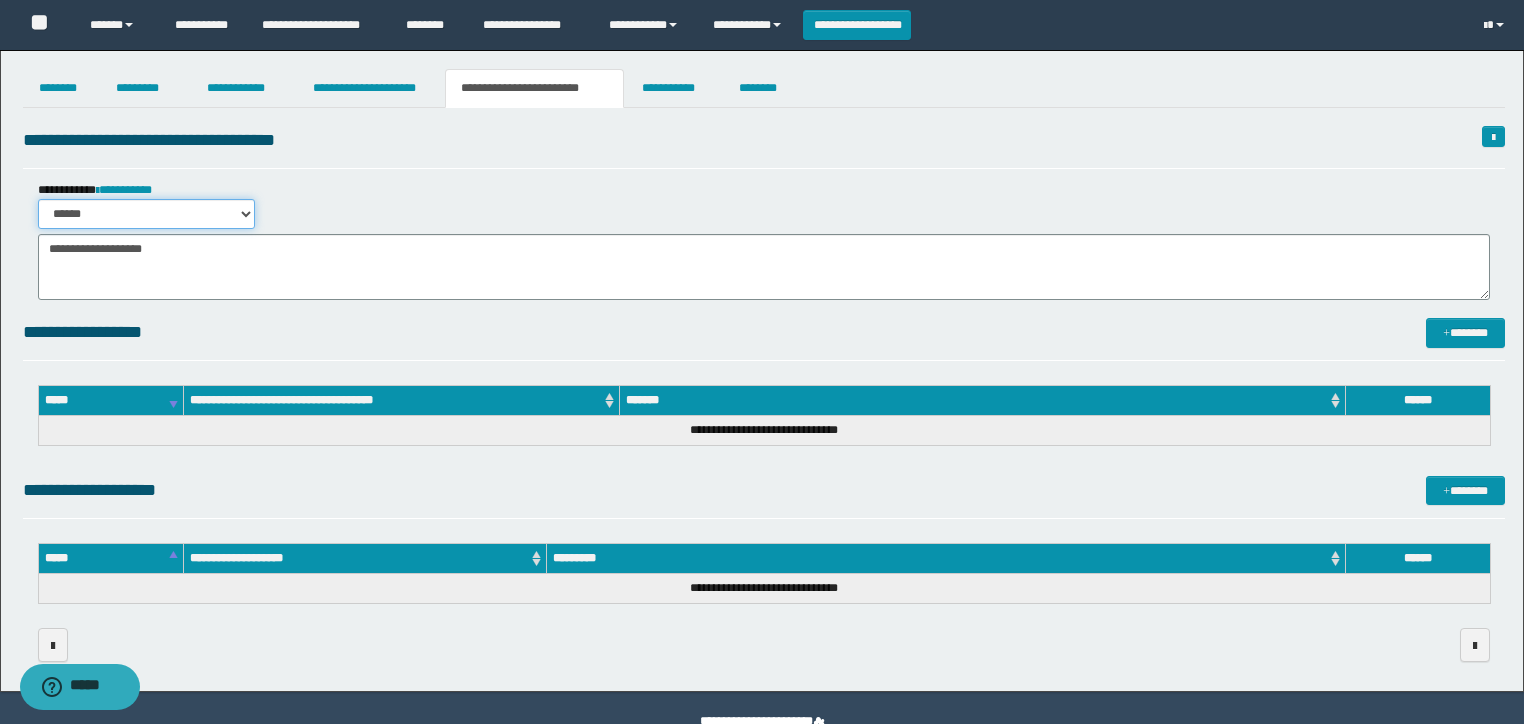 drag, startPoint x: 212, startPoint y: 212, endPoint x: 210, endPoint y: 228, distance: 16.124516 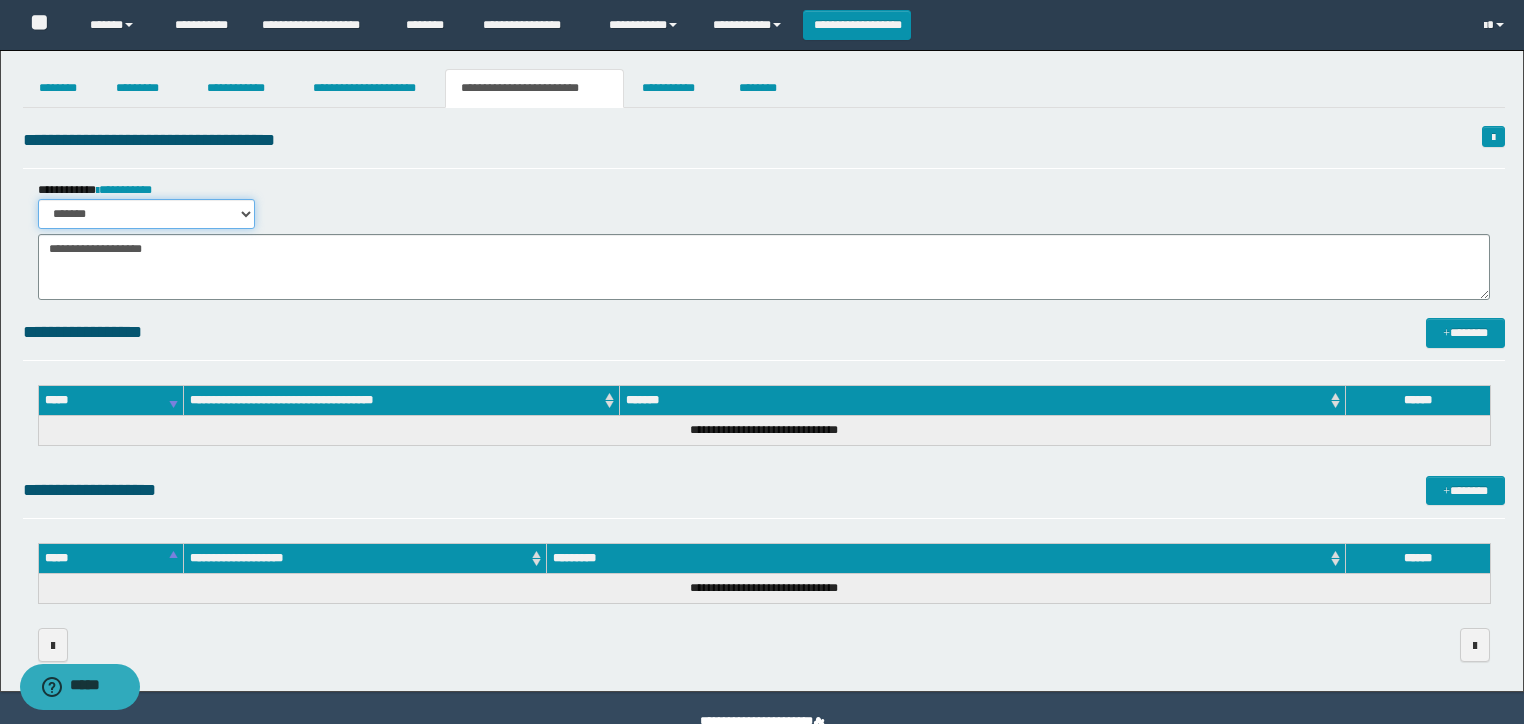 click on "******
*******" at bounding box center [146, 214] 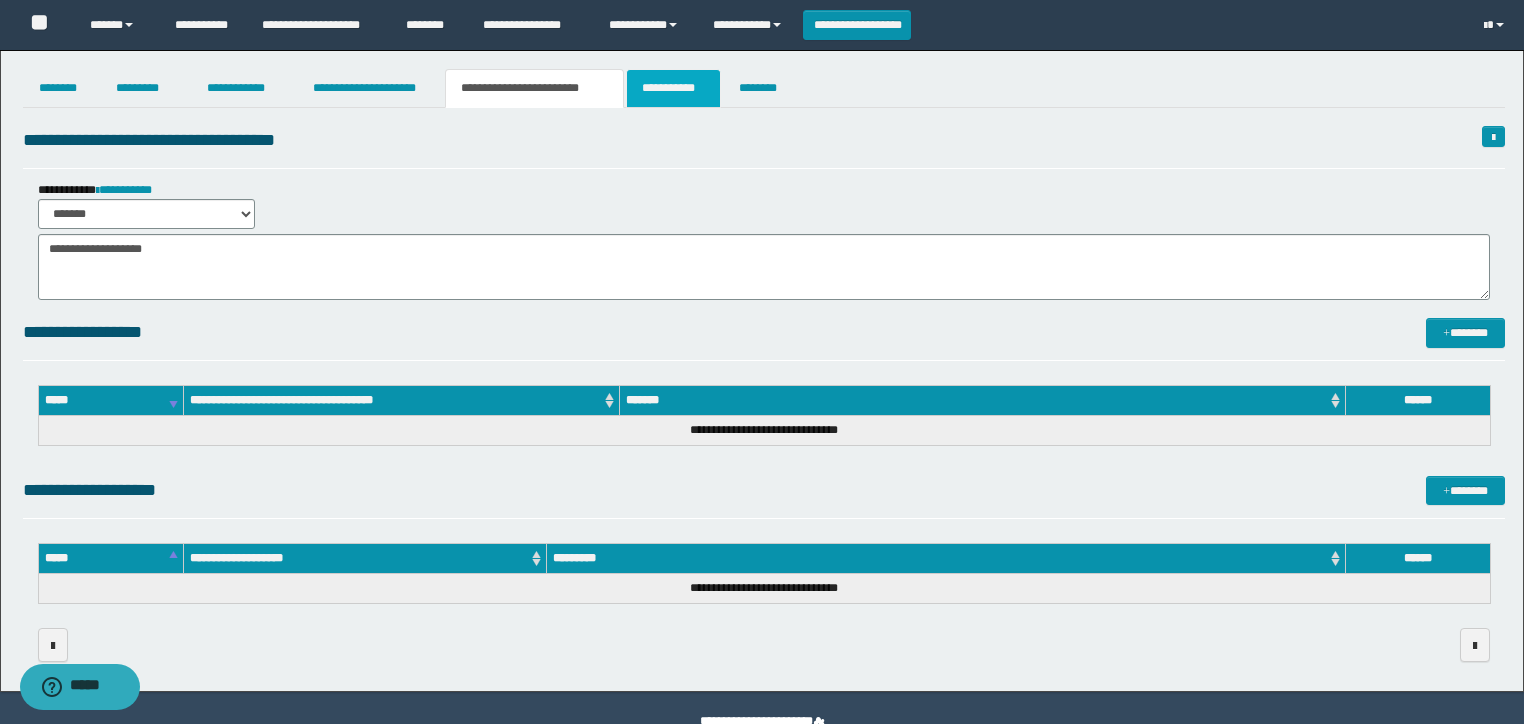 click on "**********" at bounding box center (673, 88) 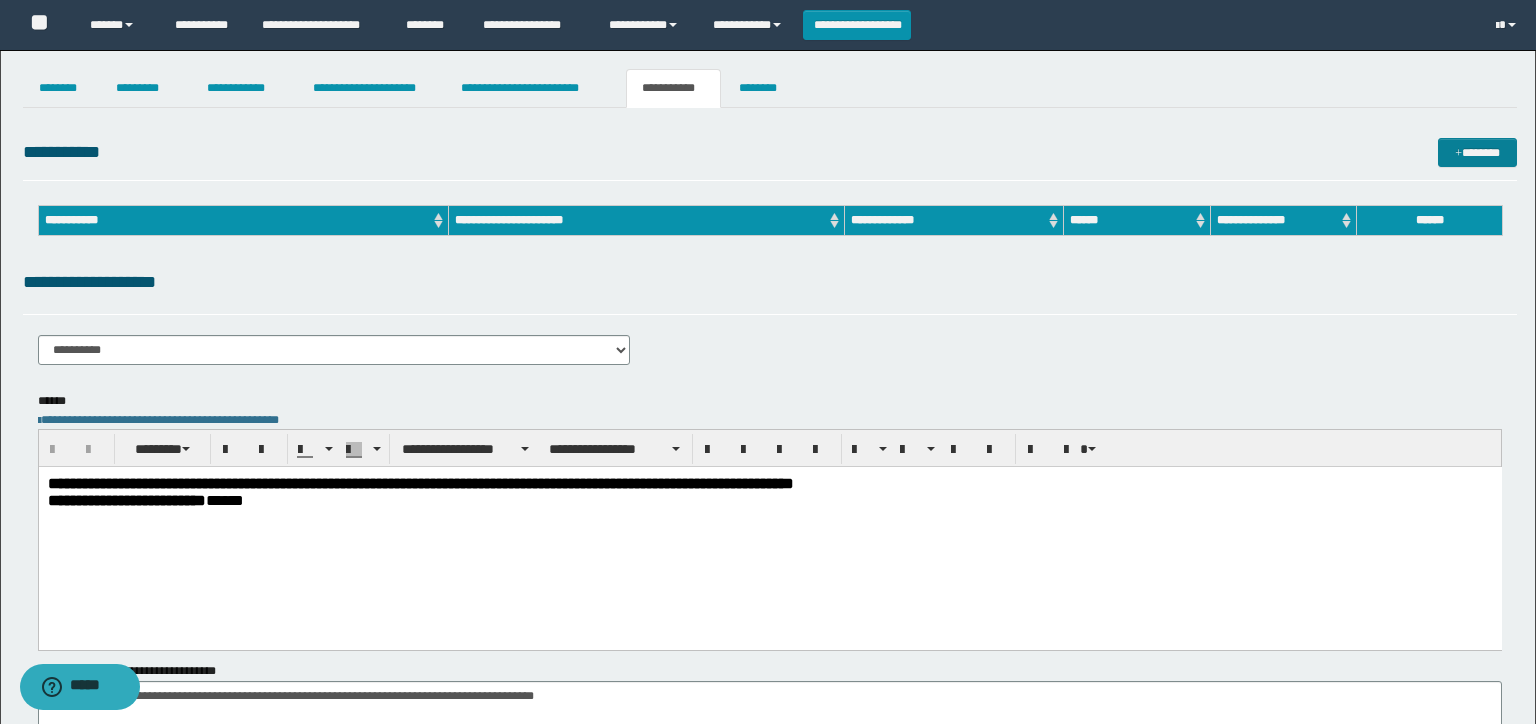 scroll, scrollTop: 0, scrollLeft: 0, axis: both 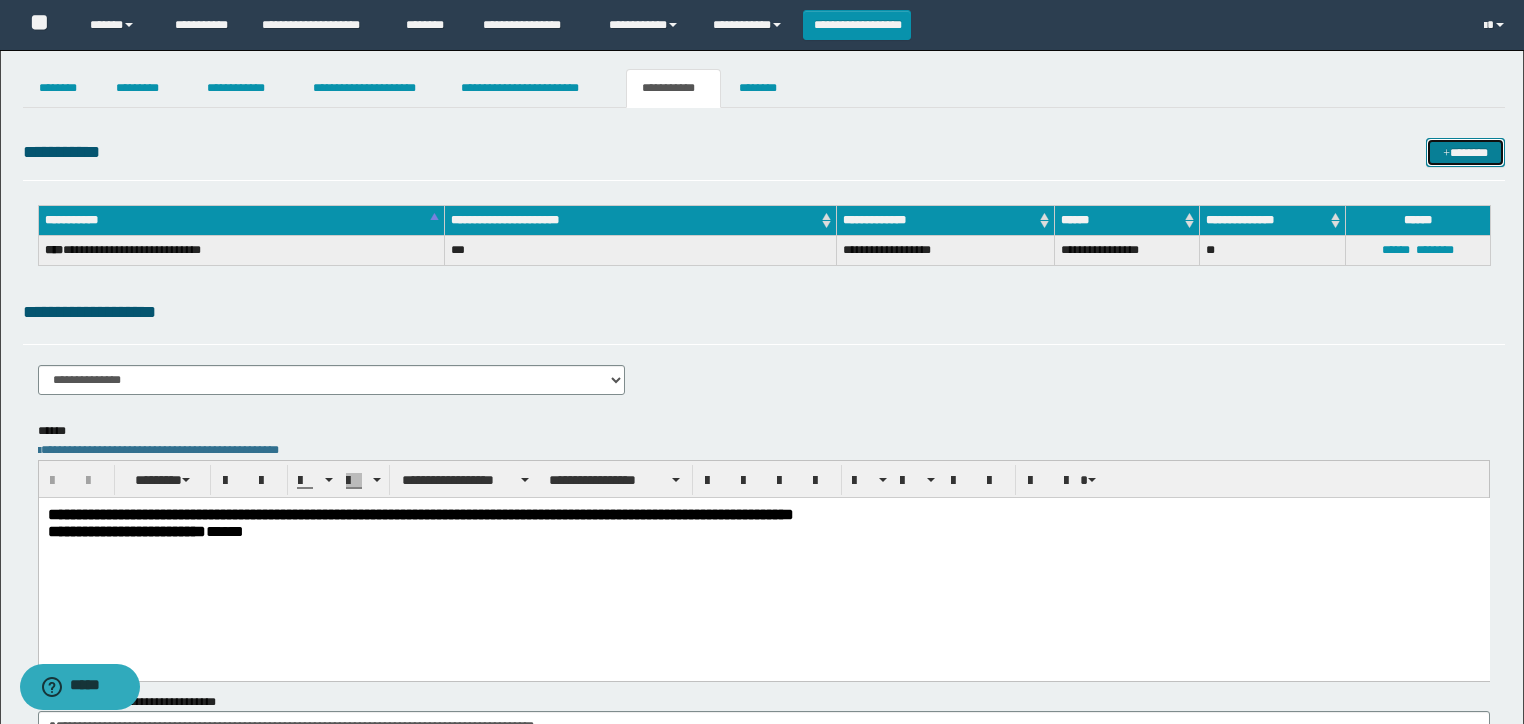 click on "*******" at bounding box center (1465, 153) 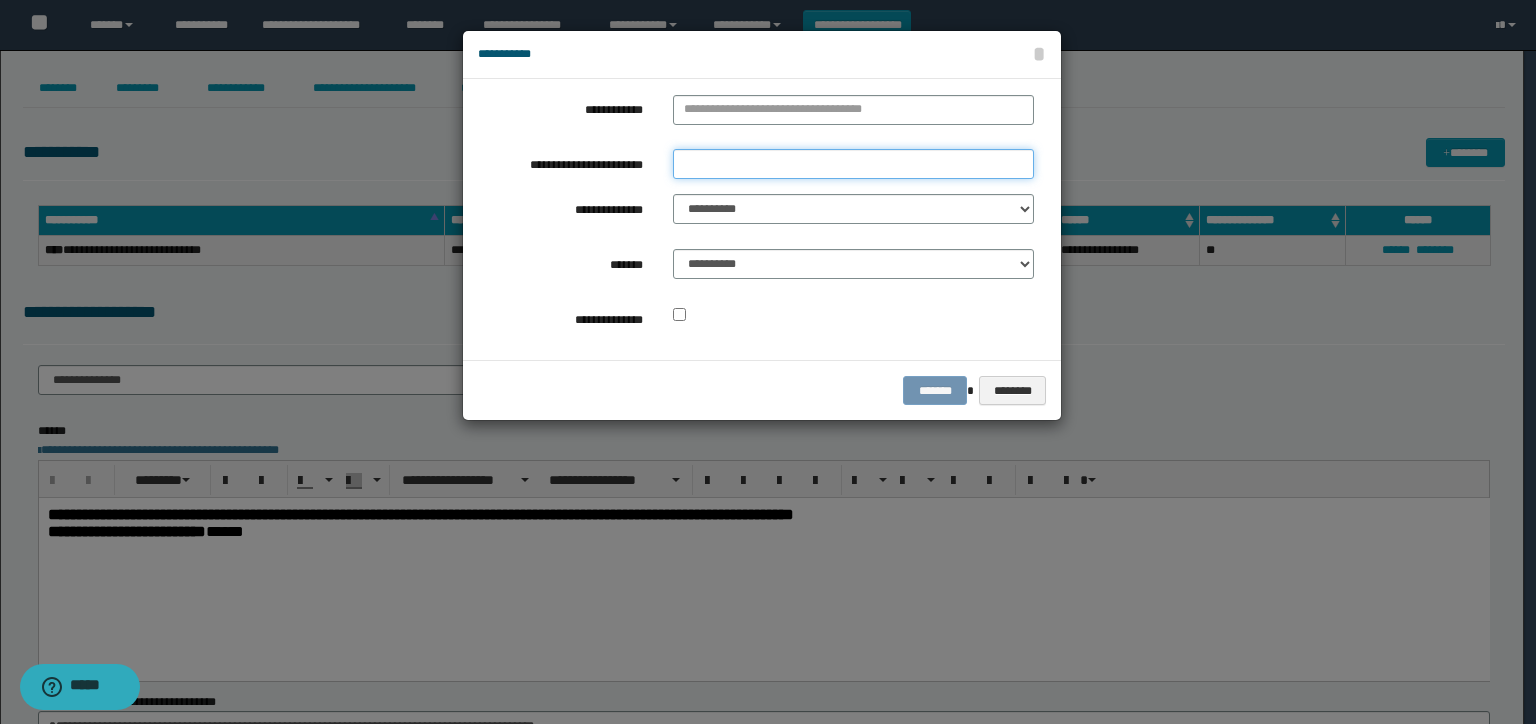 click on "**********" at bounding box center [853, 164] 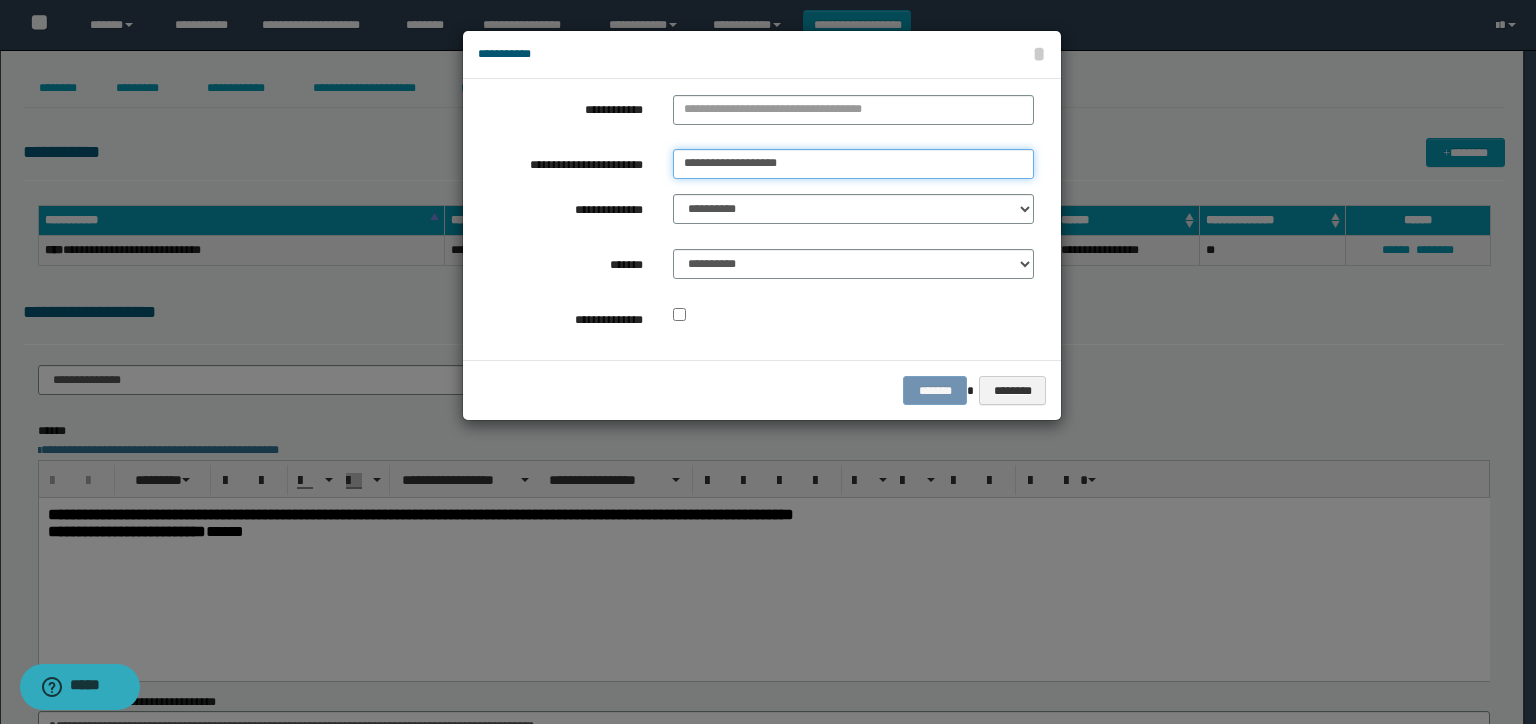 type on "**********" 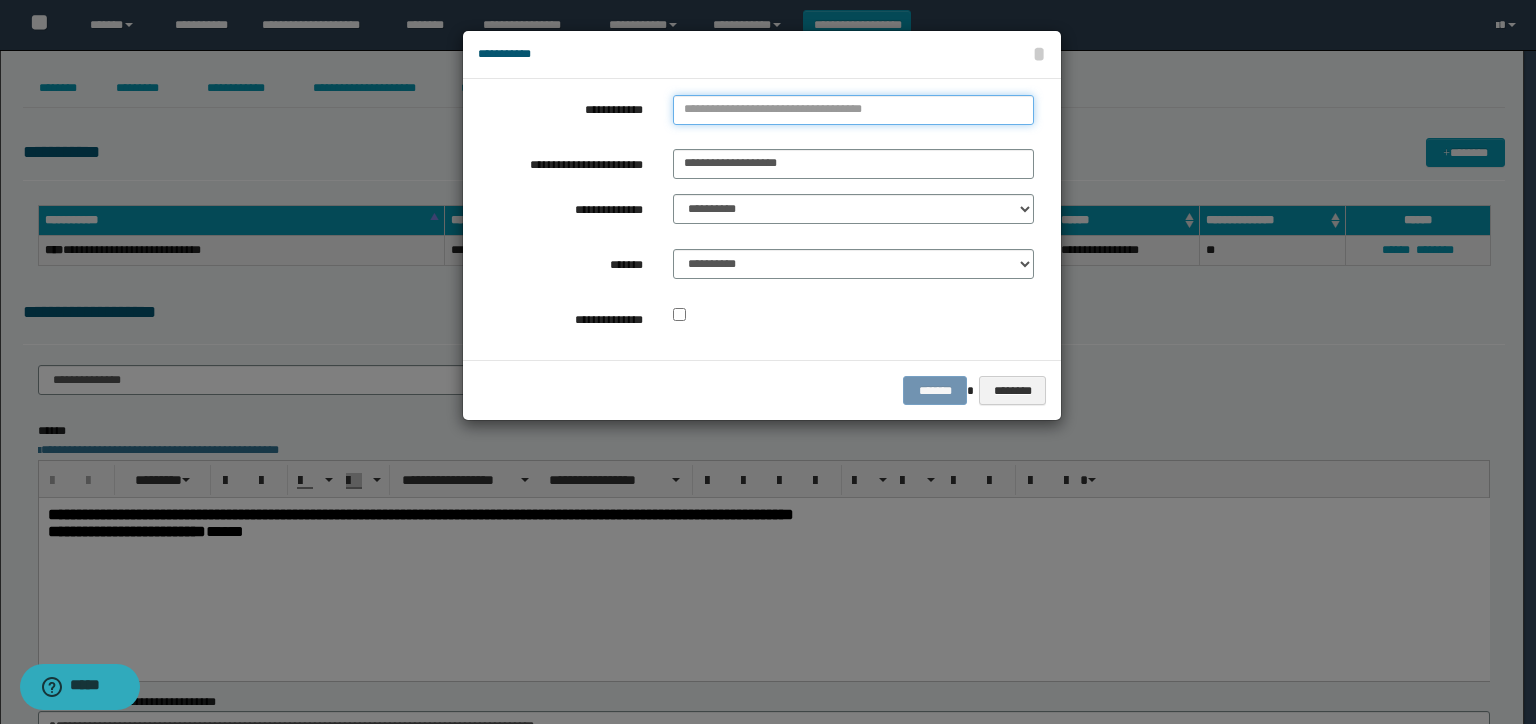 click on "**********" at bounding box center (853, 110) 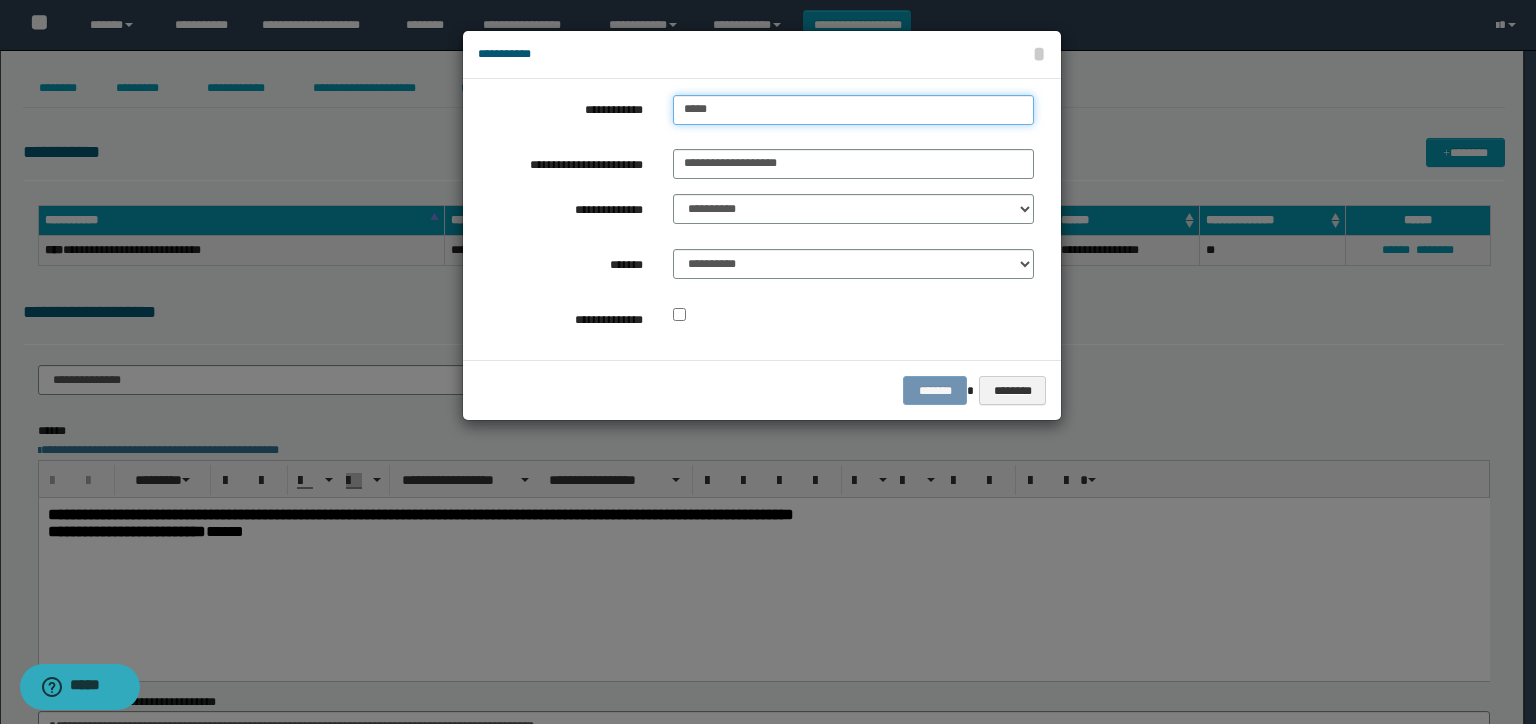 type on "******" 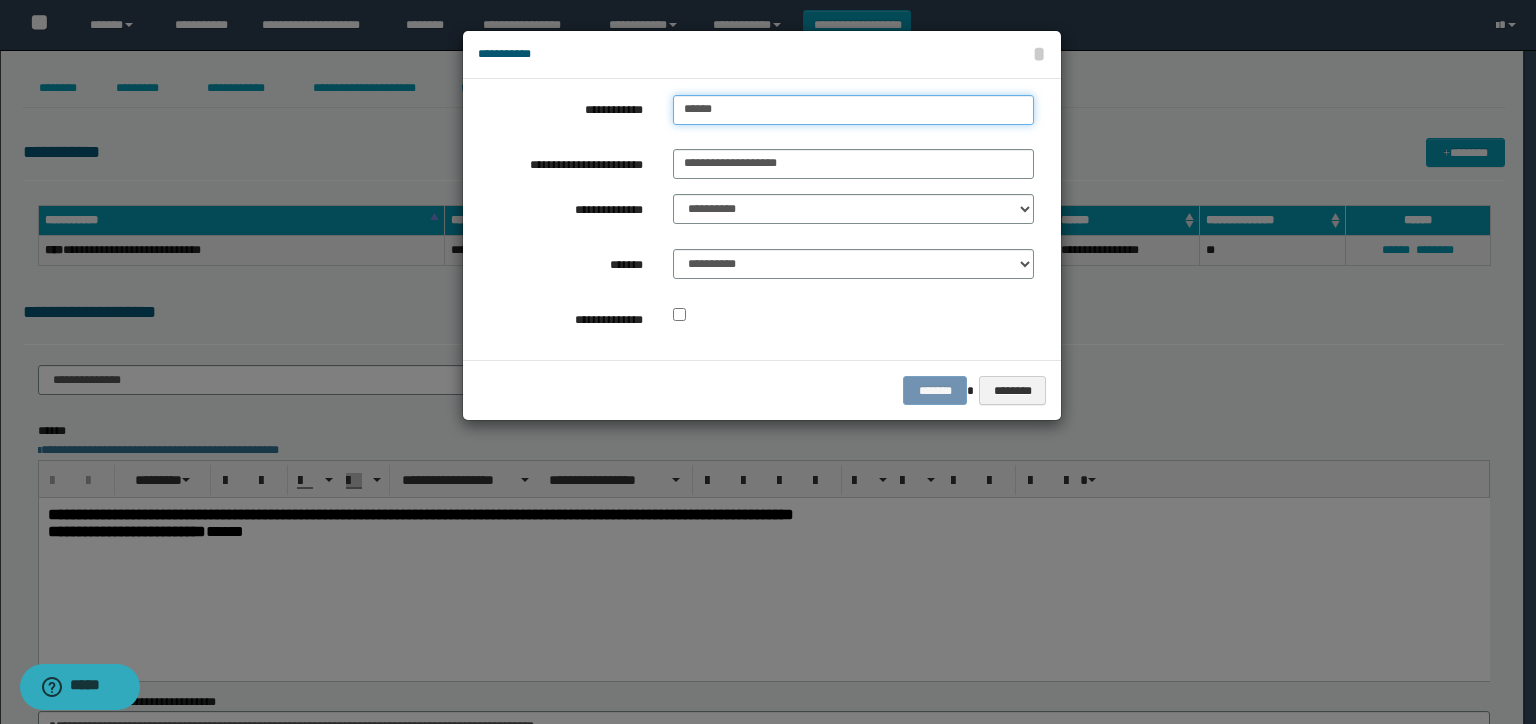 type on "******" 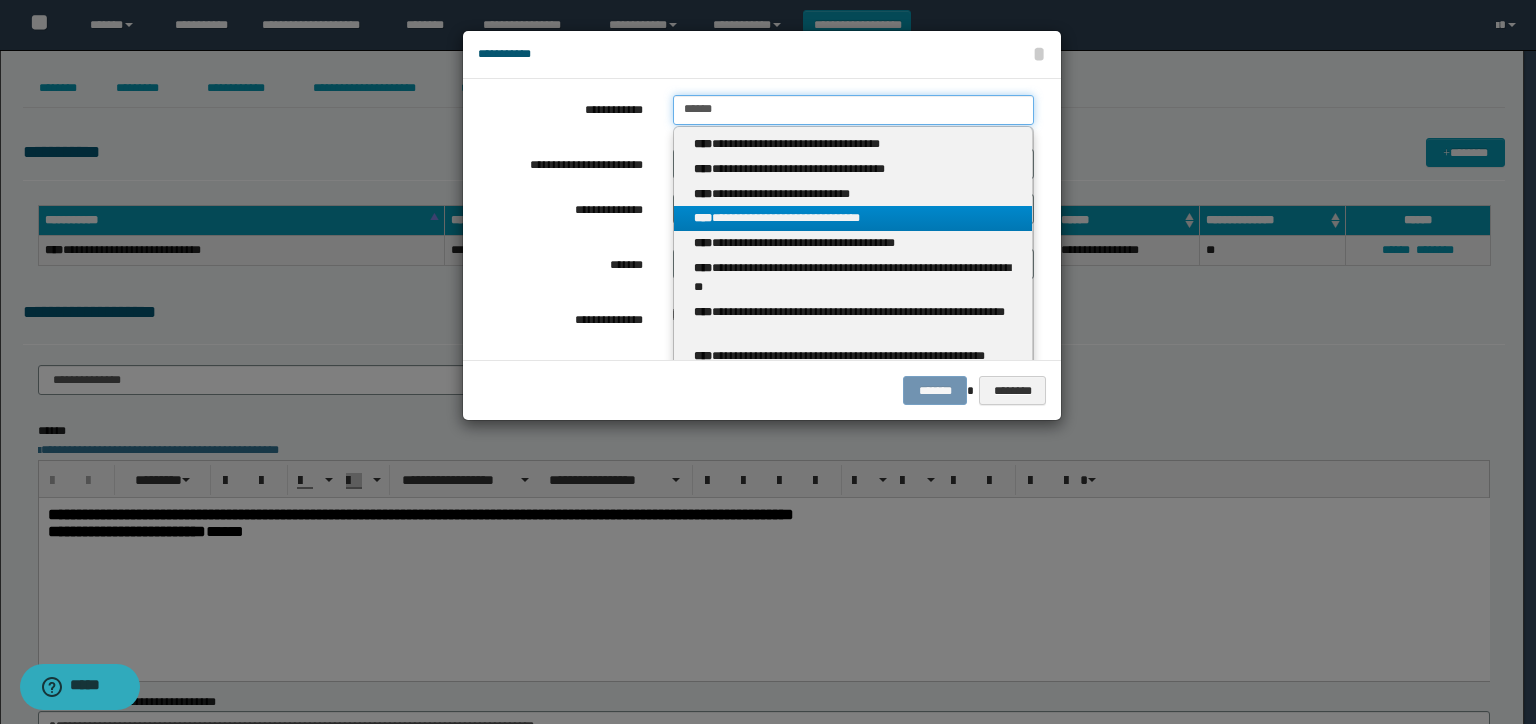 type on "******" 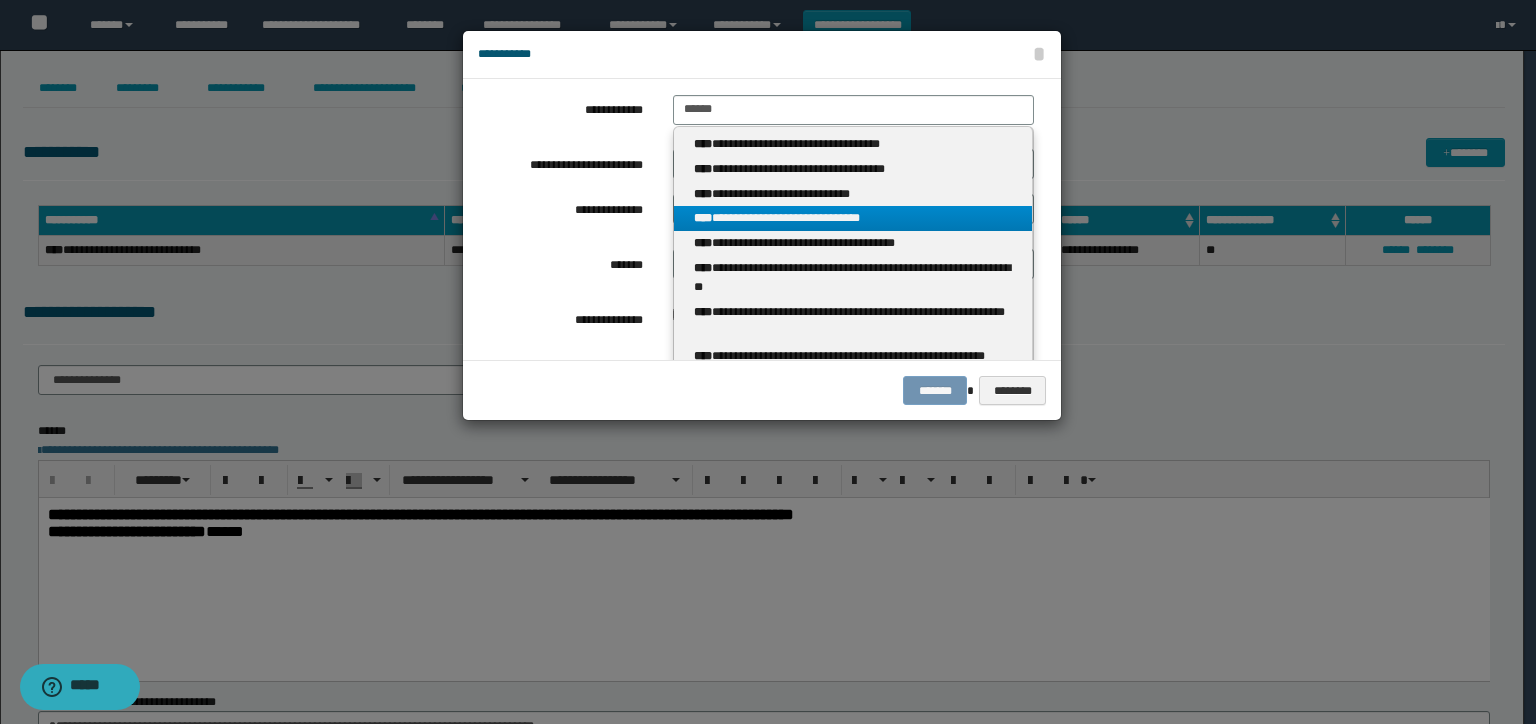 click on "**********" at bounding box center (853, 218) 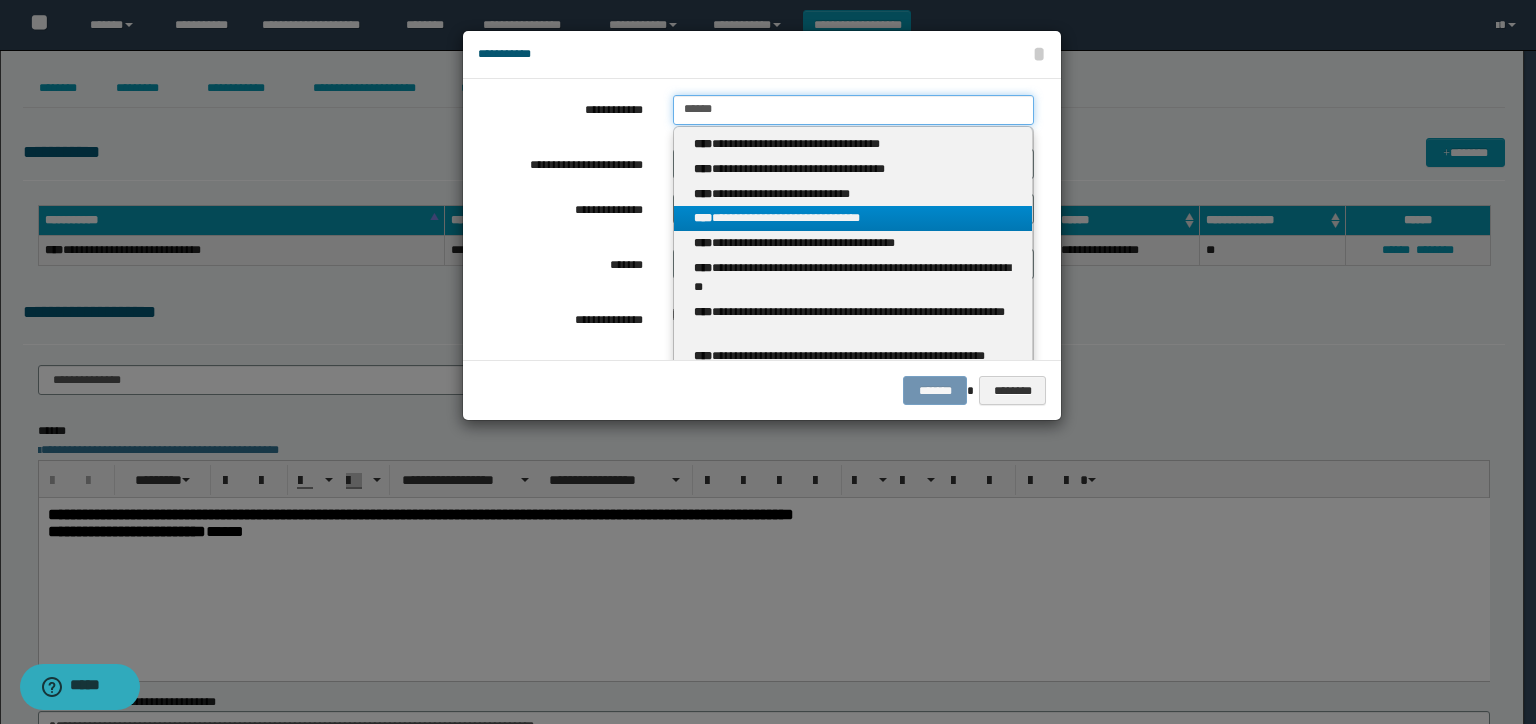 type 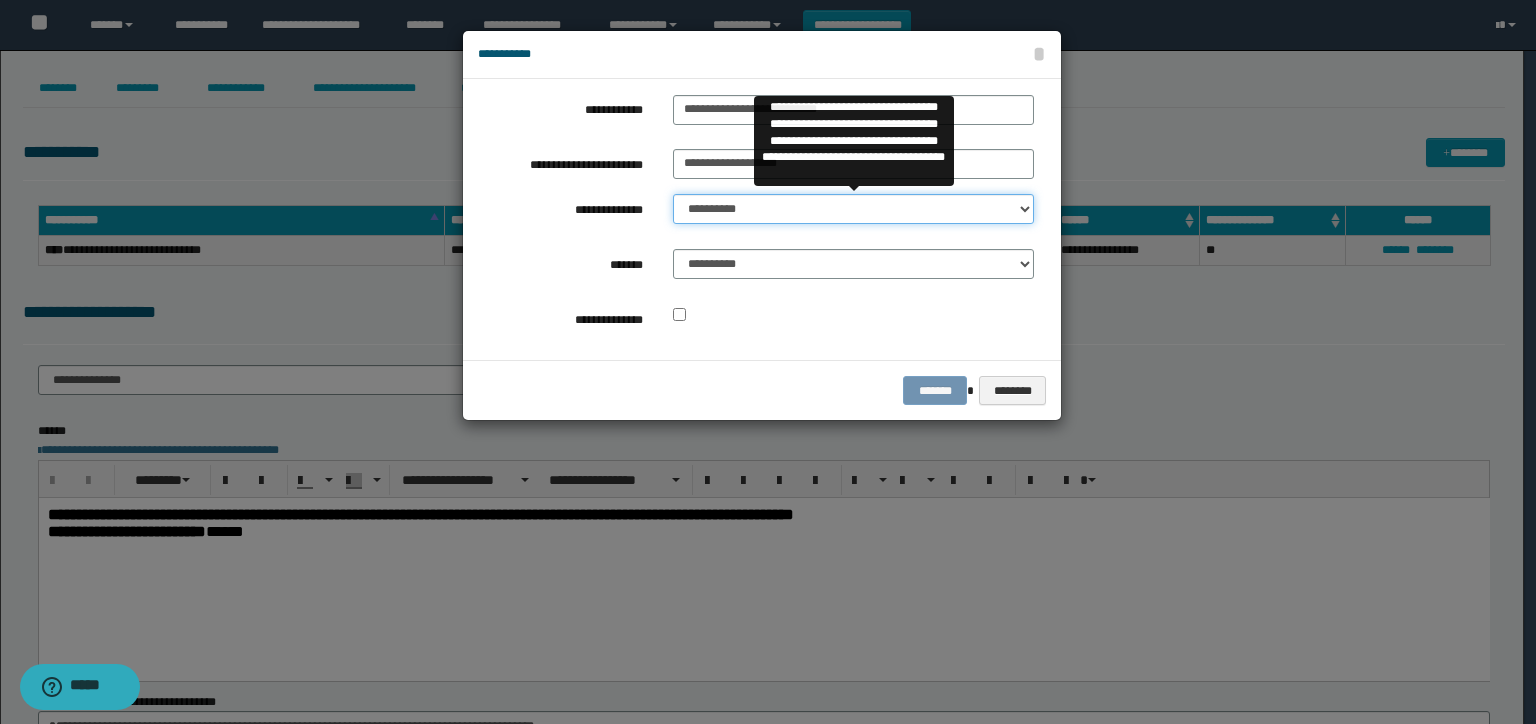 click on "**********" at bounding box center (853, 209) 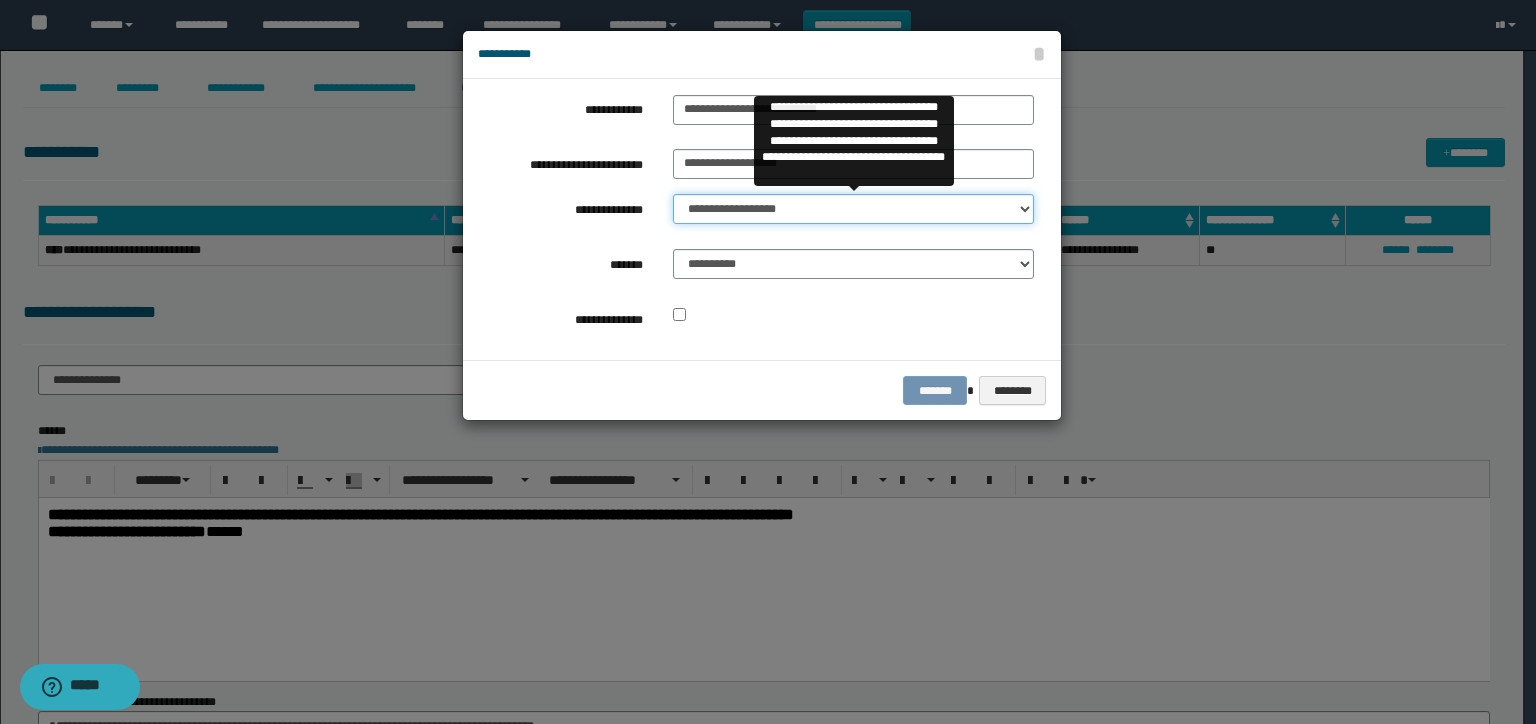 click on "**********" at bounding box center (853, 209) 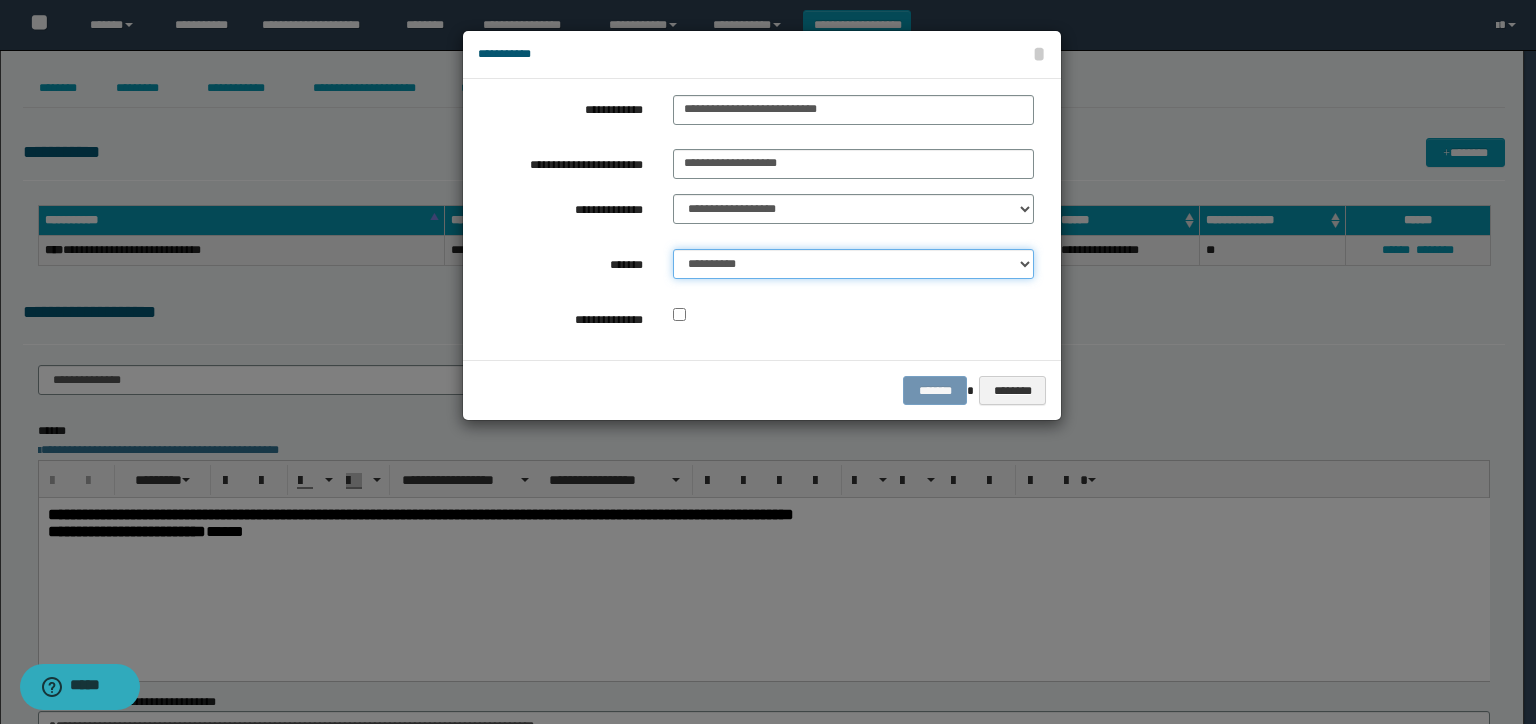 click on "**********" at bounding box center [853, 264] 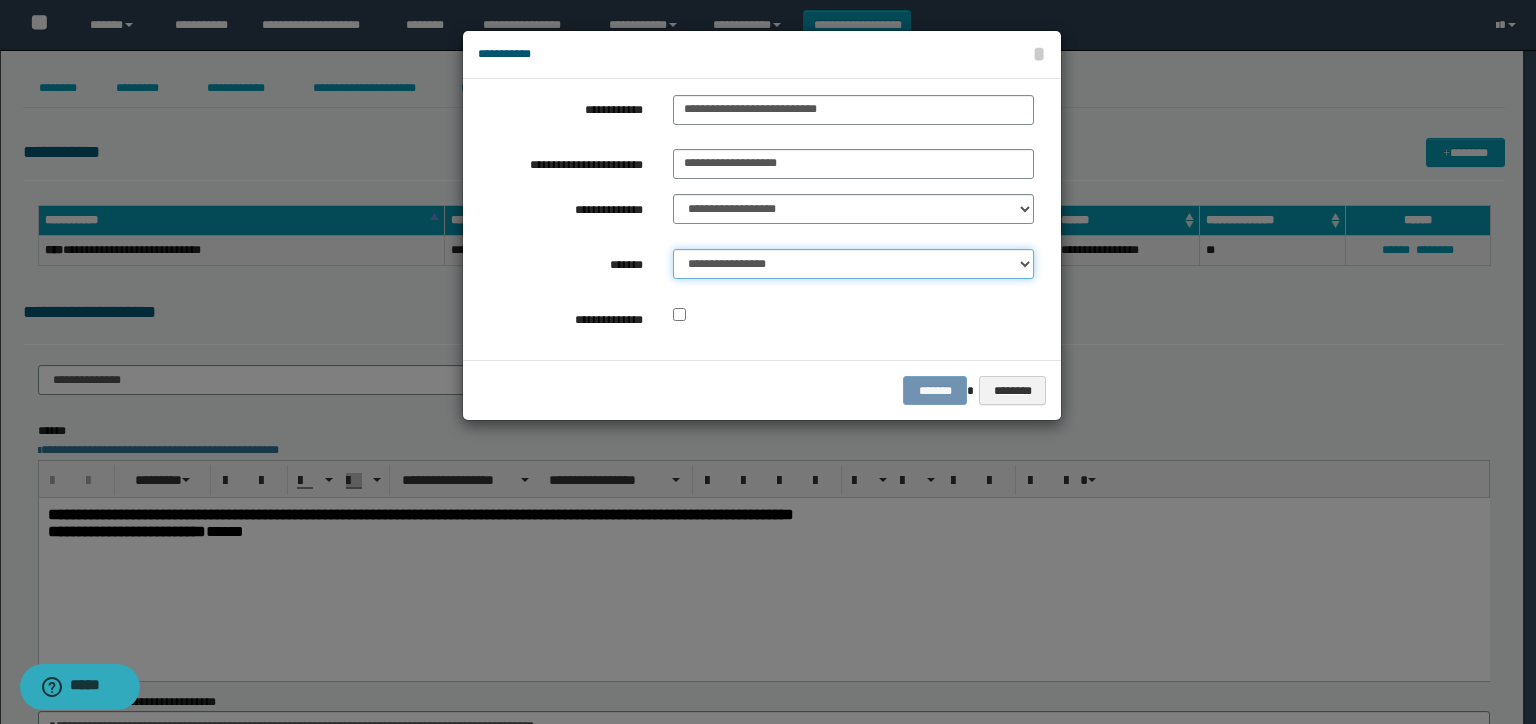 click on "**********" at bounding box center [853, 264] 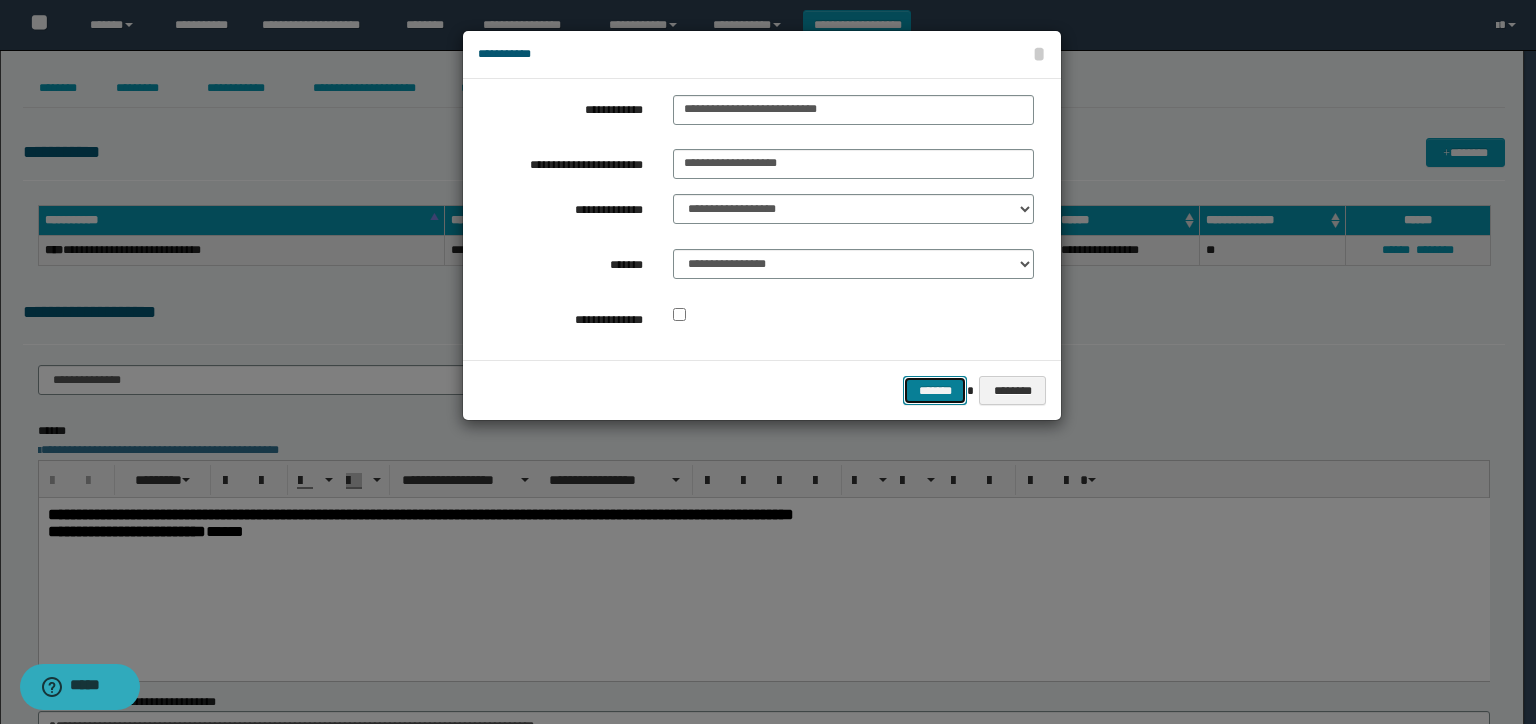 click on "*******" at bounding box center (935, 391) 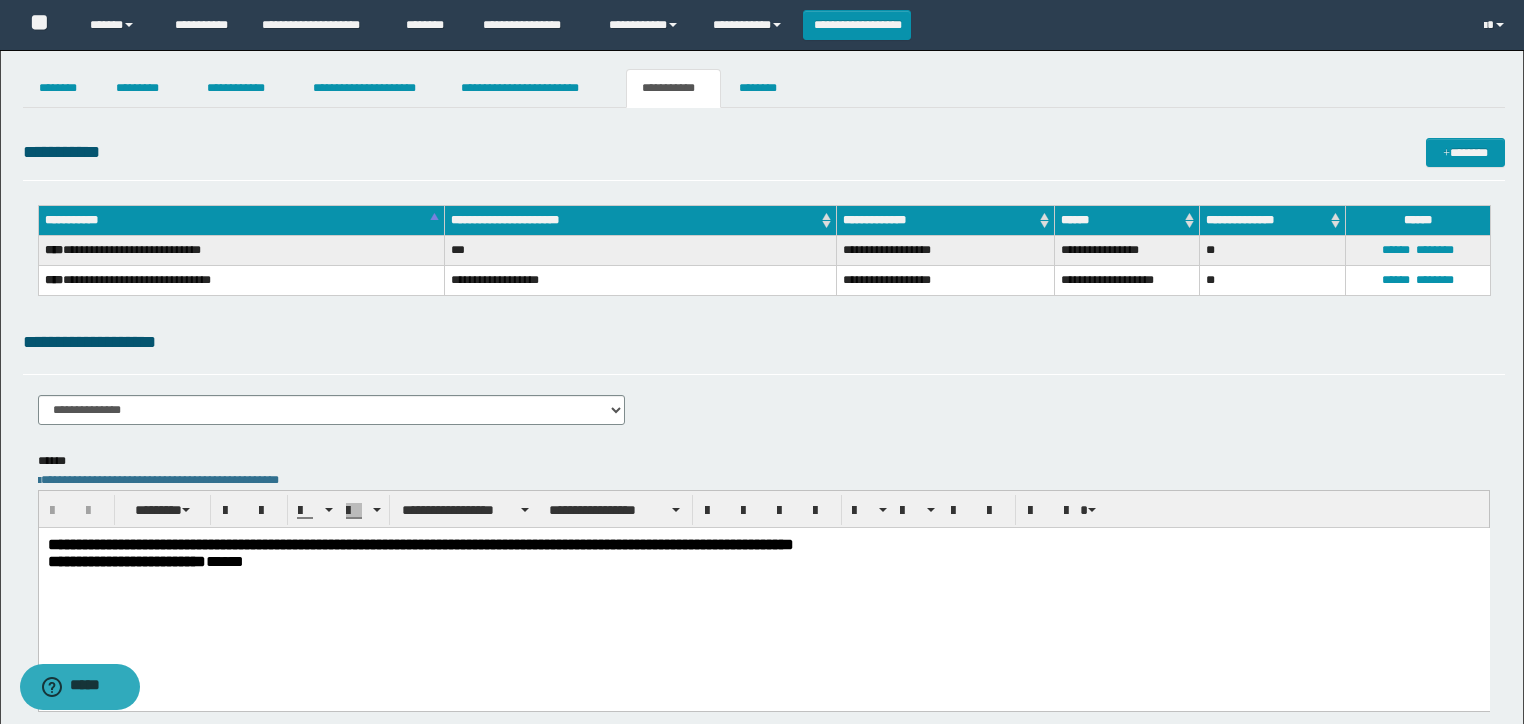 click on "**********" at bounding box center [764, 486] 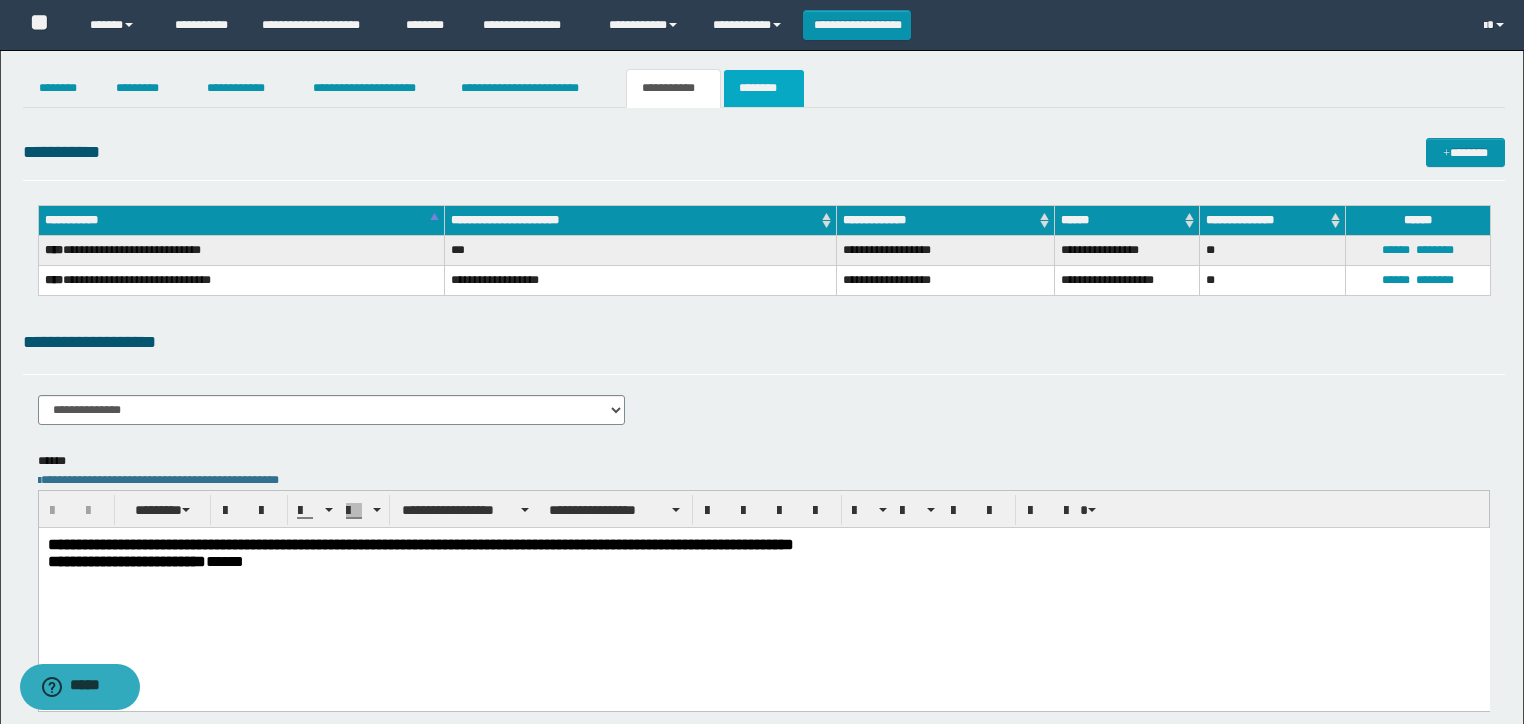 click on "********" at bounding box center (764, 88) 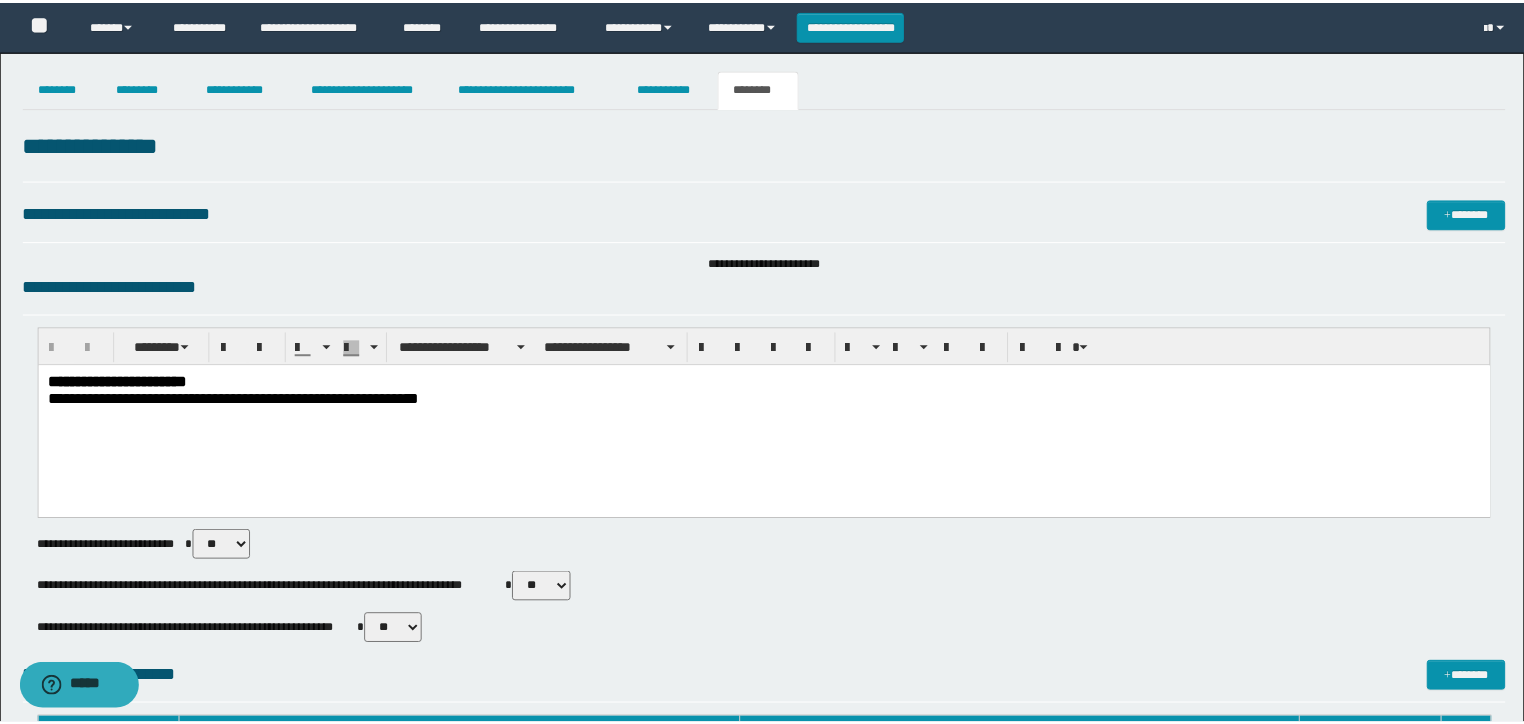 scroll, scrollTop: 0, scrollLeft: 0, axis: both 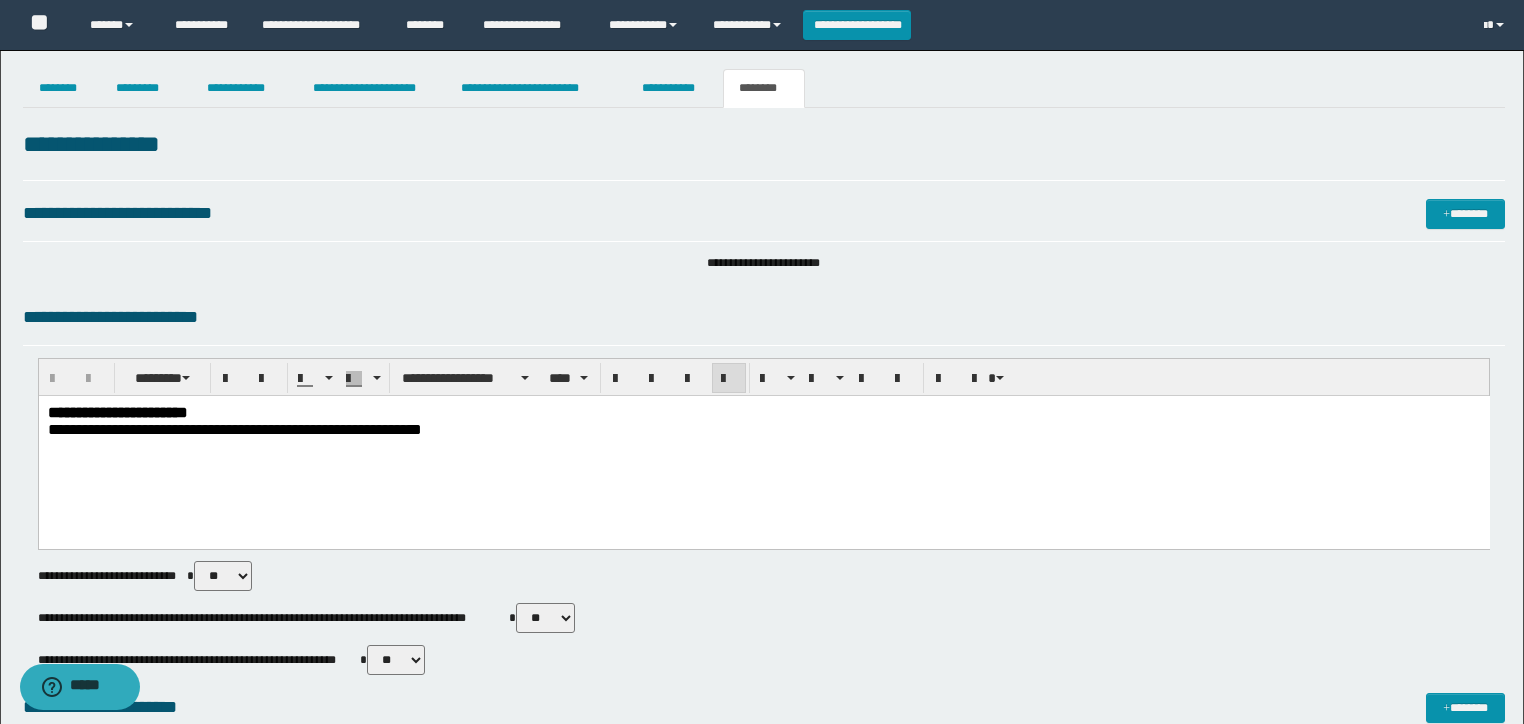 drag, startPoint x: 576, startPoint y: 452, endPoint x: 599, endPoint y: 408, distance: 49.648766 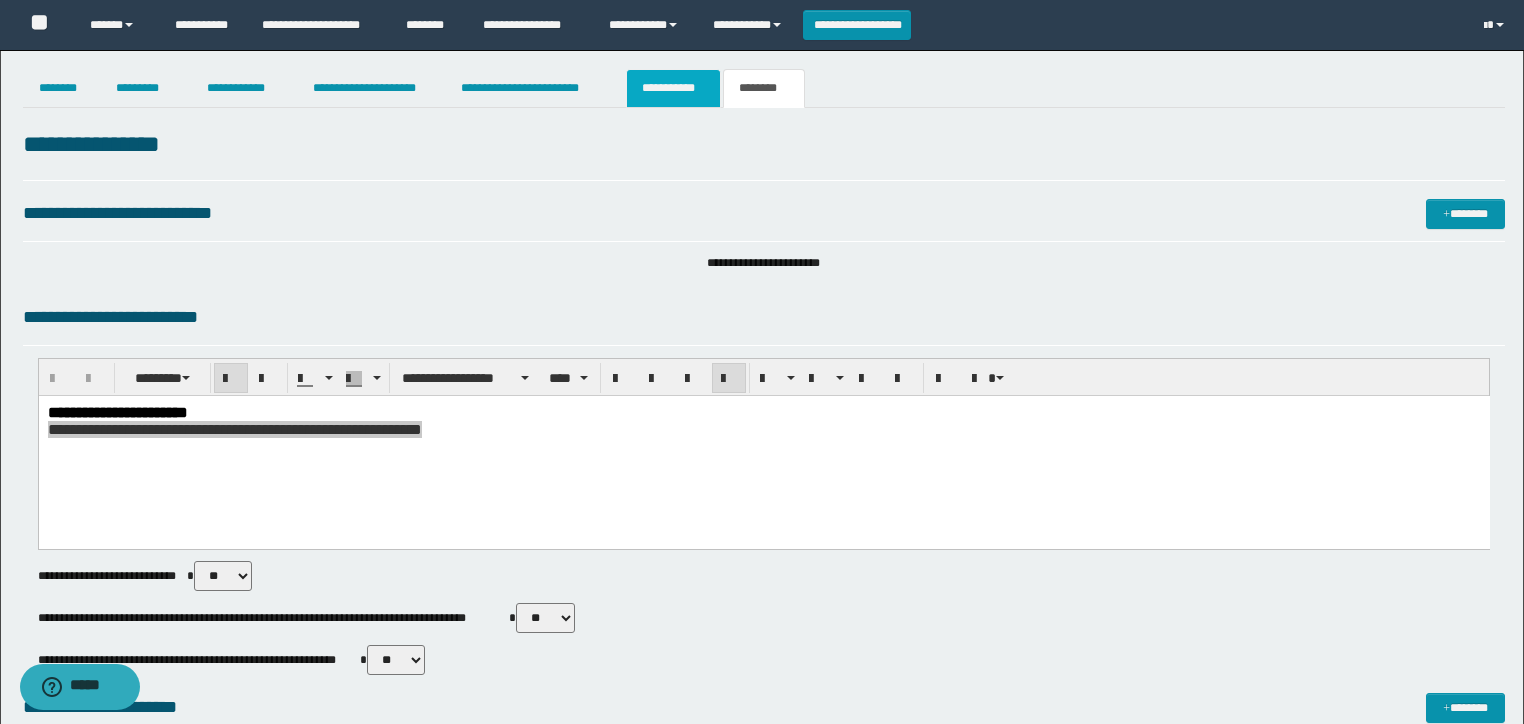 click on "**********" at bounding box center [673, 88] 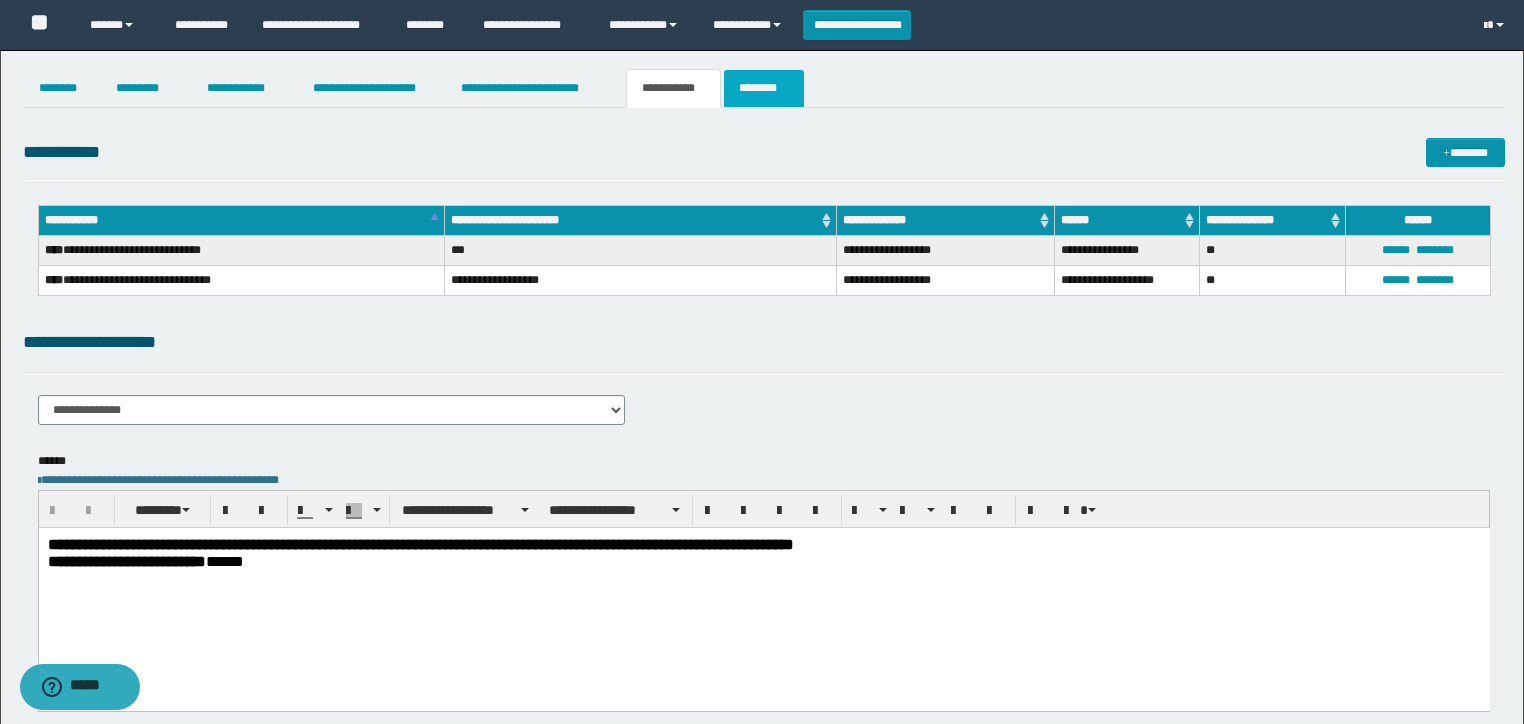 click on "********" at bounding box center (764, 88) 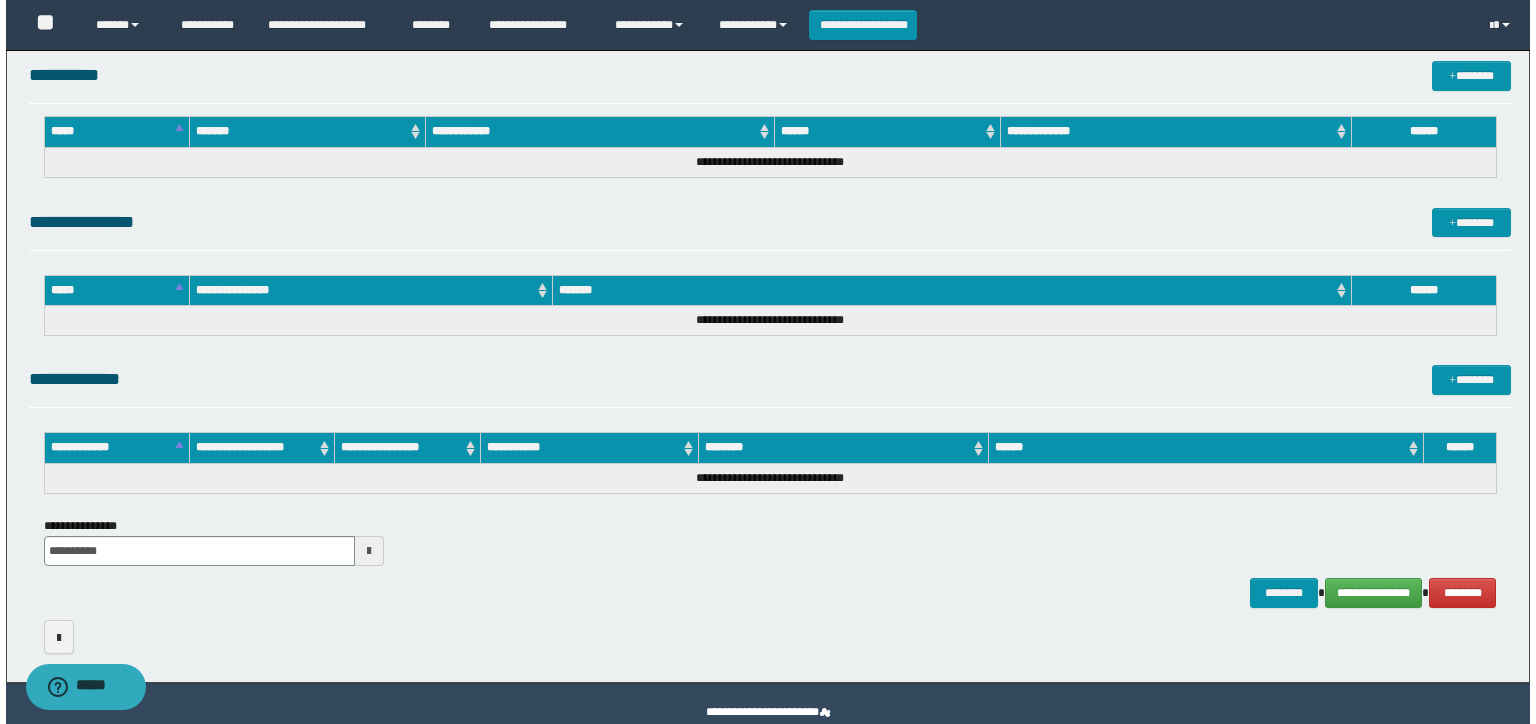 scroll, scrollTop: 814, scrollLeft: 0, axis: vertical 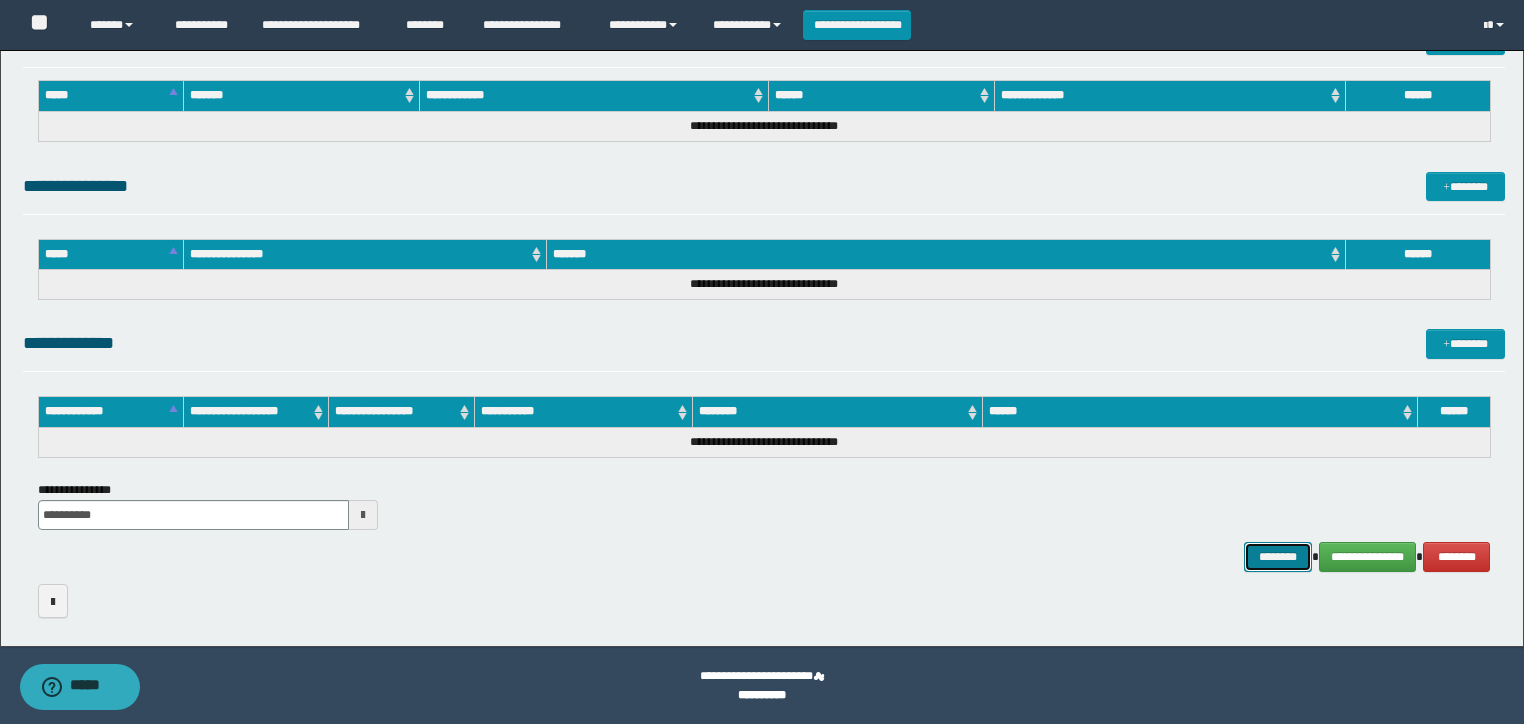 click on "********" at bounding box center [1277, 557] 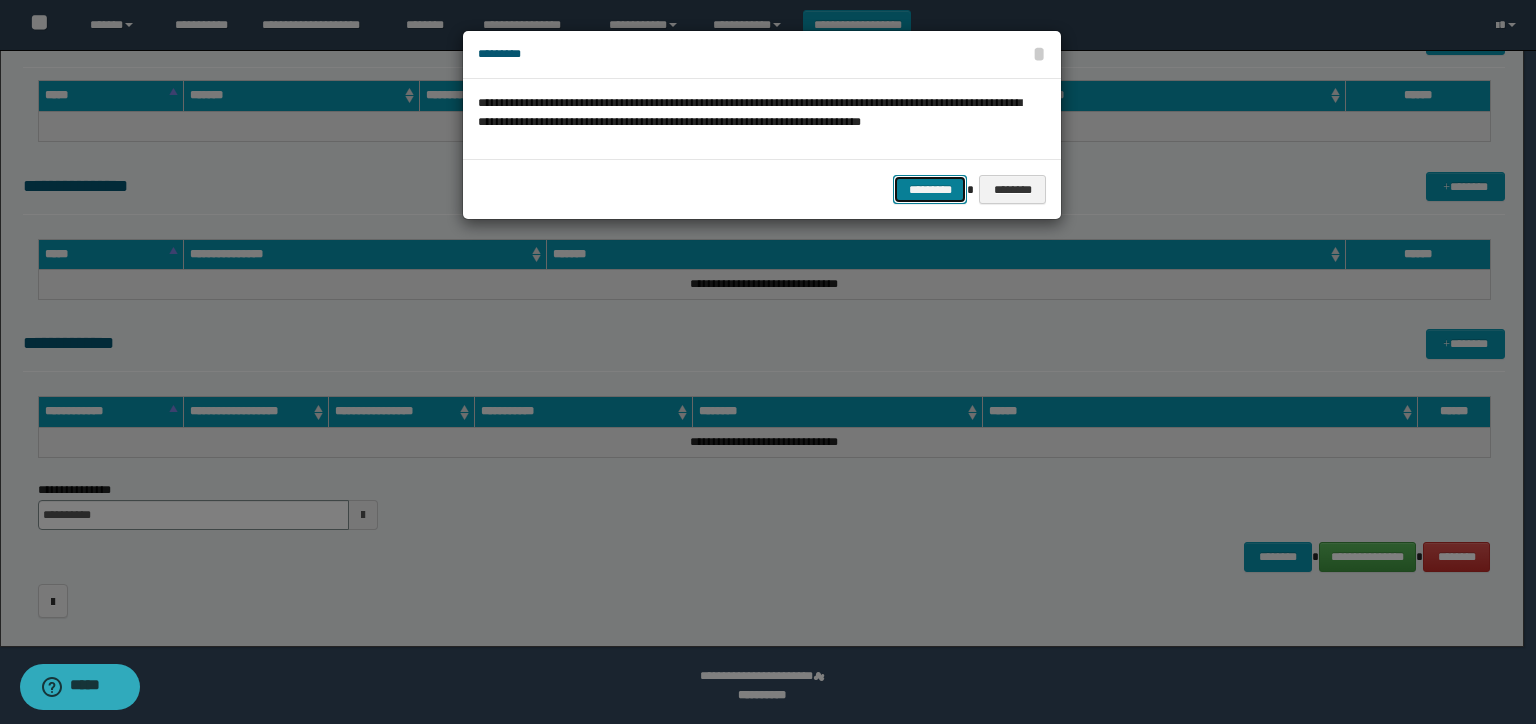 click on "*********" at bounding box center (930, 190) 